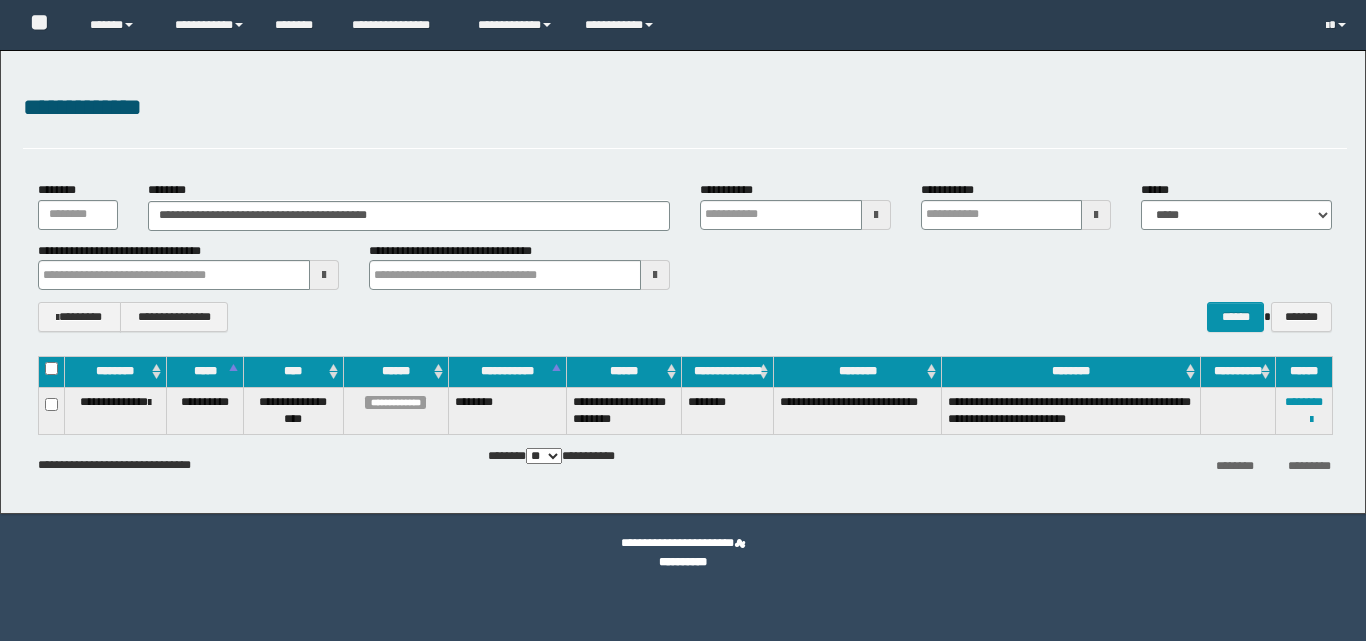 scroll, scrollTop: 0, scrollLeft: 0, axis: both 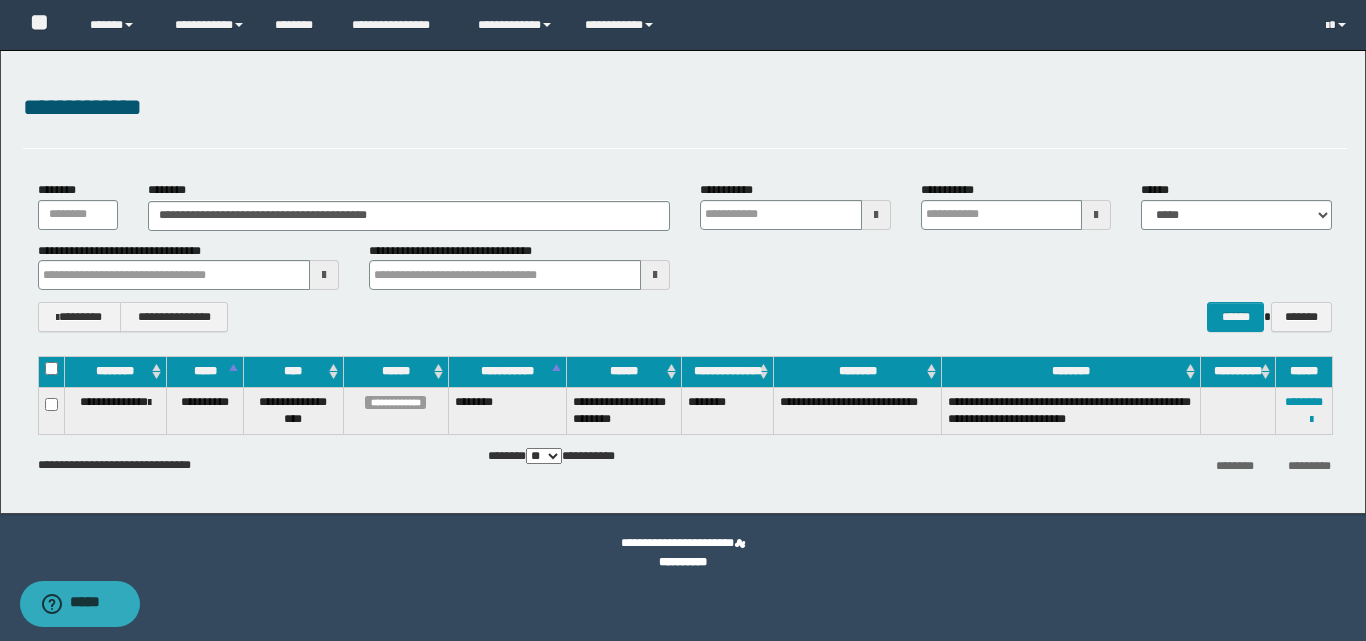 click on "**********" at bounding box center (409, 205) 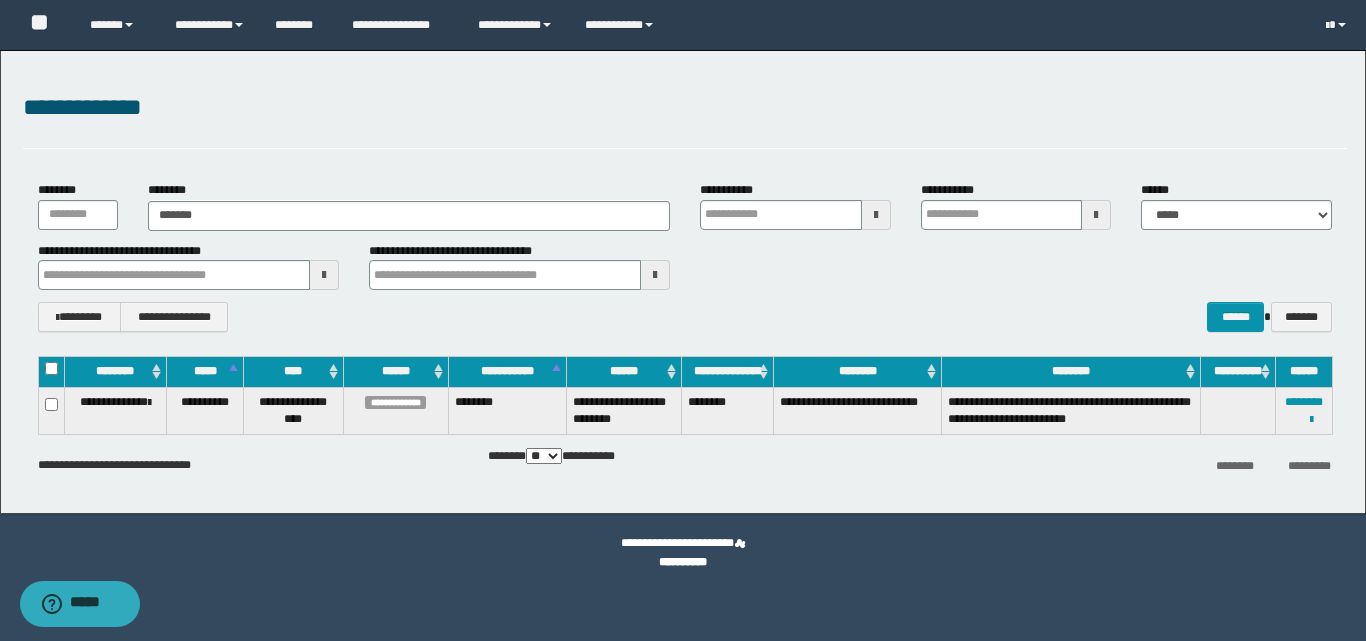 type on "********" 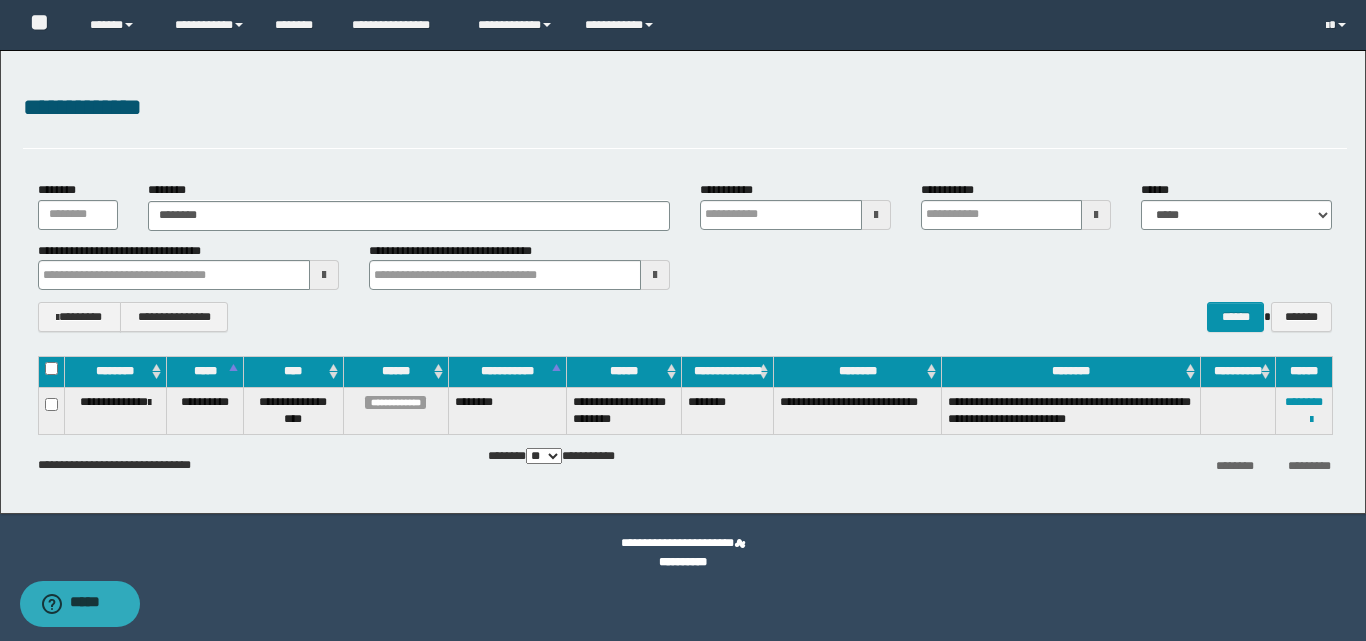 type on "********" 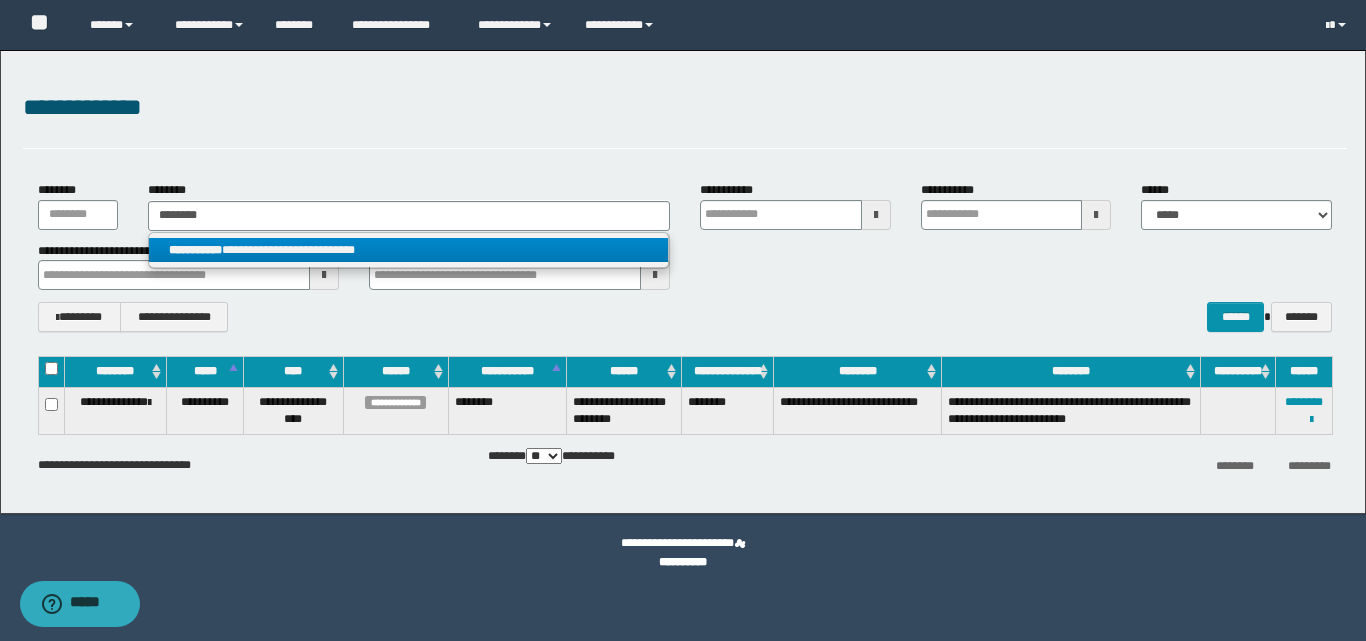type on "********" 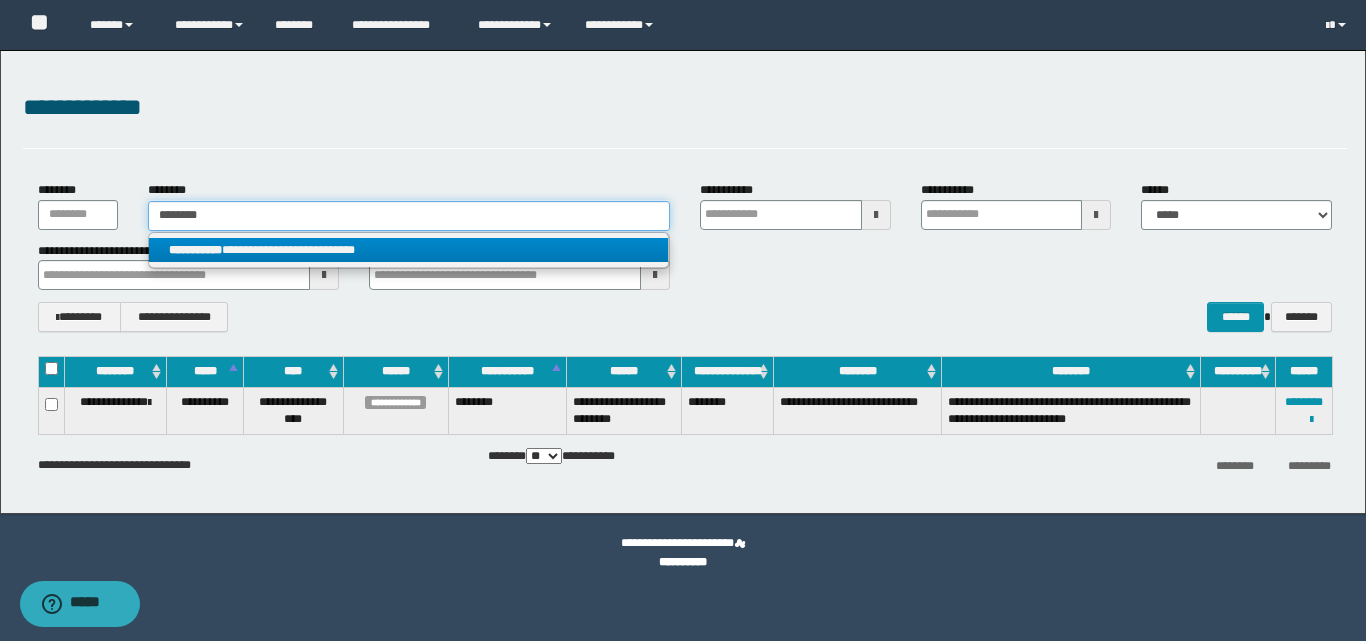 type 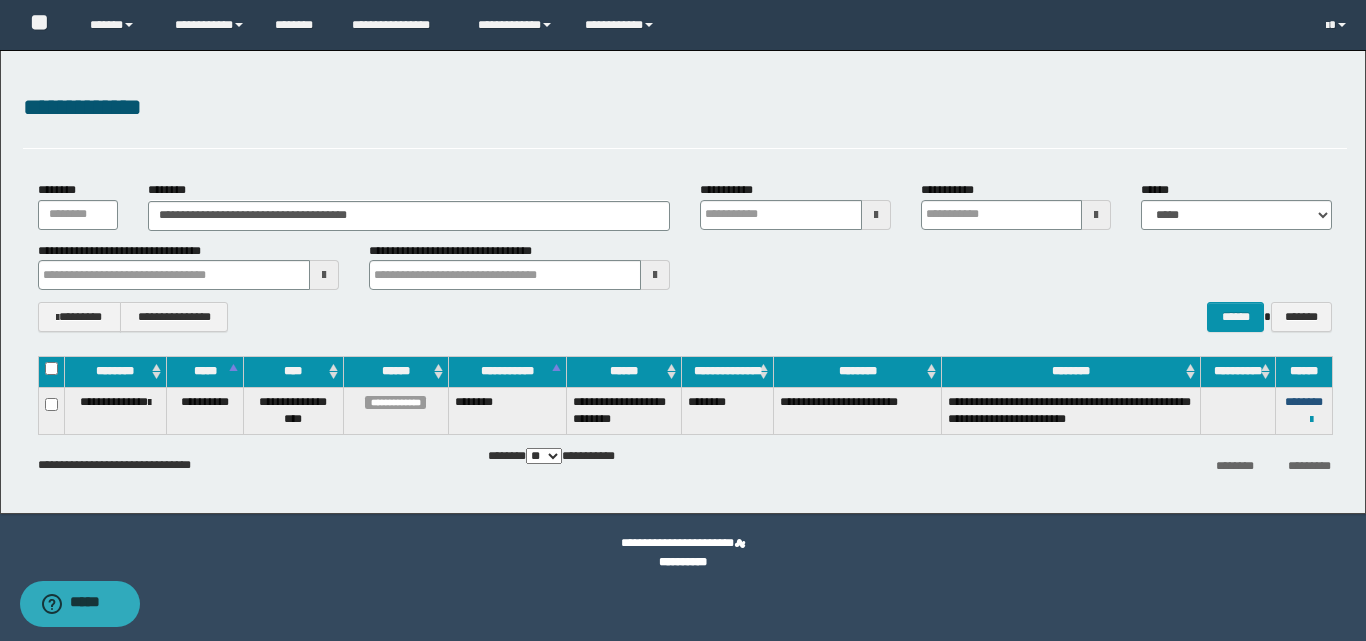 click on "********" at bounding box center (1304, 402) 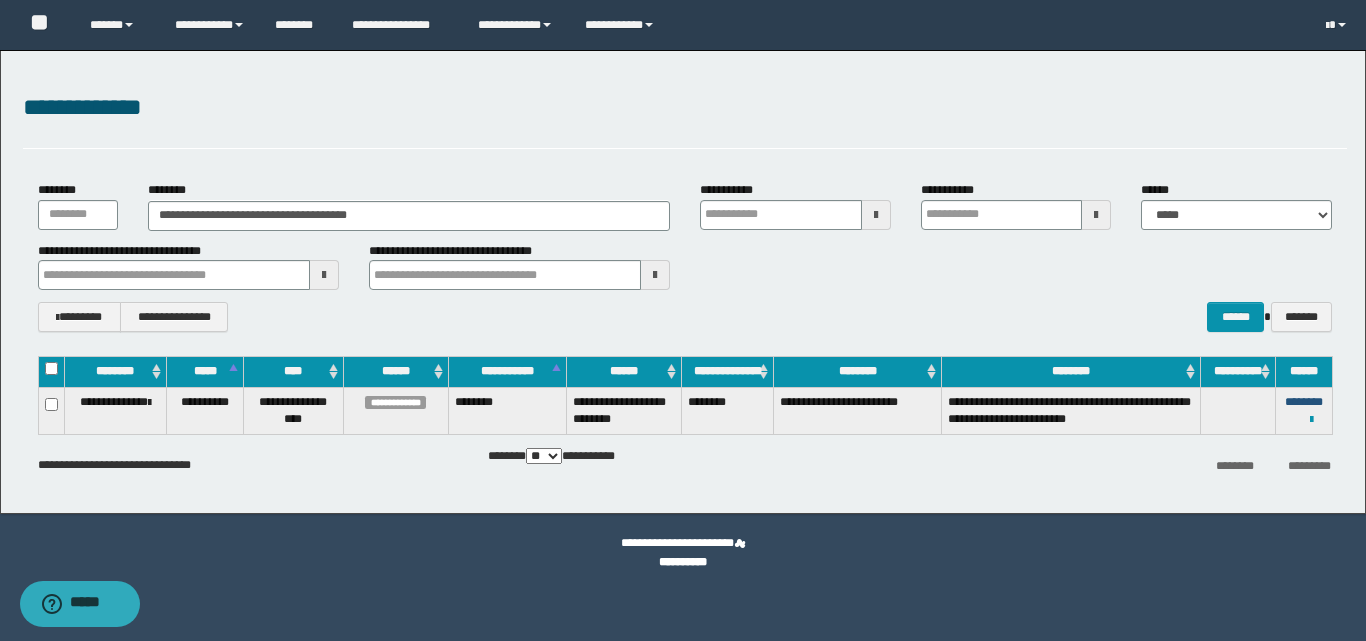 click on "********" at bounding box center (1304, 402) 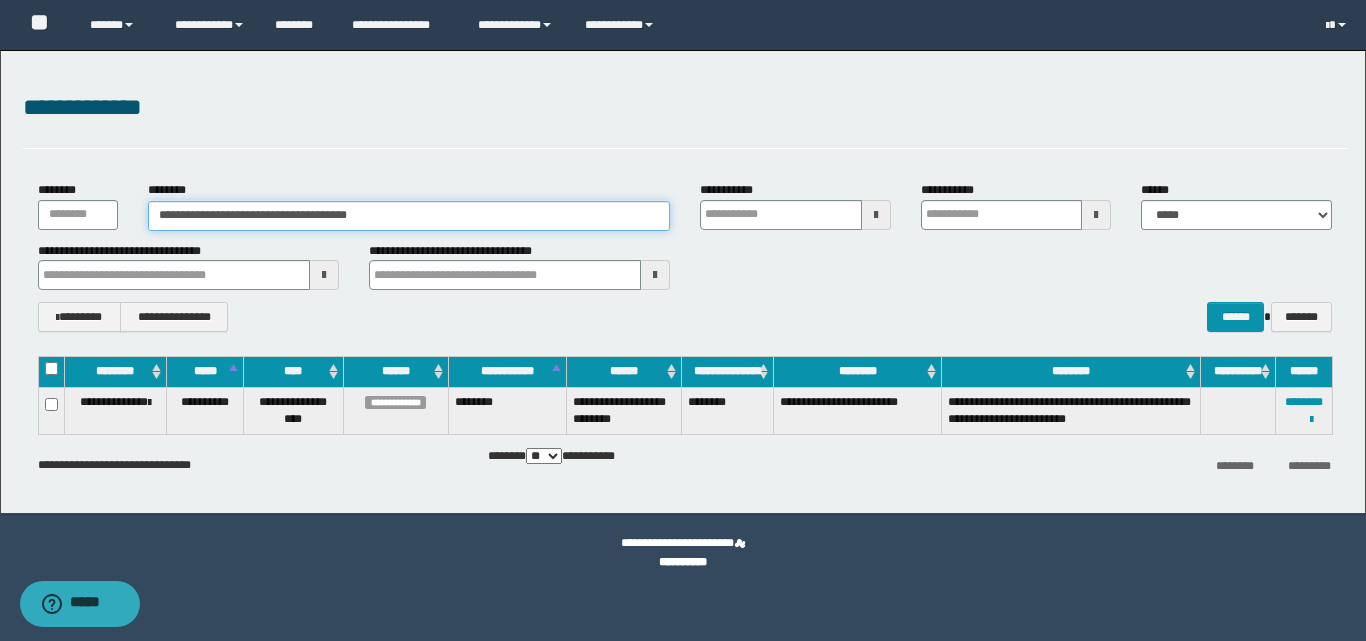 drag, startPoint x: 380, startPoint y: 215, endPoint x: 56, endPoint y: 219, distance: 324.0247 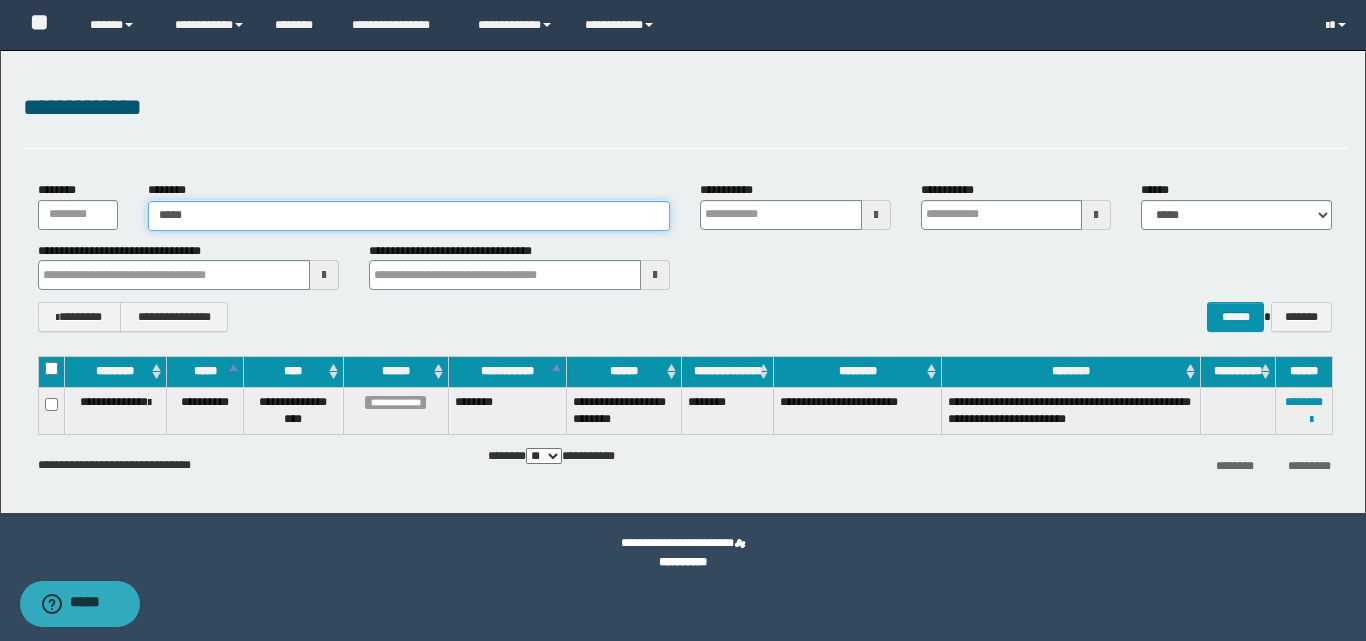 type on "******" 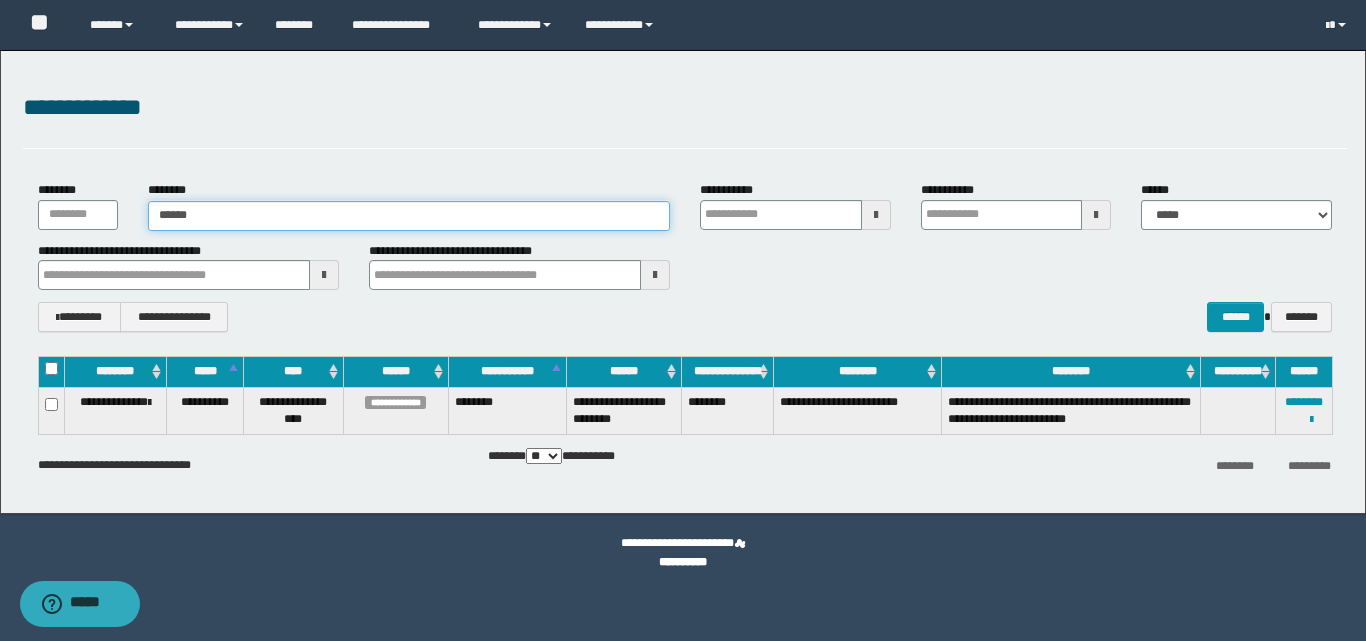 type on "******" 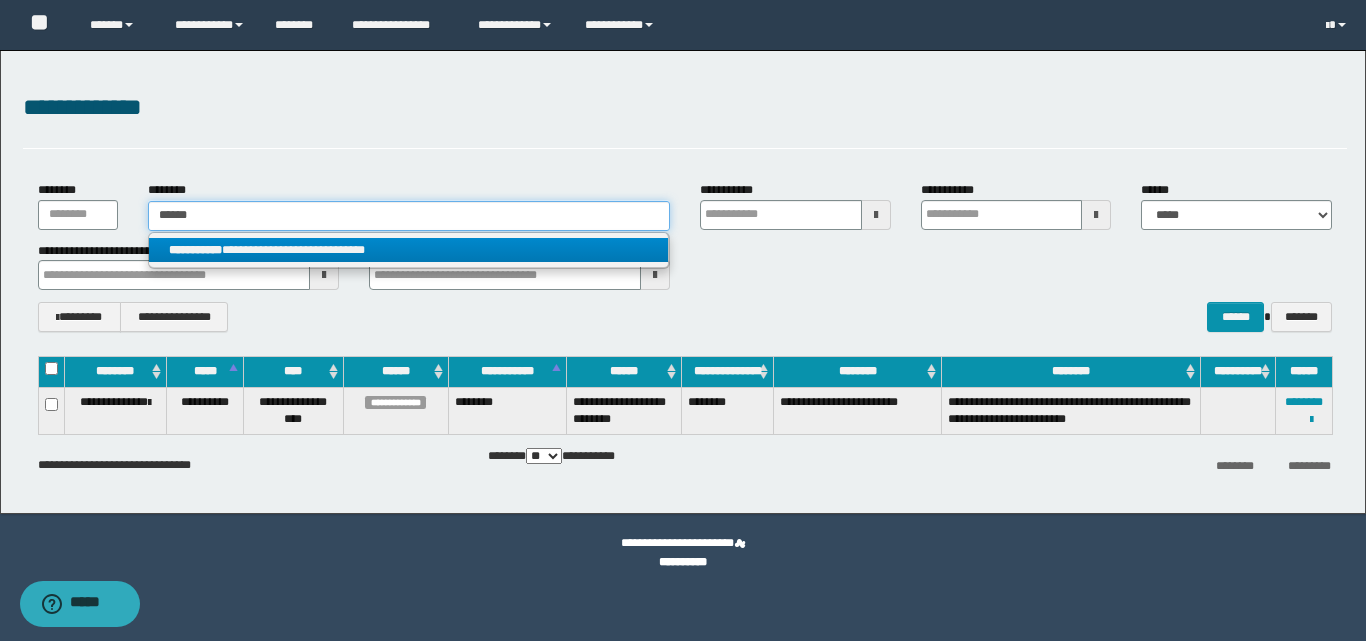type on "******" 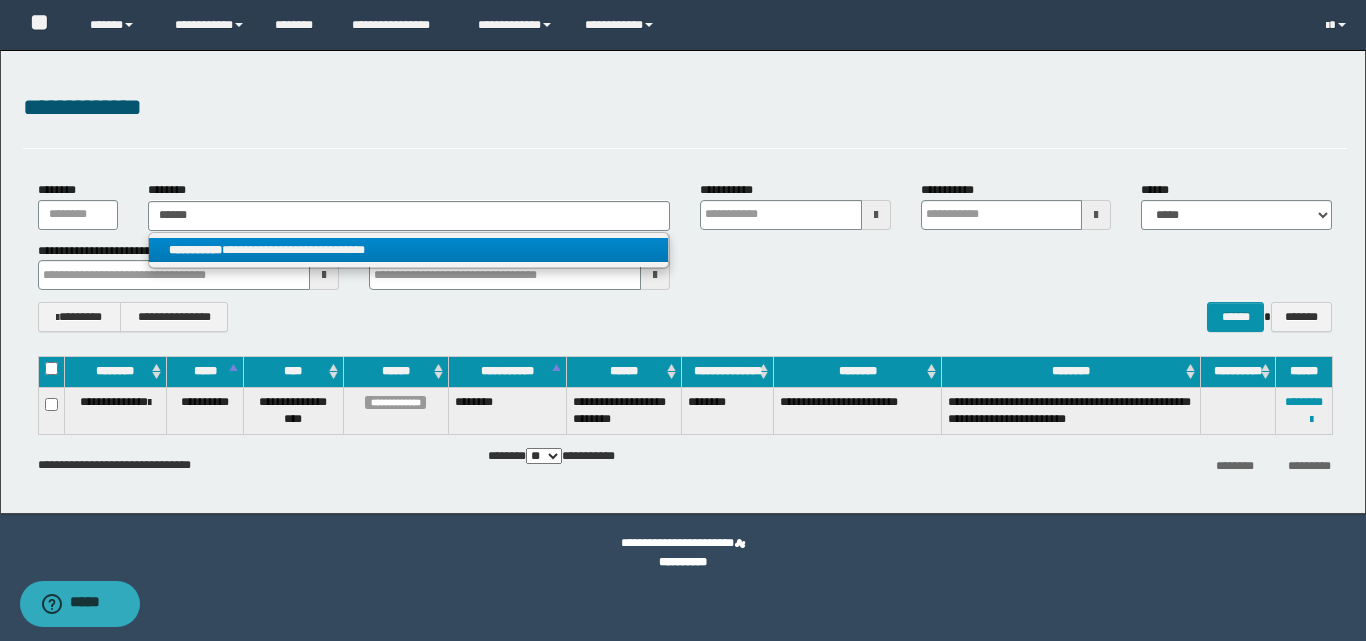 click on "**********" at bounding box center (408, 250) 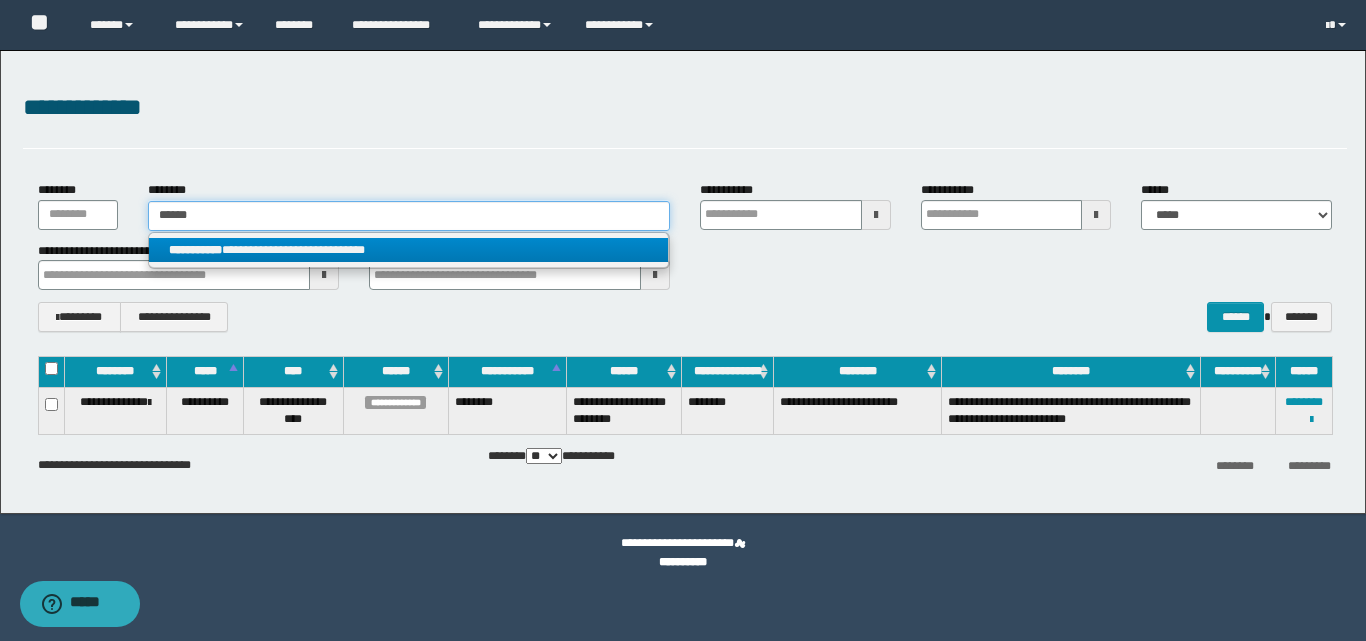 type 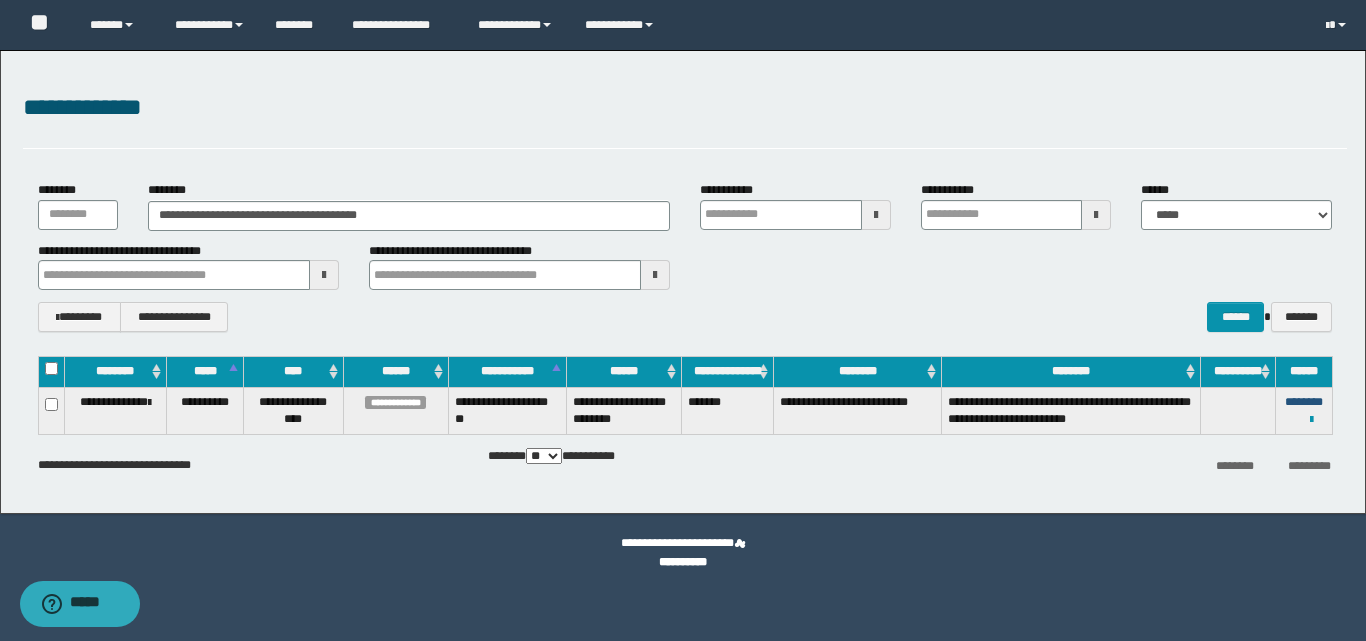click on "********" at bounding box center (1304, 402) 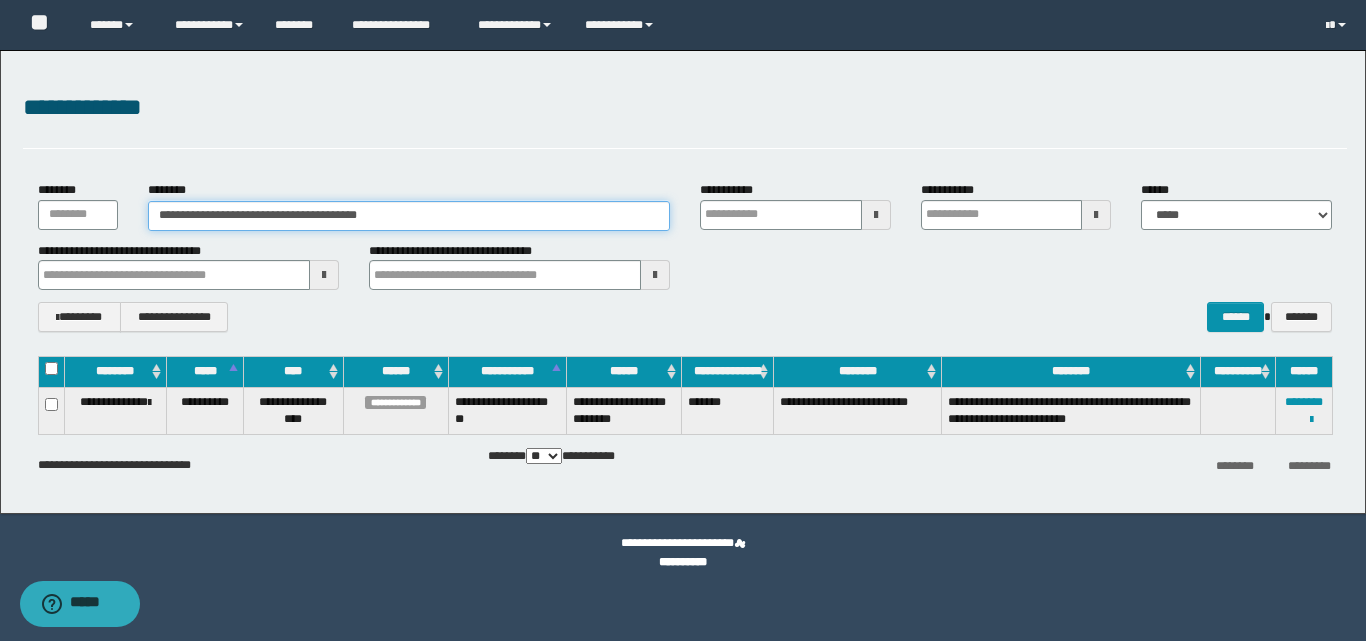 drag, startPoint x: 415, startPoint y: 213, endPoint x: 143, endPoint y: 221, distance: 272.1176 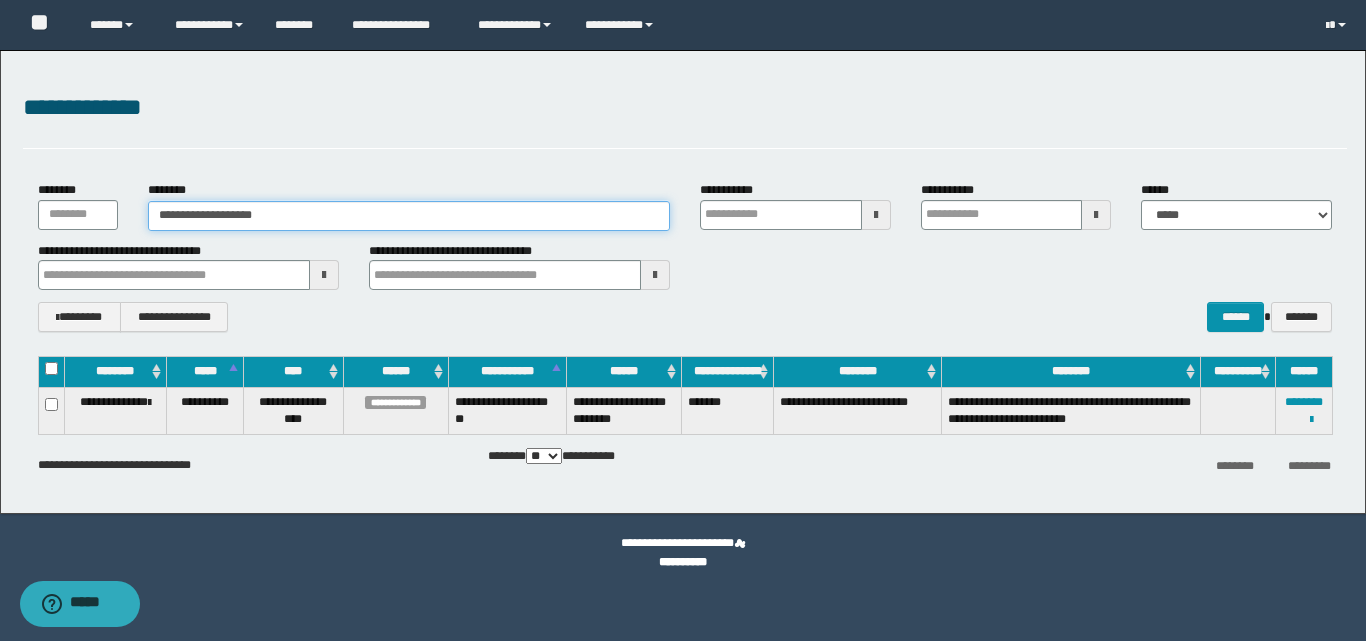 click on "**********" at bounding box center (409, 216) 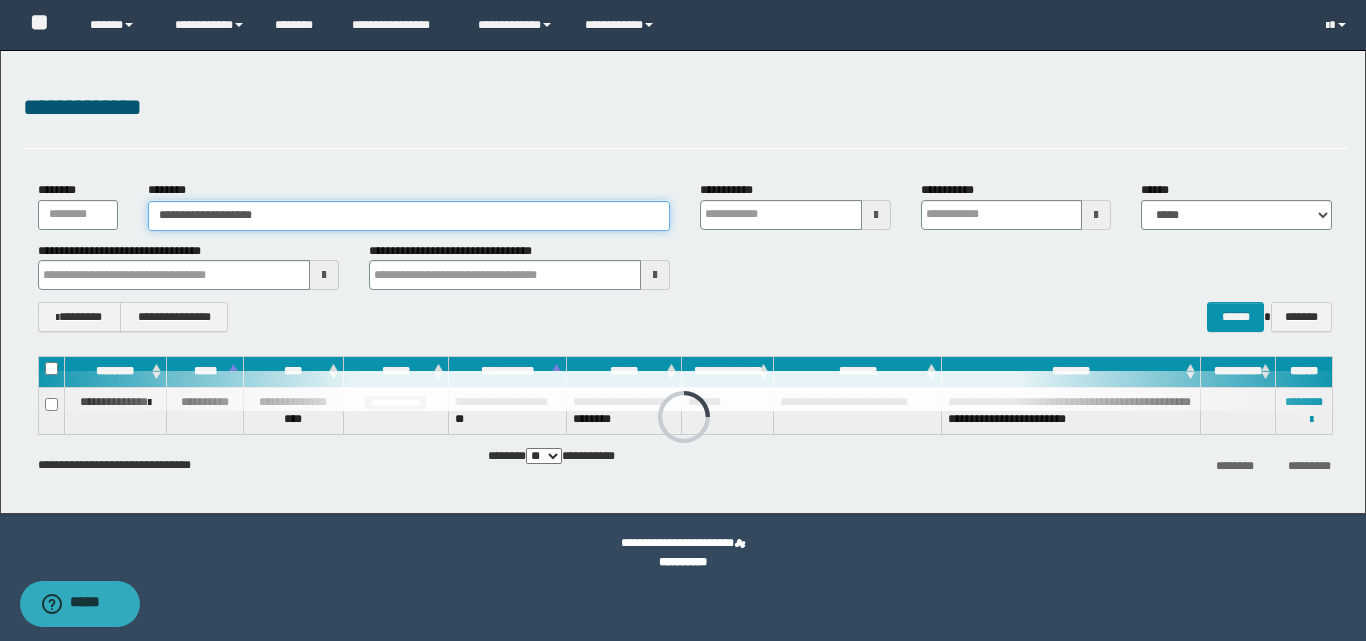 click on "**********" at bounding box center [409, 216] 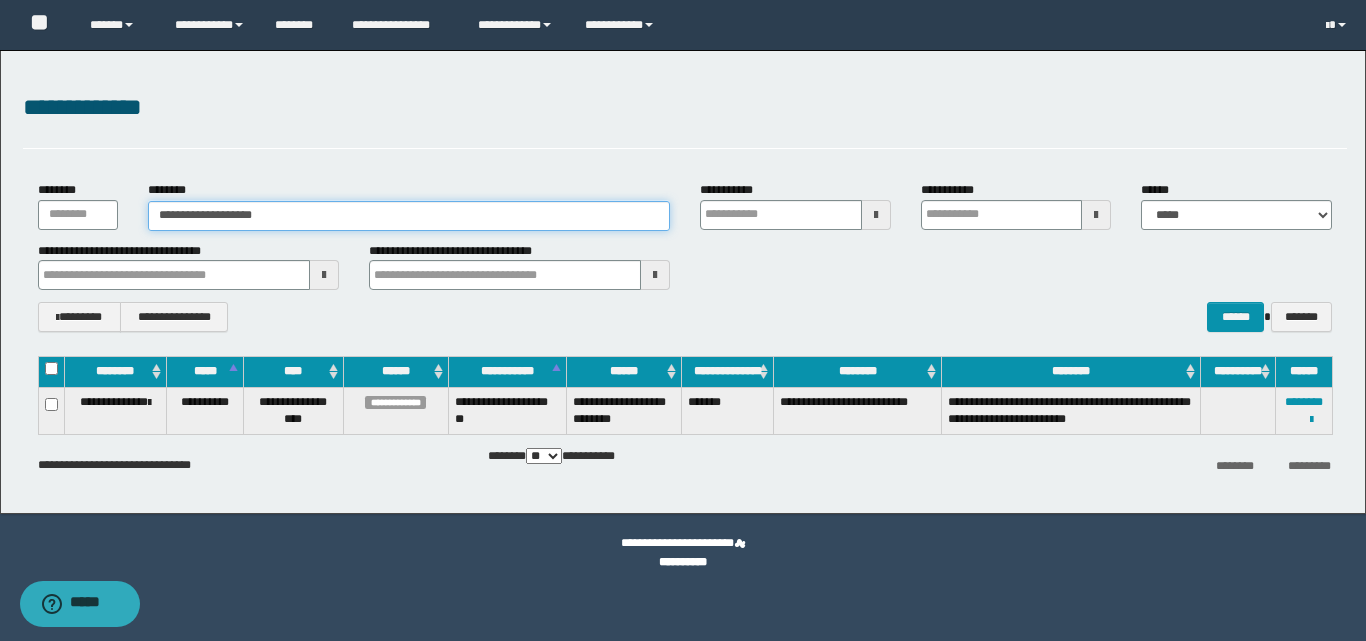 type on "**********" 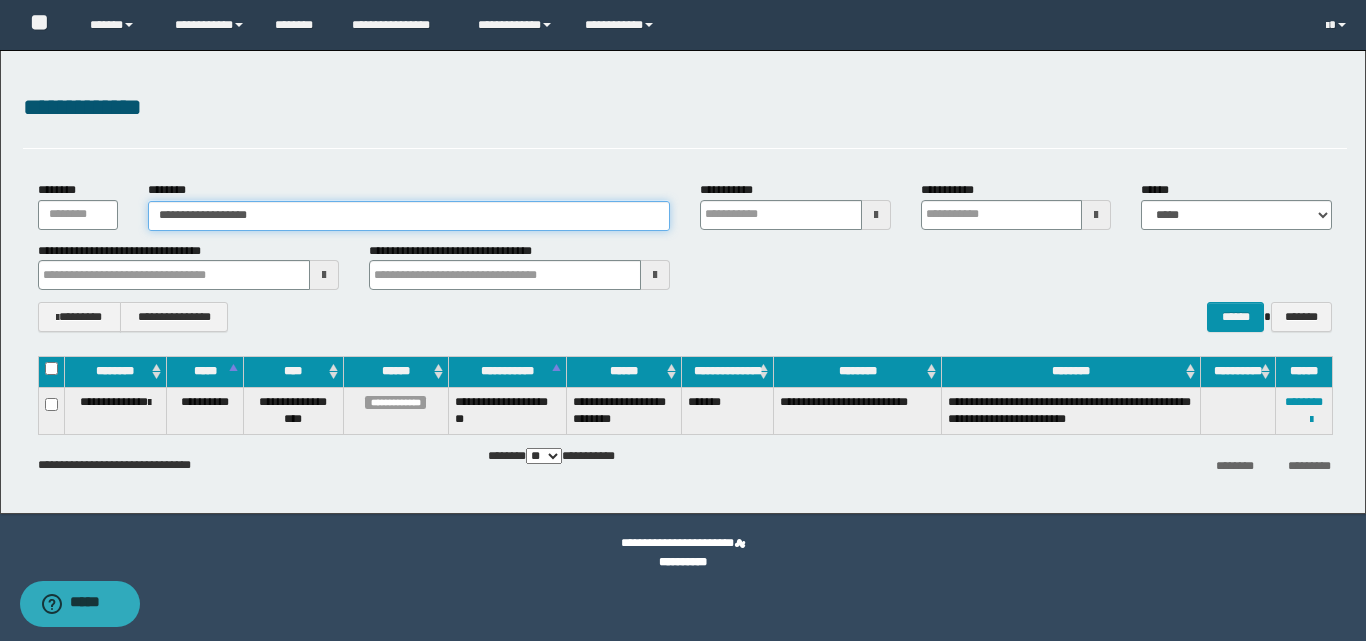 type on "**********" 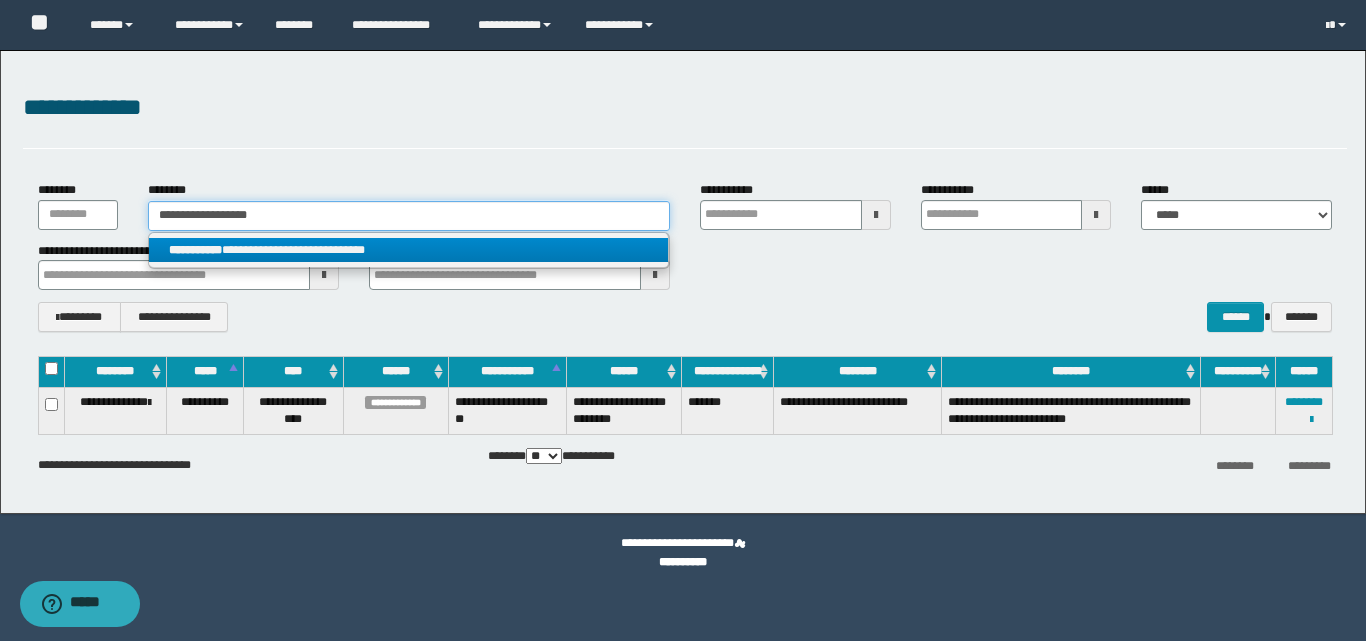 type on "**********" 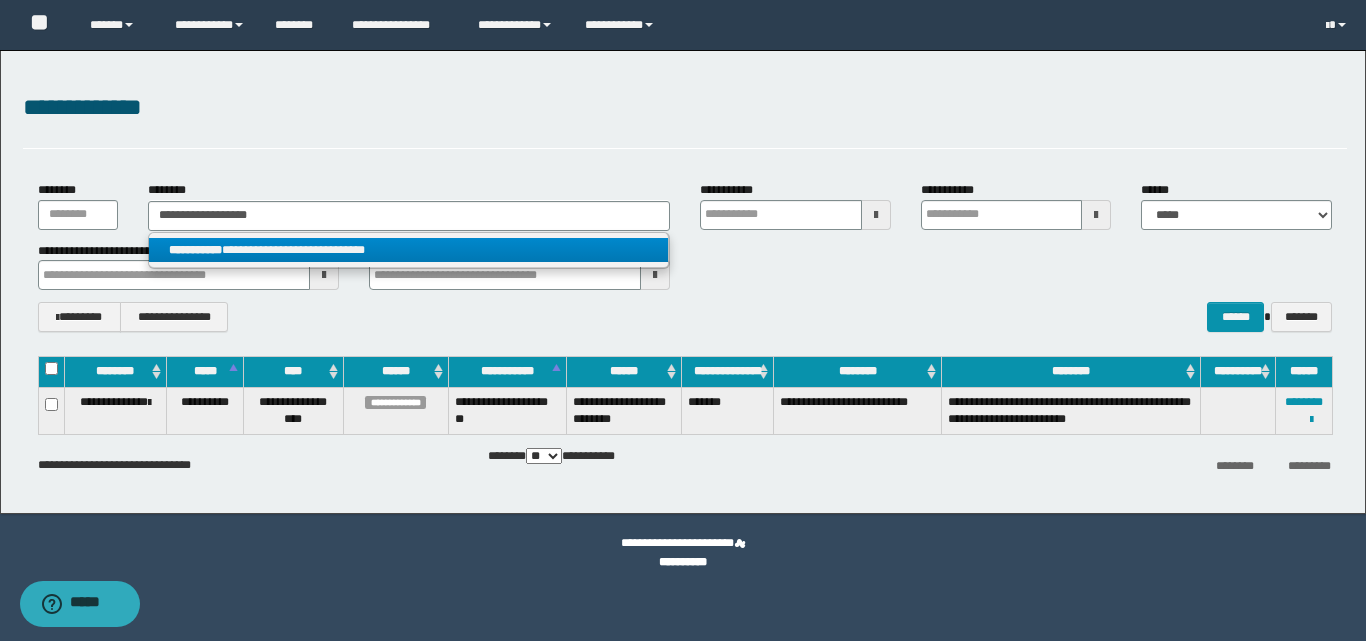 click on "**********" at bounding box center (408, 250) 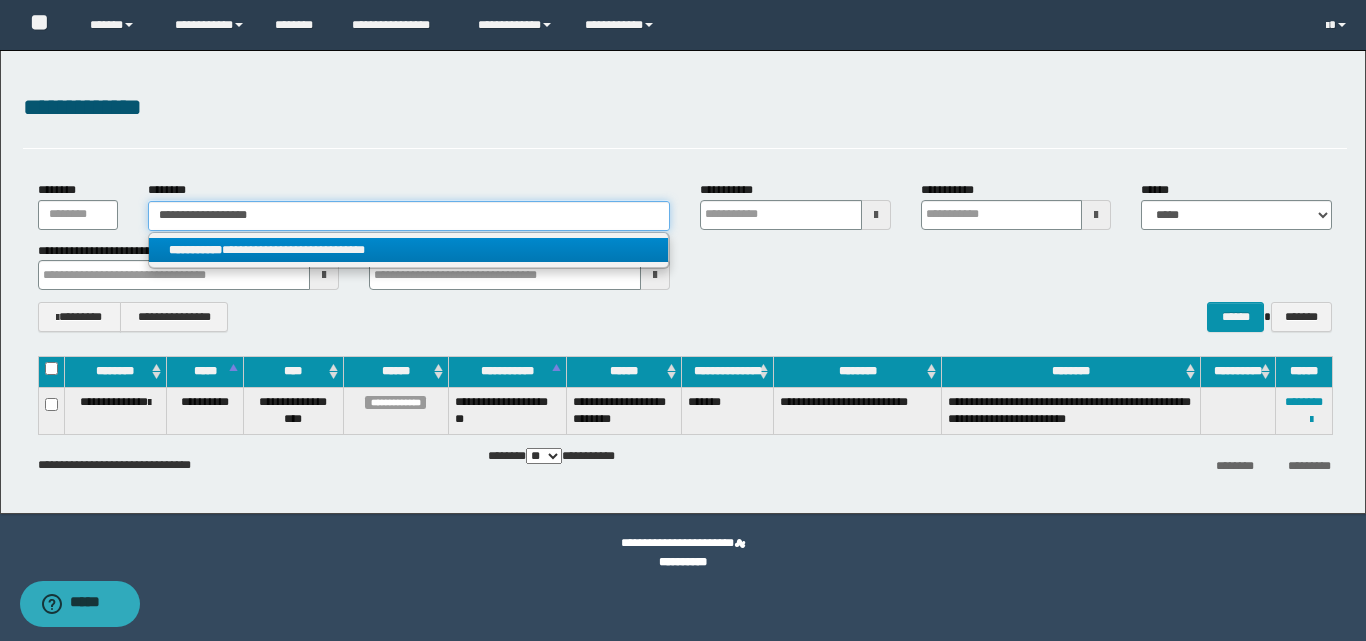 type 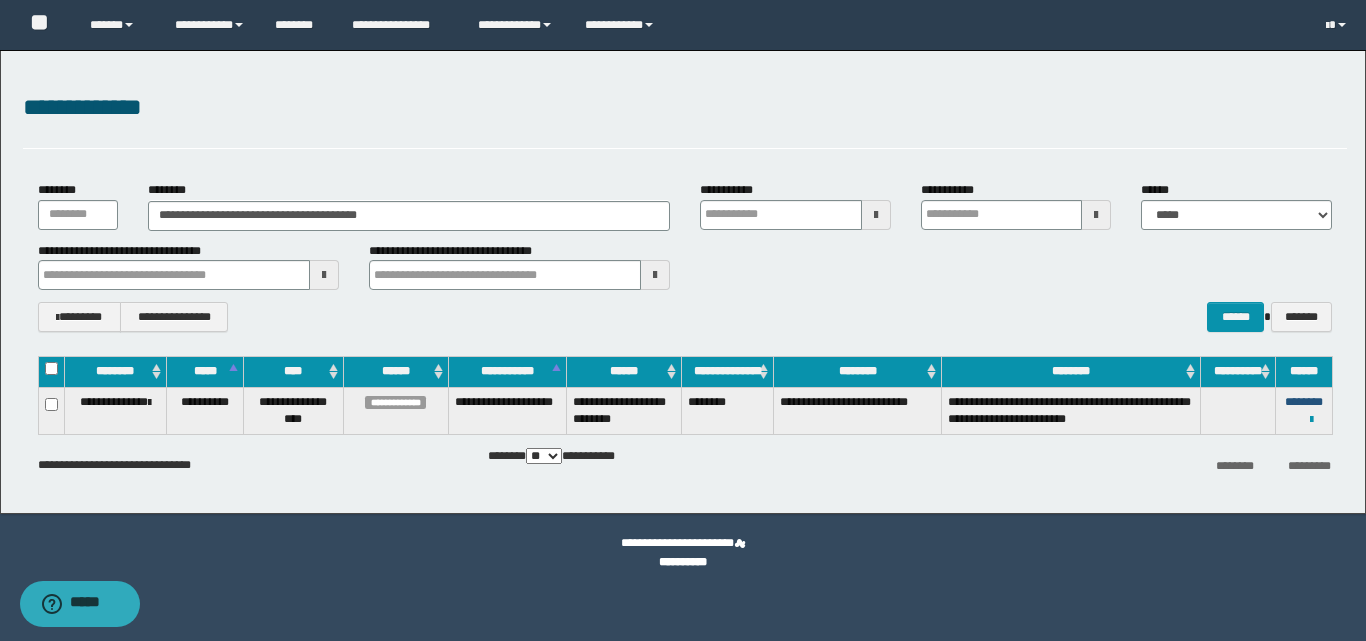 click on "********" at bounding box center (1304, 402) 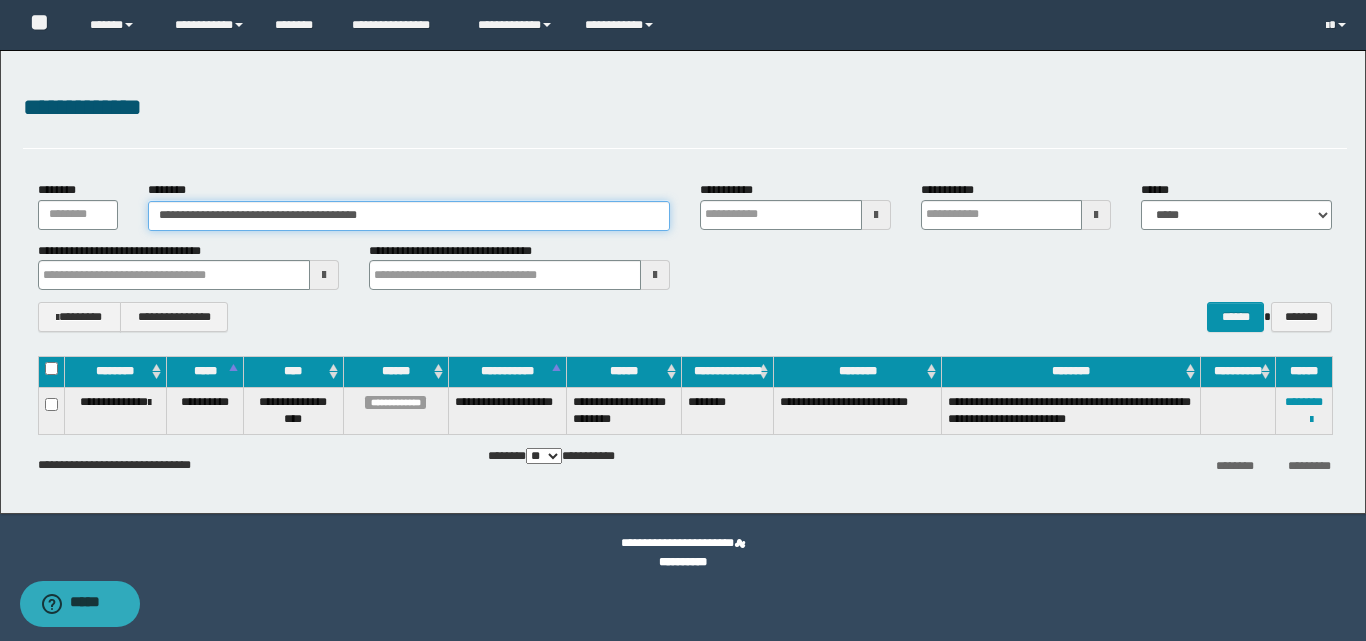 drag, startPoint x: 410, startPoint y: 219, endPoint x: 140, endPoint y: 228, distance: 270.14996 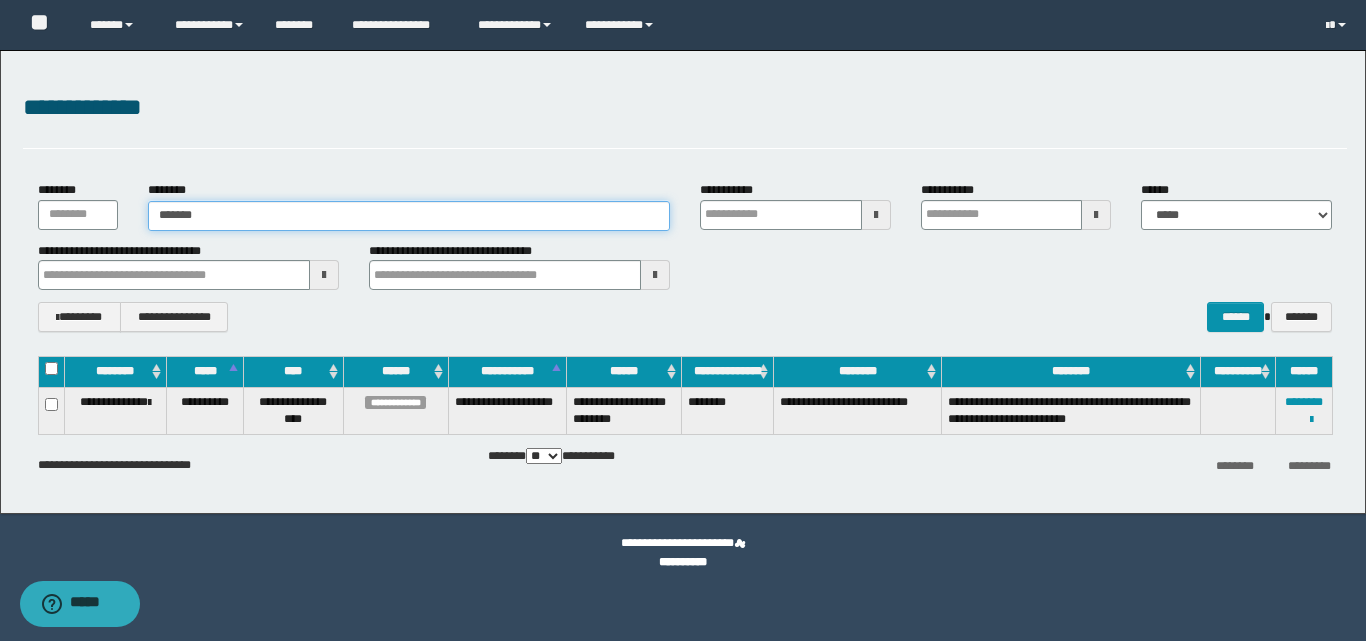 type on "********" 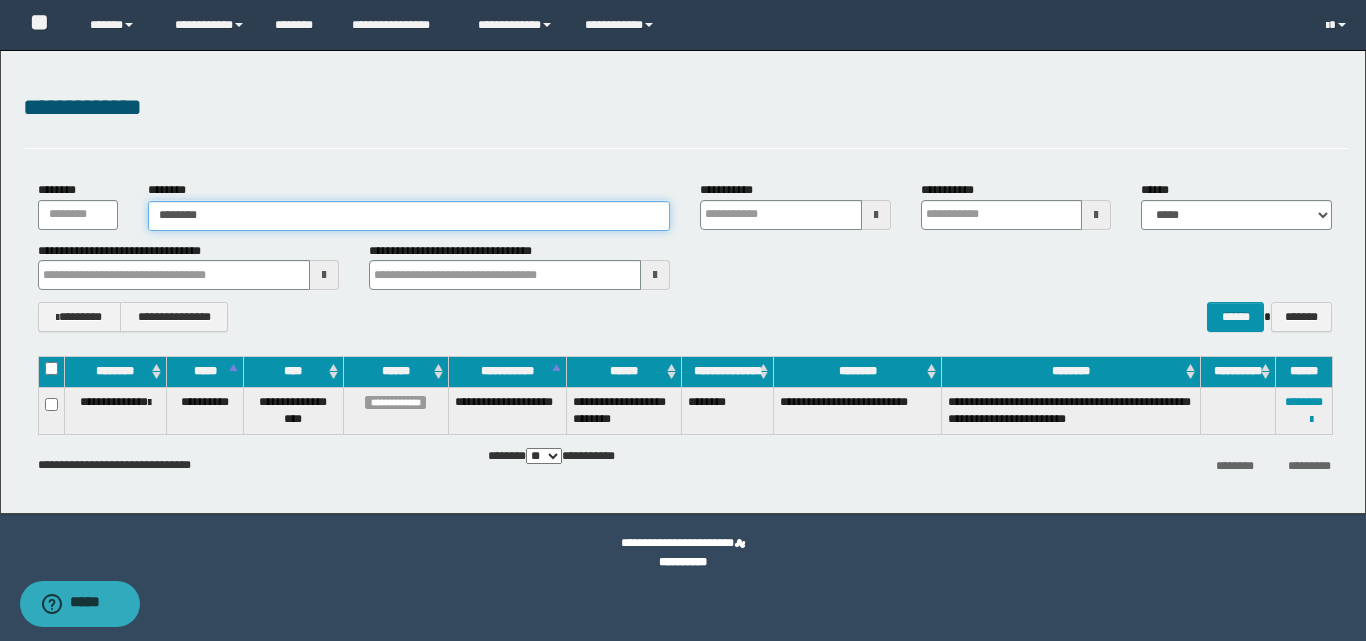 type on "********" 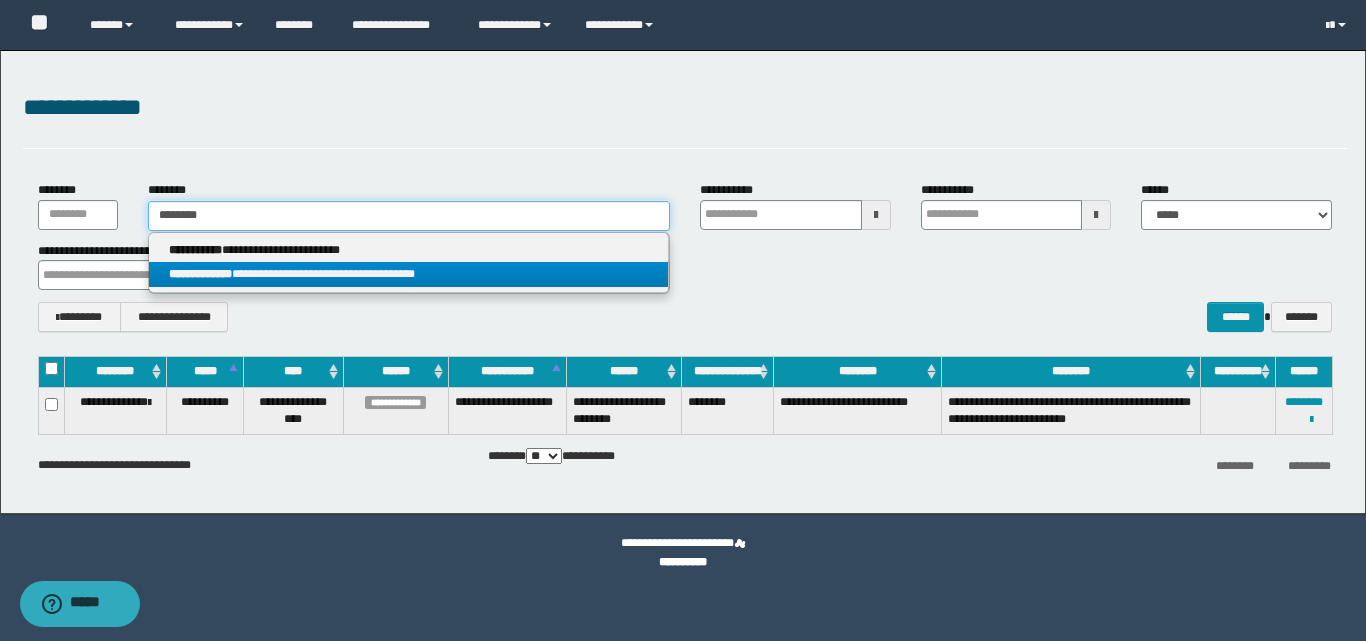 type on "********" 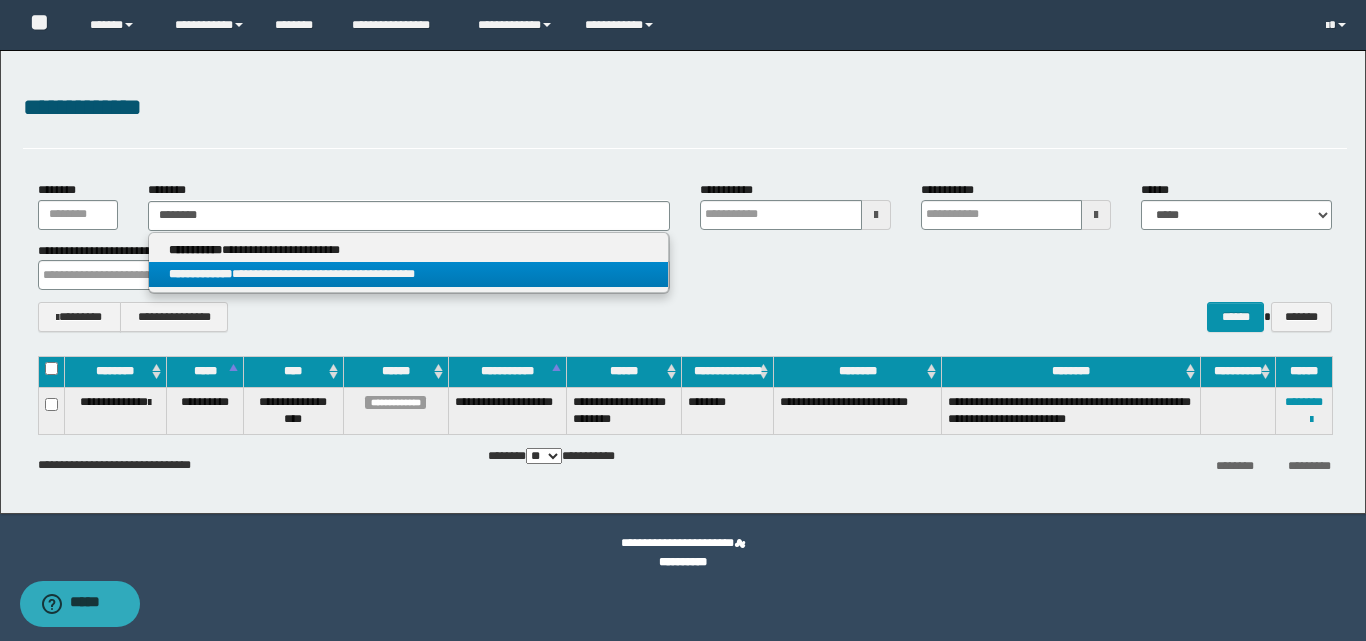 click on "**********" at bounding box center (408, 274) 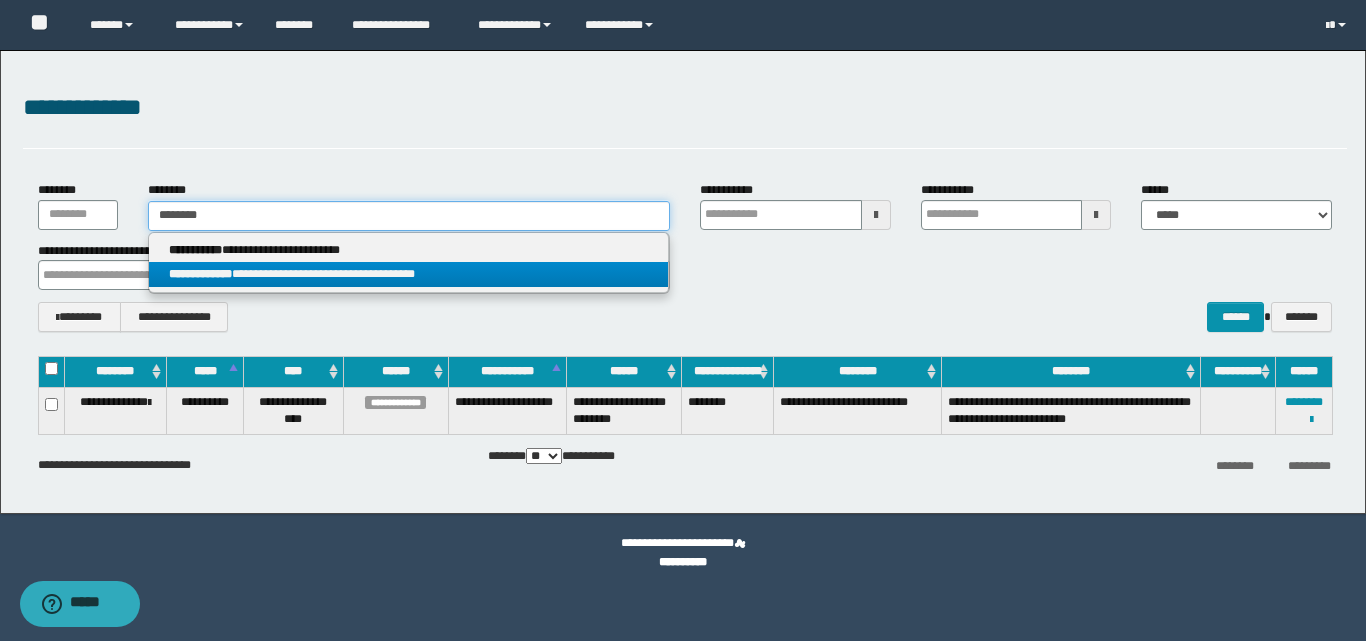 type 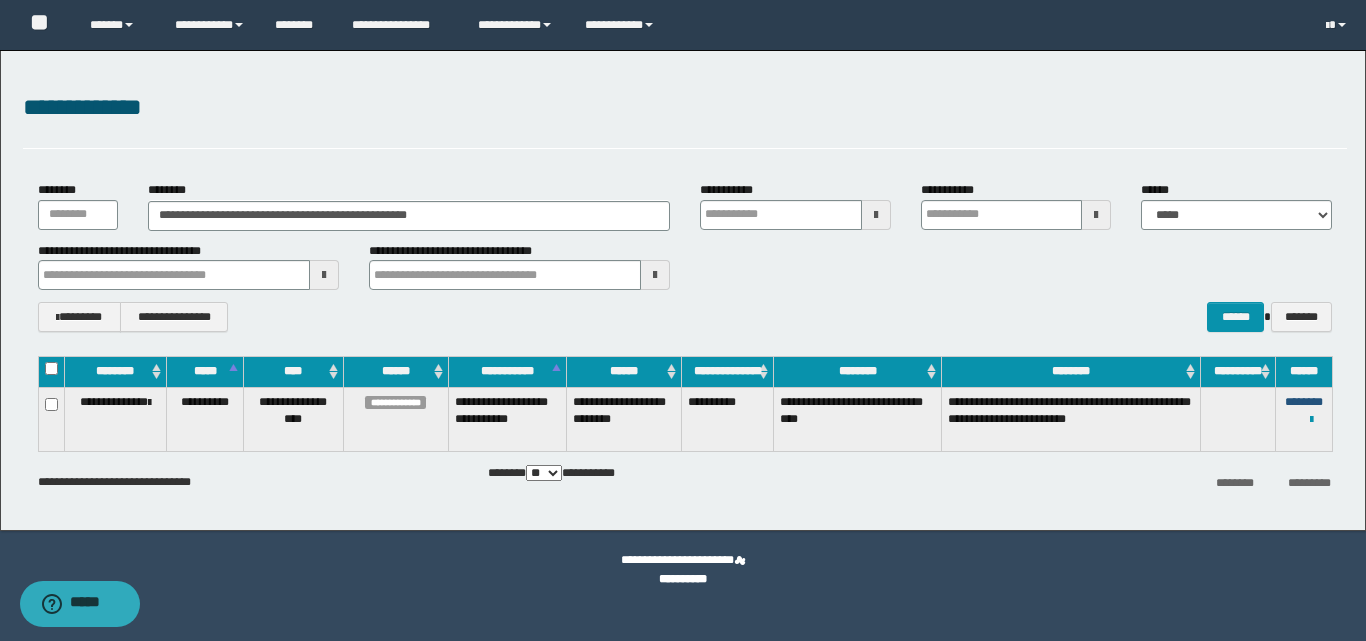 click on "********" at bounding box center (1304, 402) 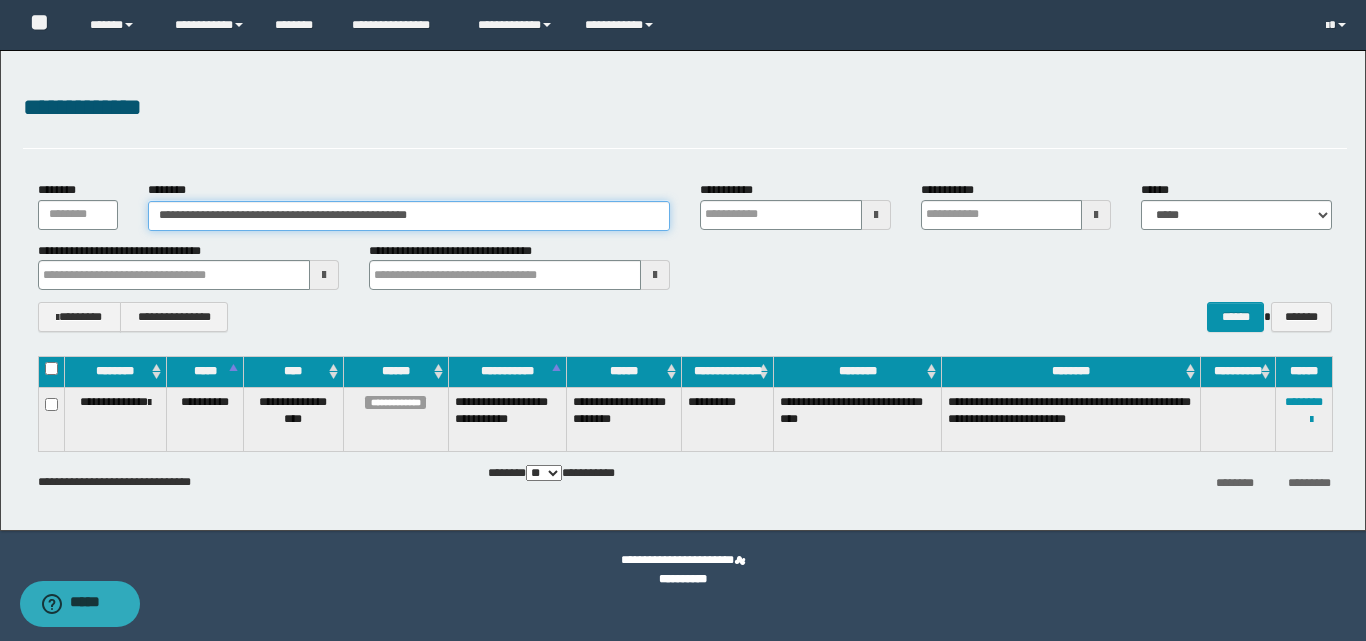 drag, startPoint x: 503, startPoint y: 213, endPoint x: 26, endPoint y: 264, distance: 479.71866 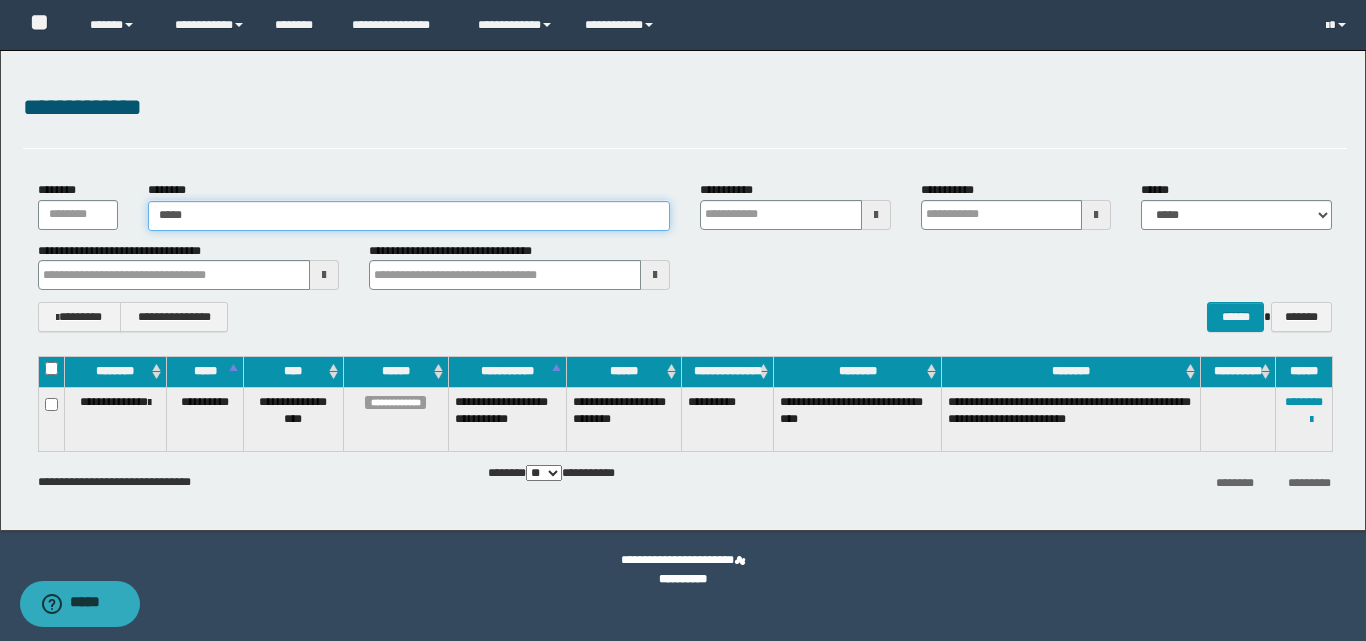 type on "******" 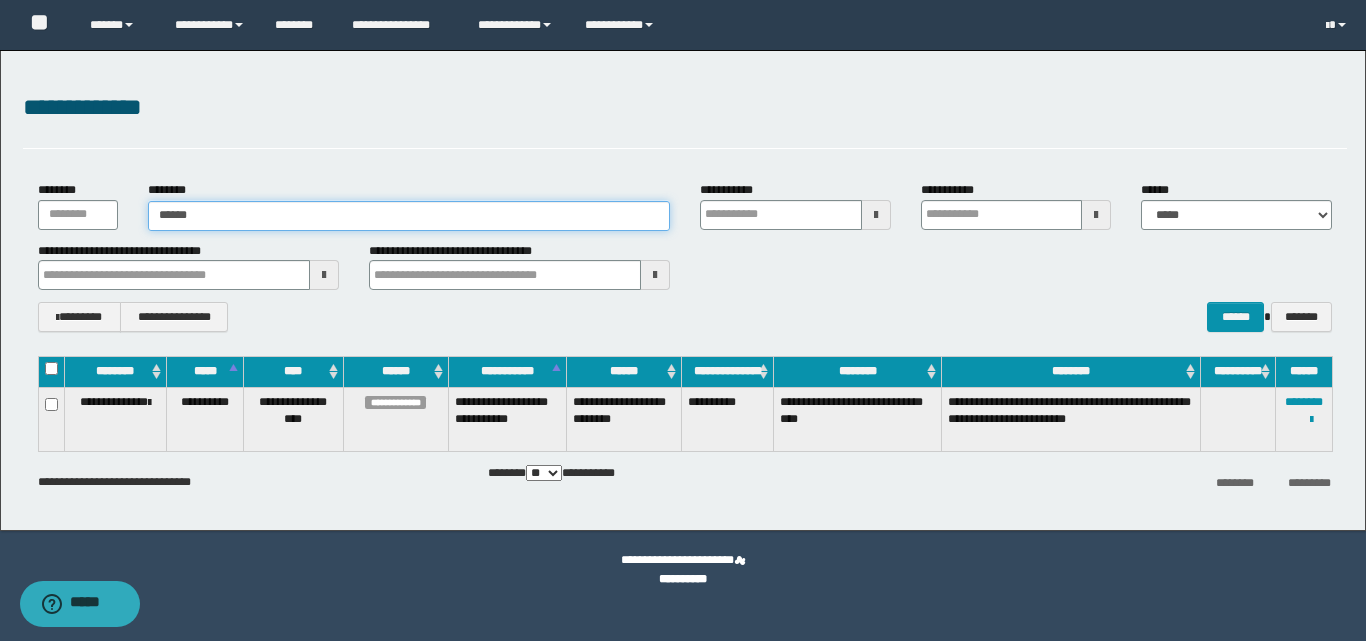 type on "******" 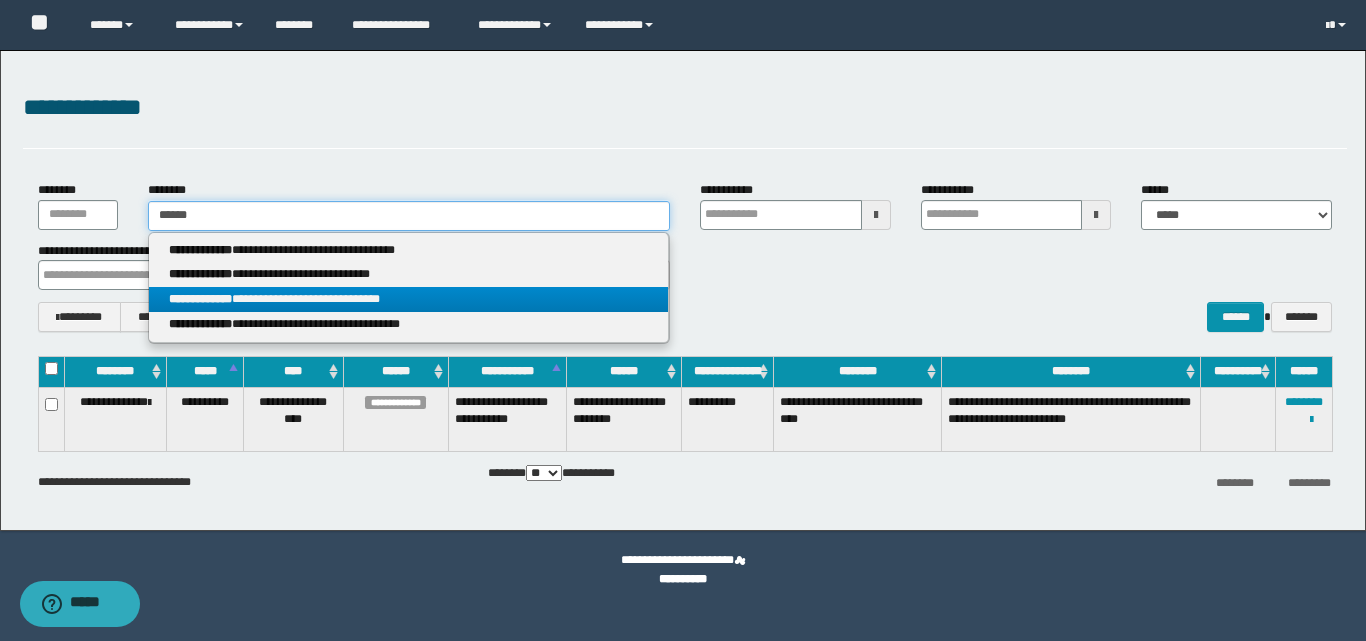 type on "******" 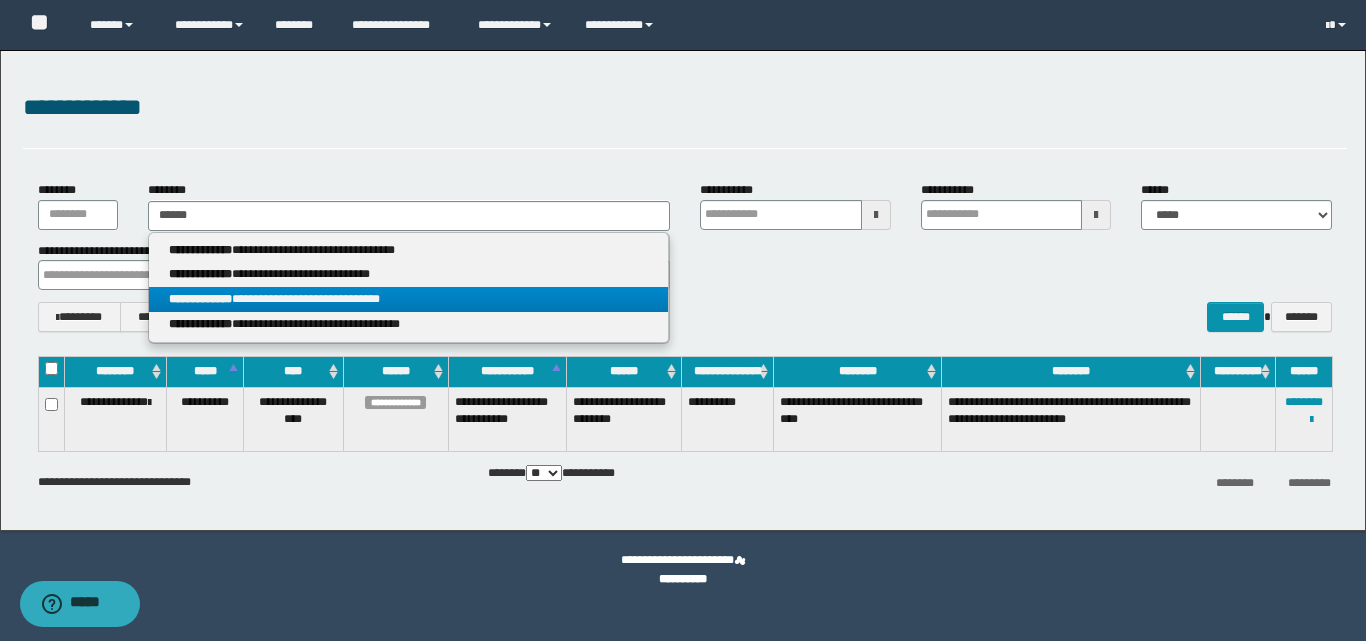 click on "**********" at bounding box center [408, 299] 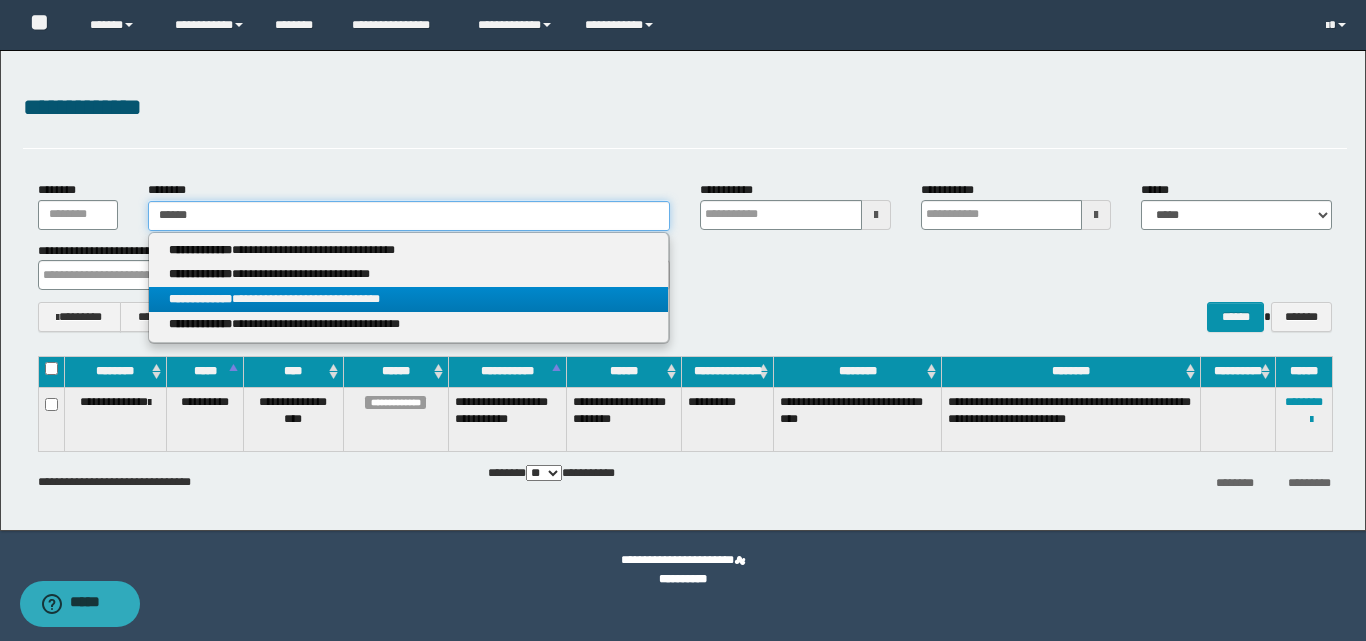 type 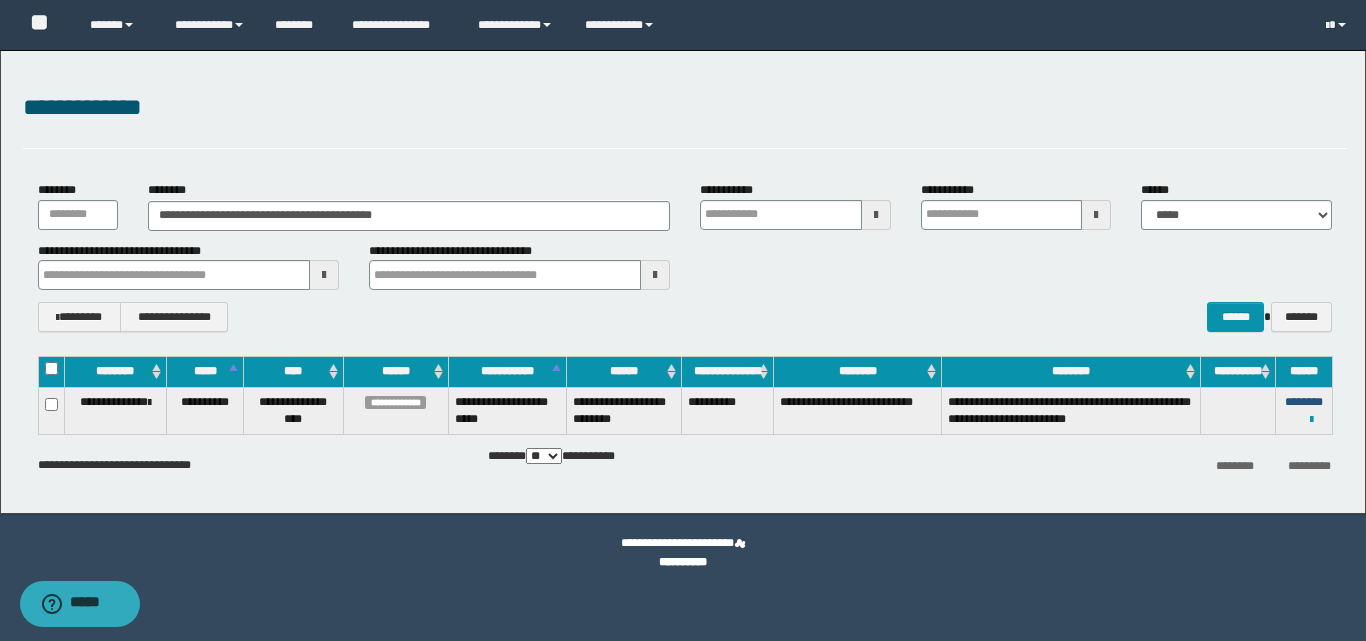 click on "********" at bounding box center [1304, 402] 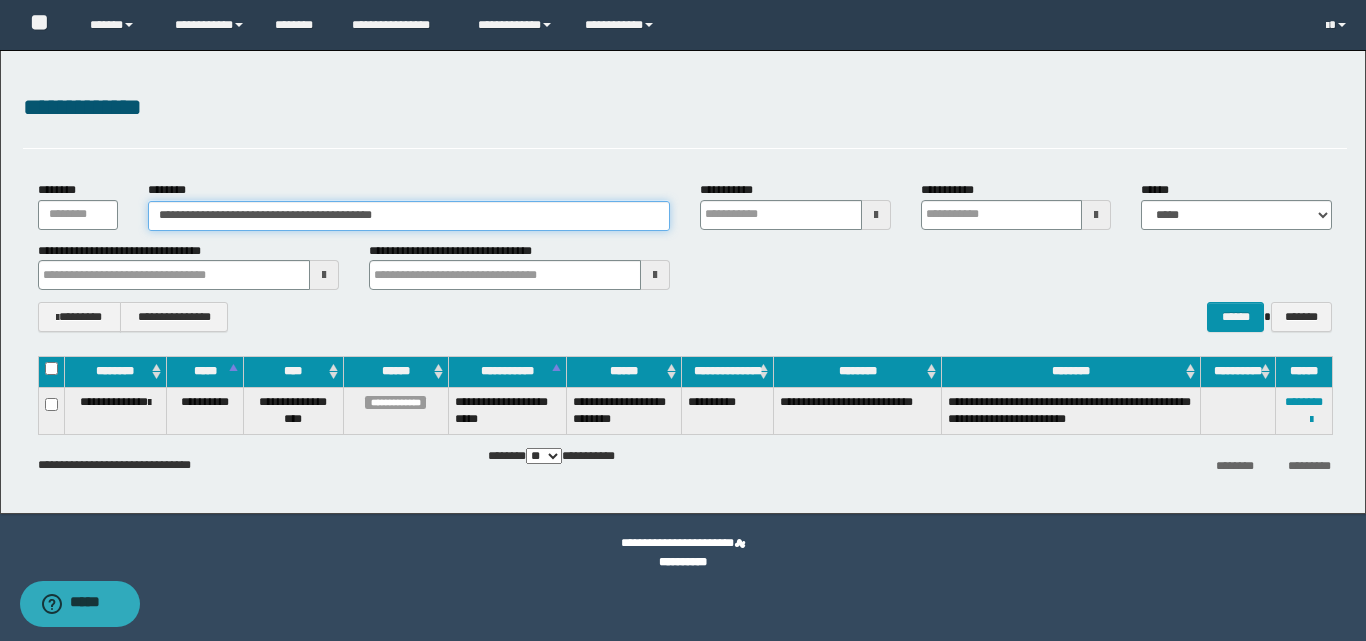 drag, startPoint x: 439, startPoint y: 220, endPoint x: 87, endPoint y: 231, distance: 352.17184 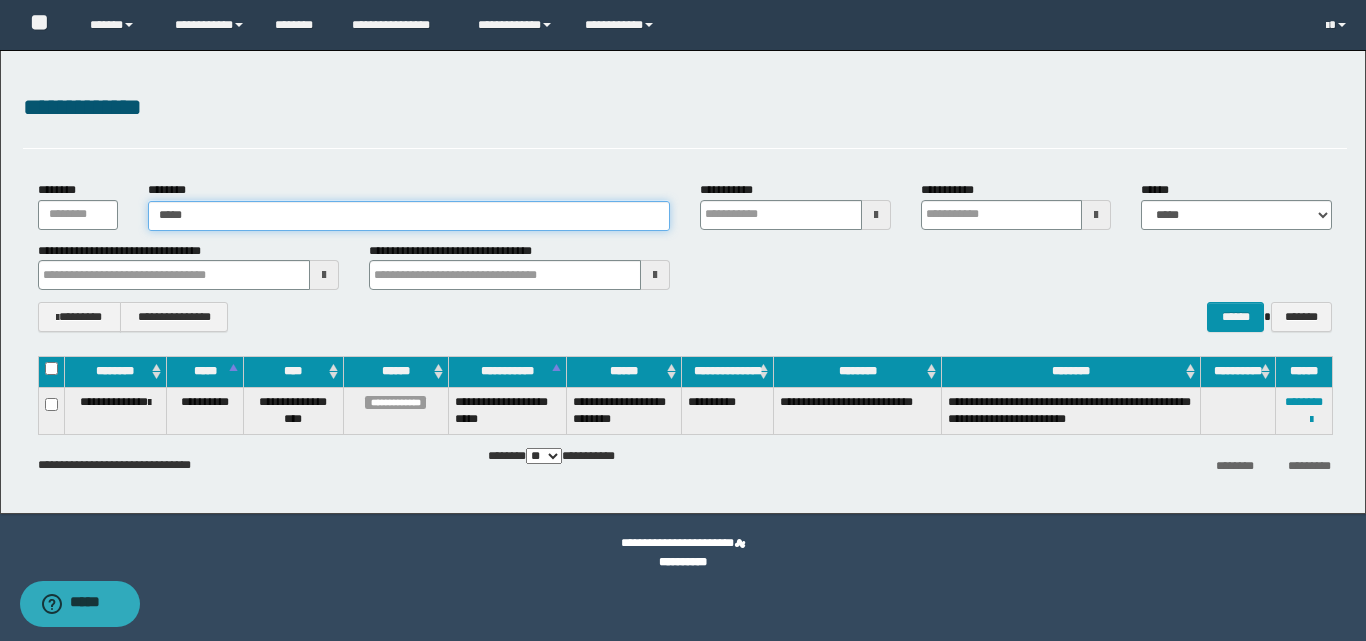 type on "******" 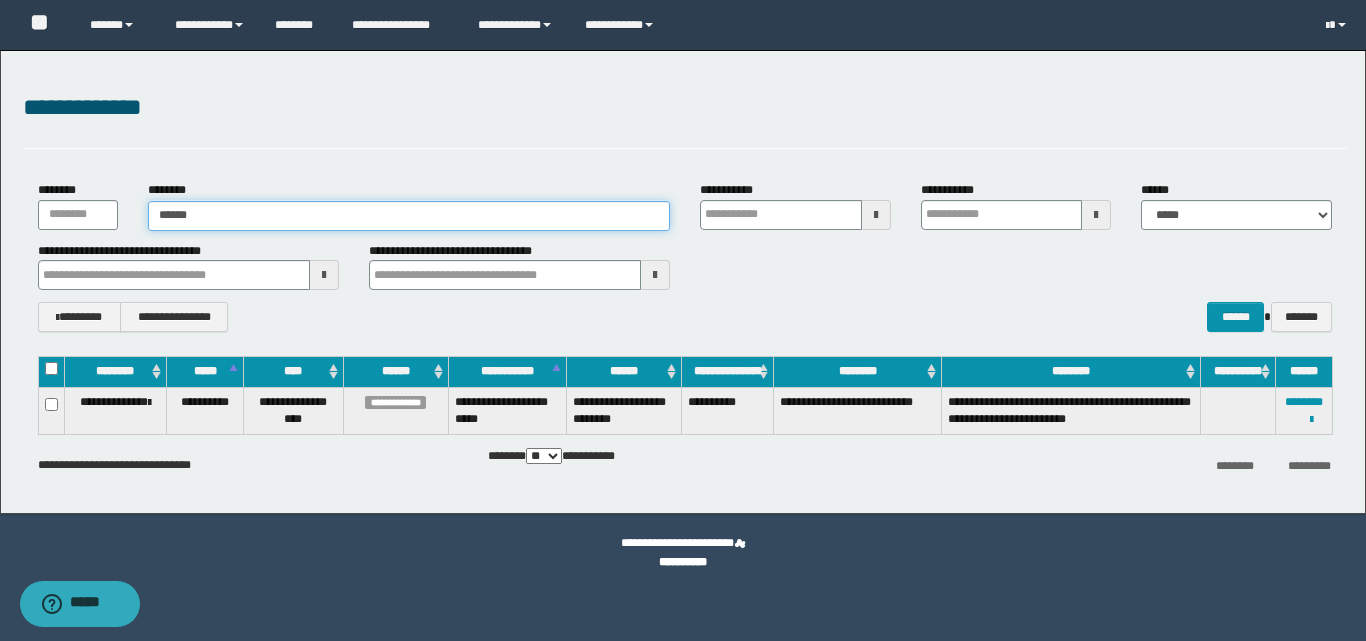 type on "******" 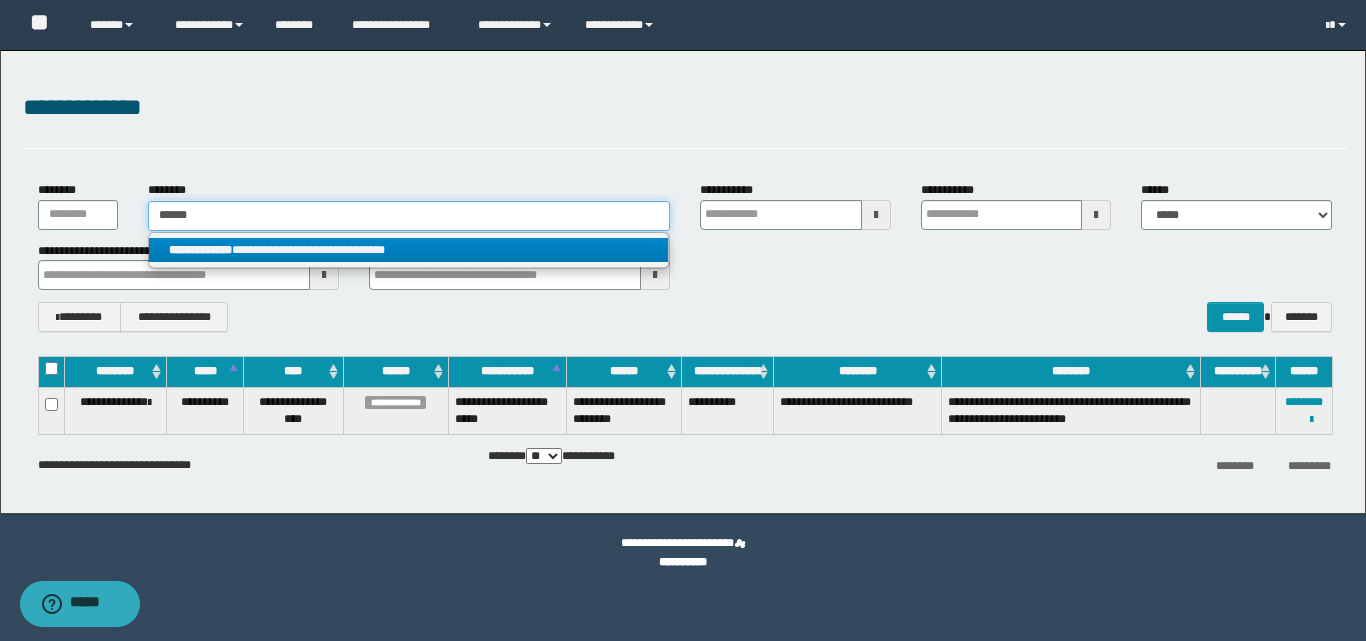 type on "******" 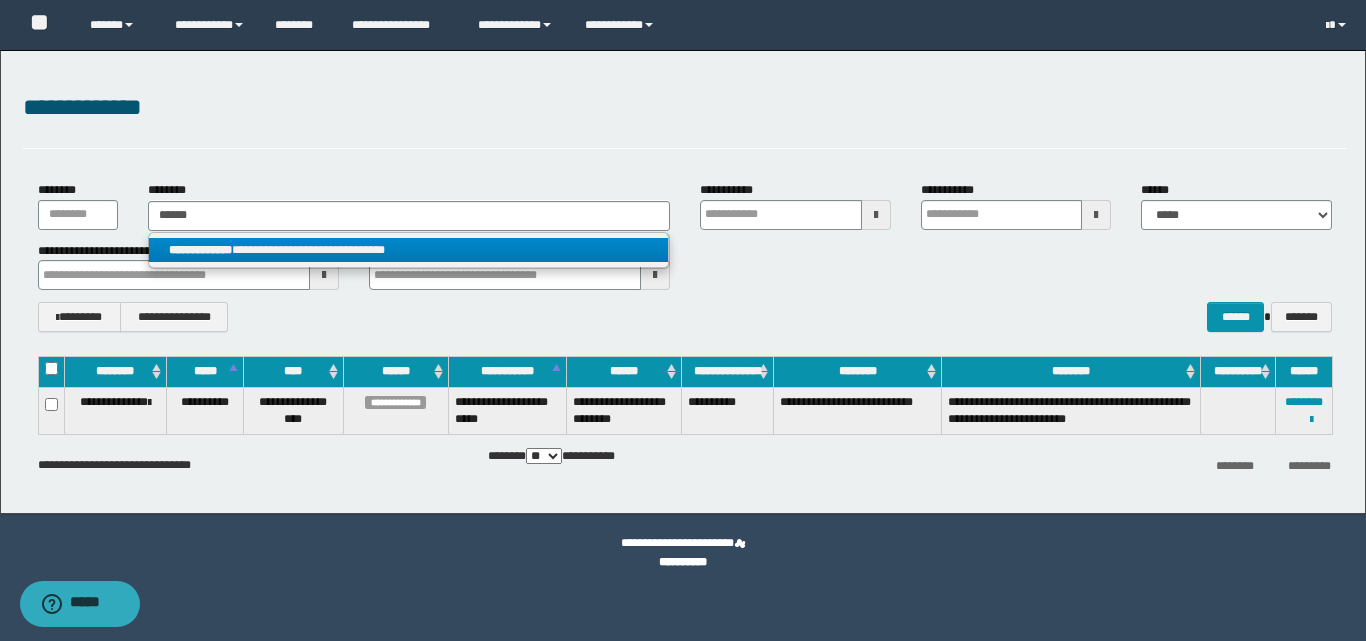 click on "**********" at bounding box center [408, 250] 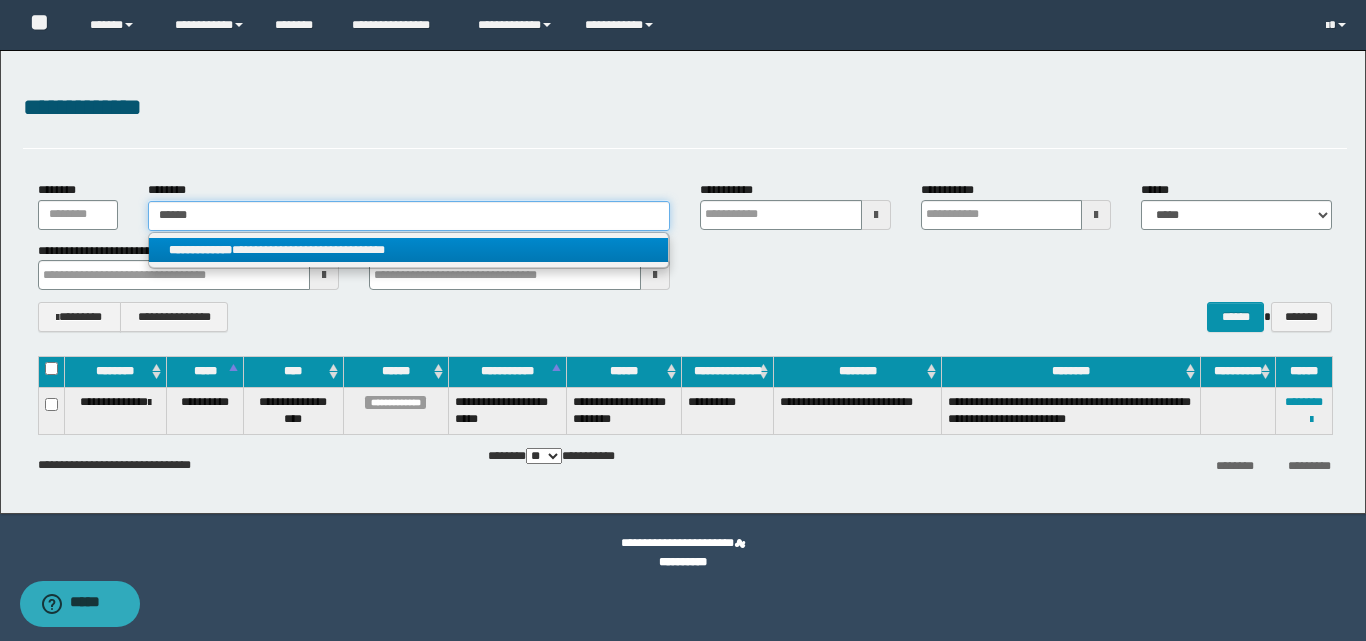 type 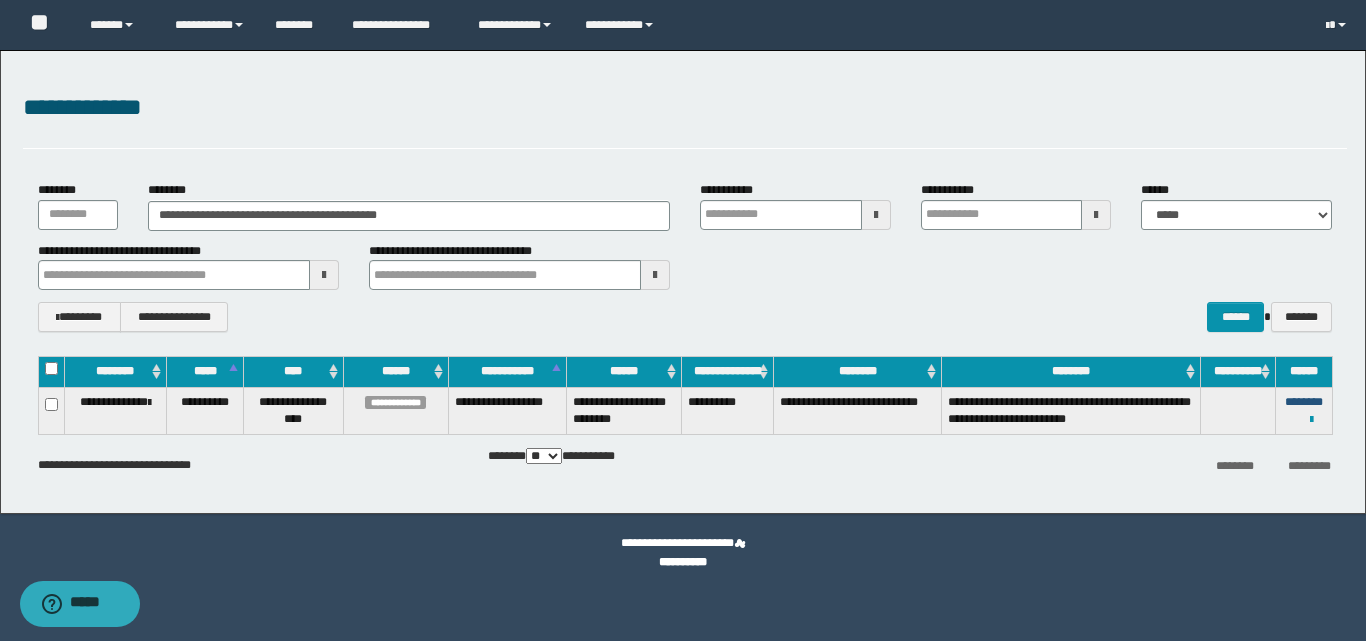 click on "********" at bounding box center [1304, 402] 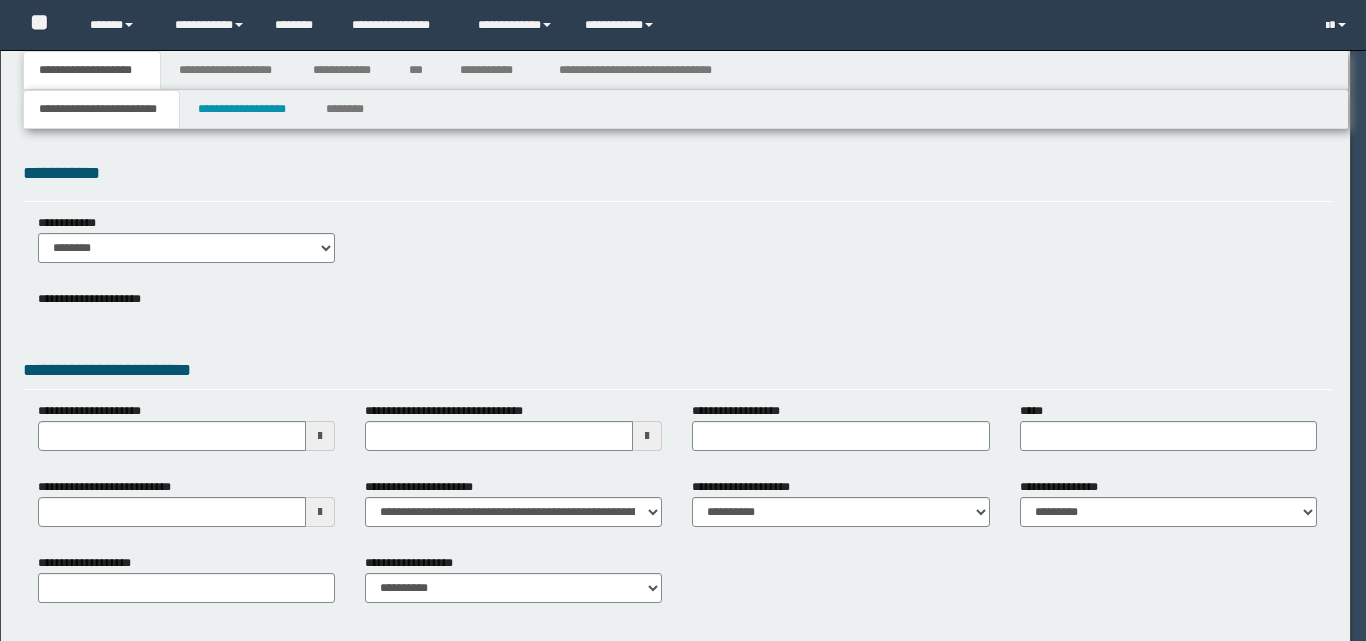 scroll, scrollTop: 0, scrollLeft: 0, axis: both 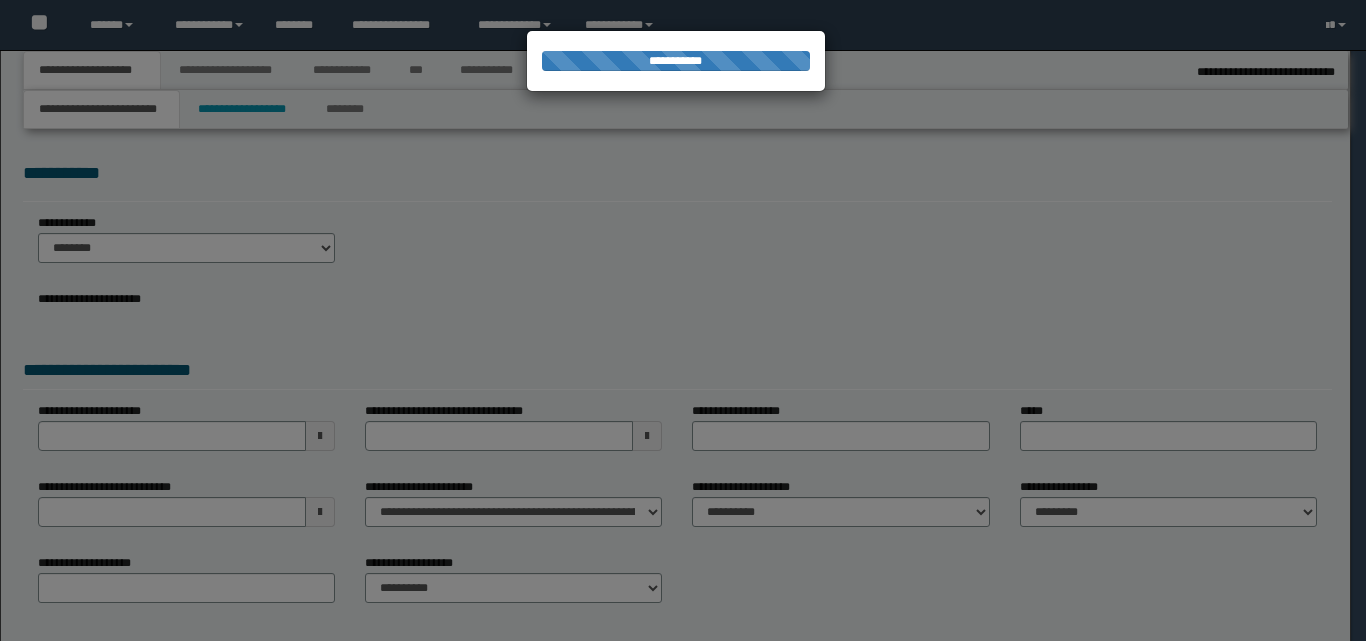 select on "*" 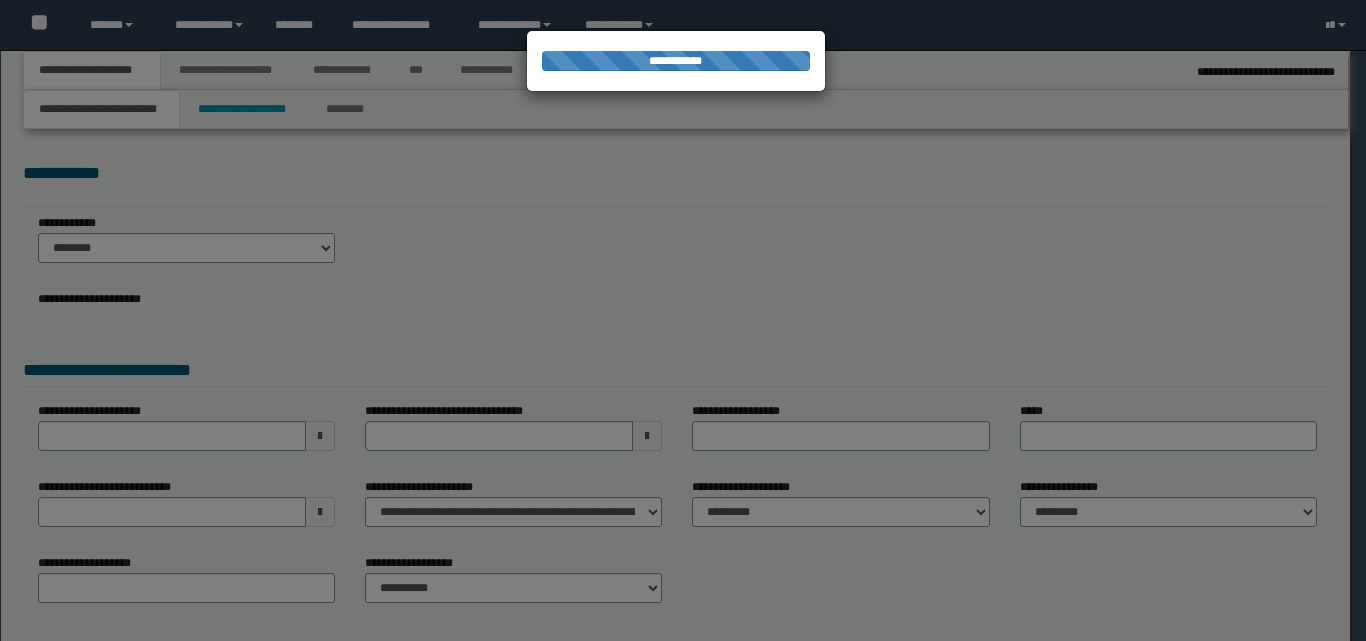 type on "********" 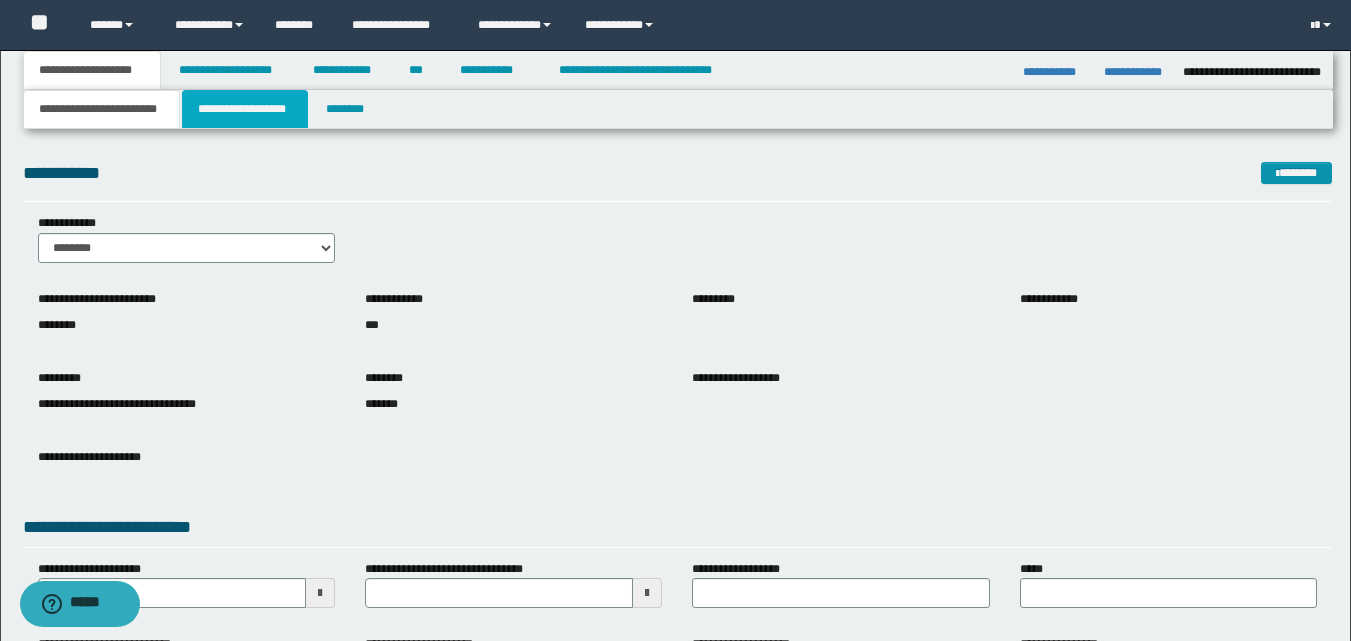 click on "**********" at bounding box center [245, 109] 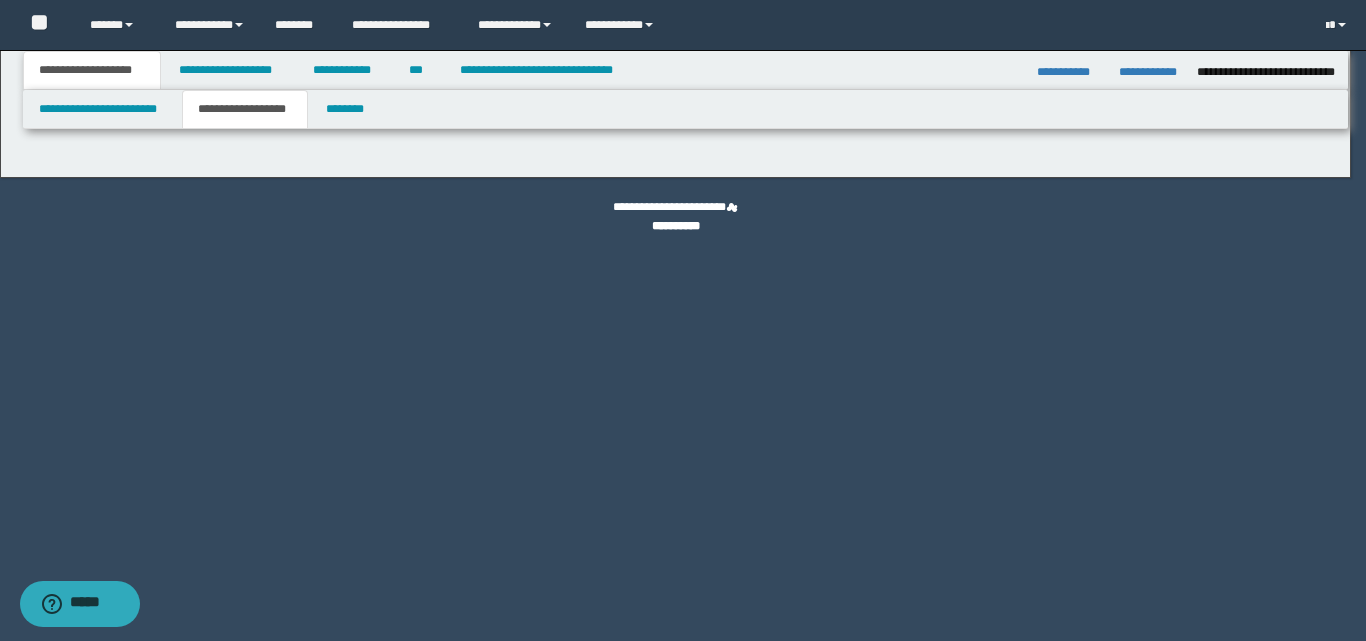 type on "********" 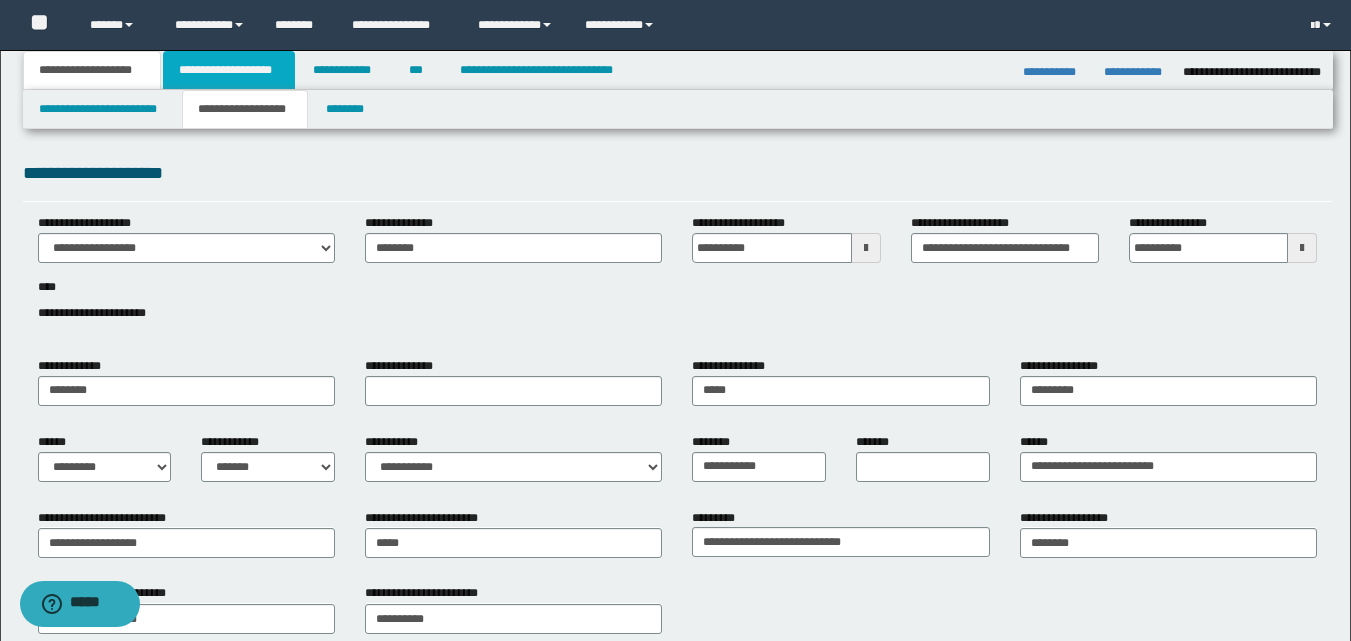 click on "**********" at bounding box center [229, 70] 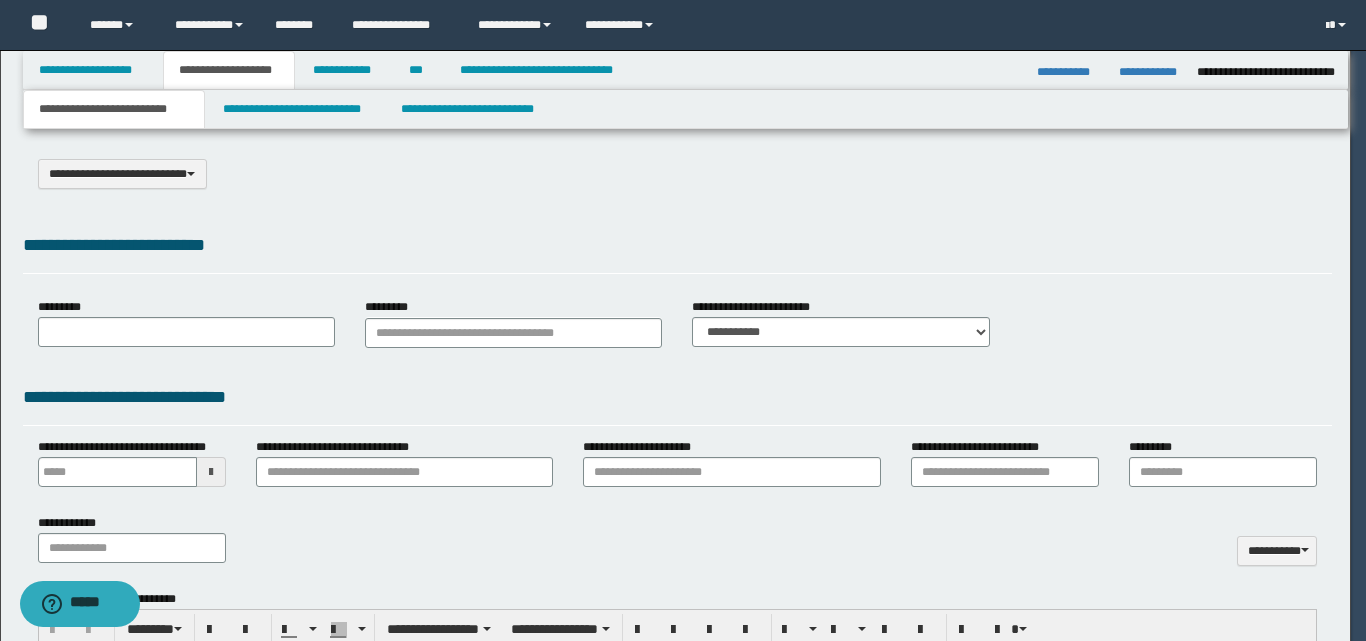 select on "*" 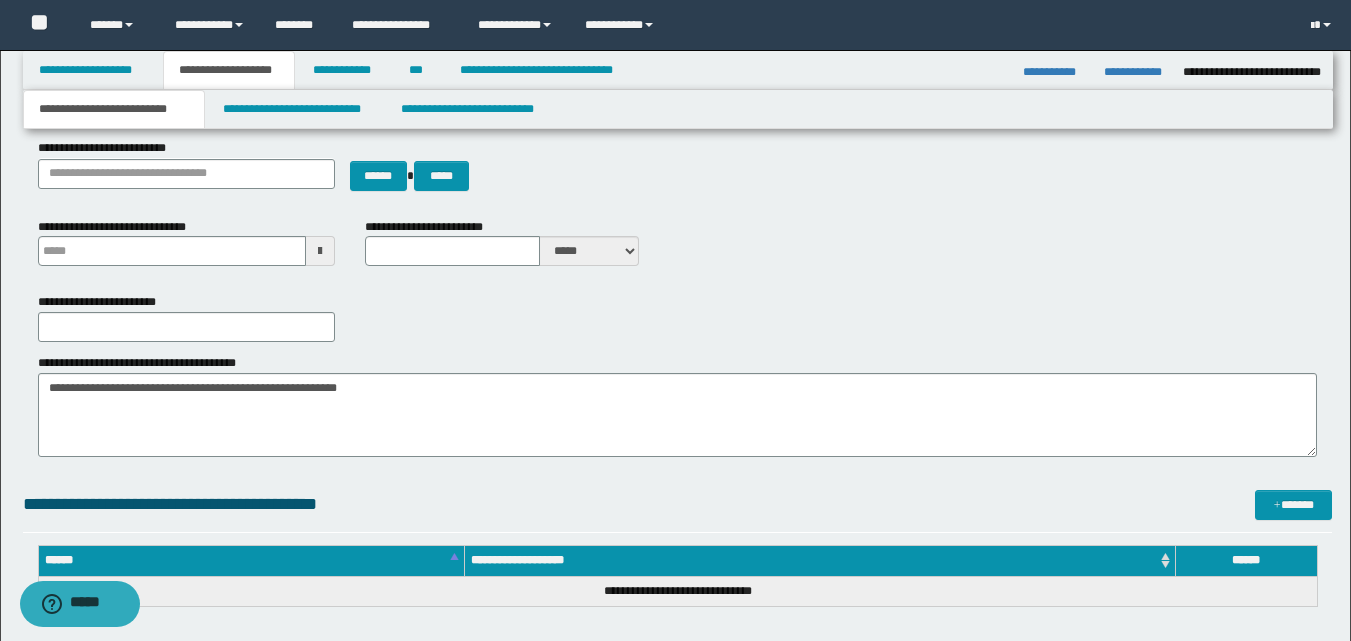 scroll, scrollTop: 300, scrollLeft: 0, axis: vertical 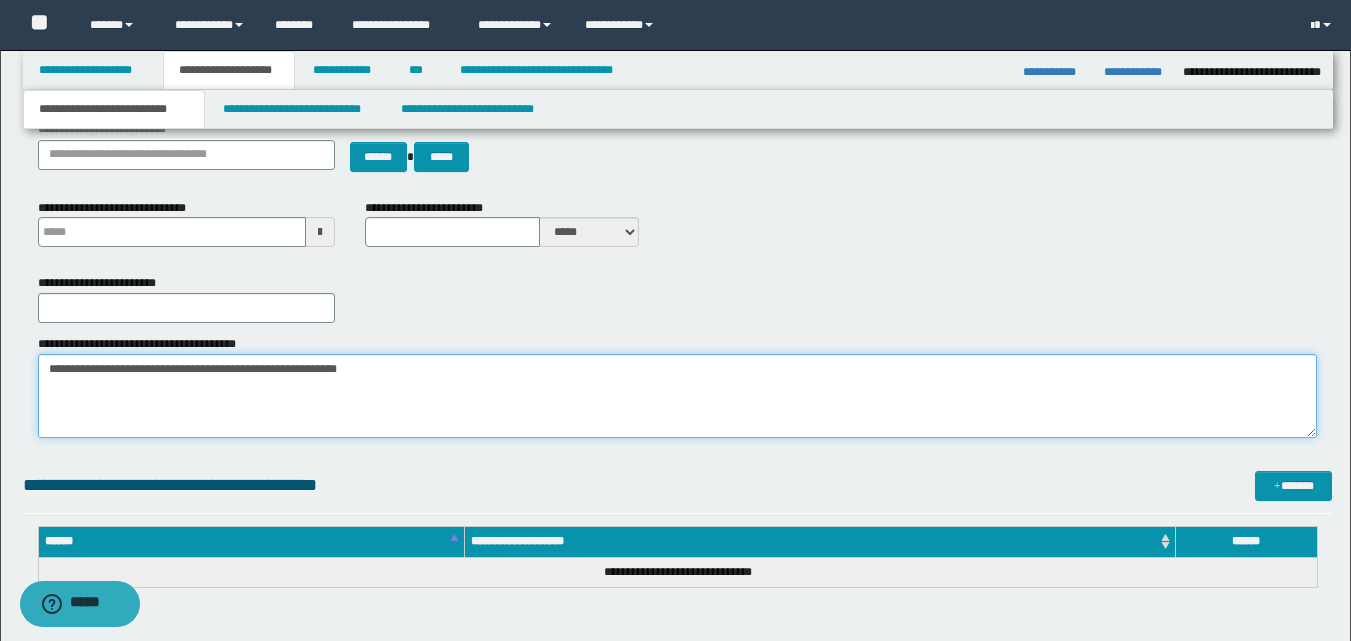 drag, startPoint x: 392, startPoint y: 374, endPoint x: 276, endPoint y: 373, distance: 116.00431 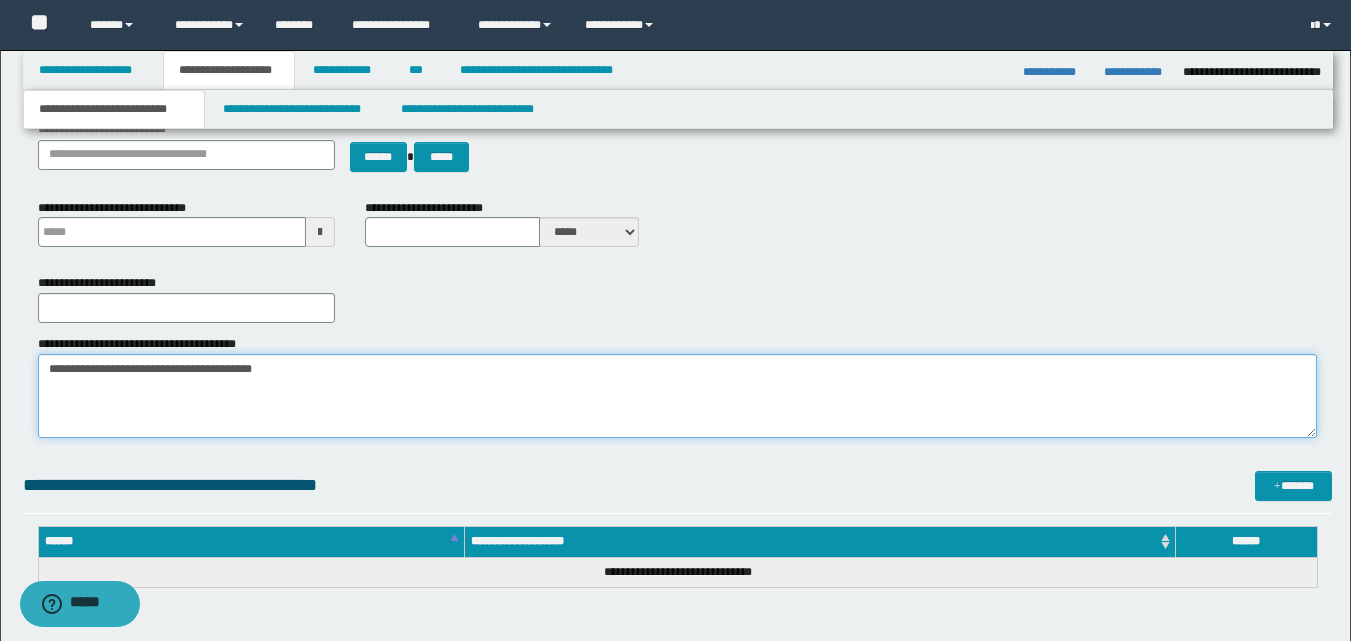 type on "**********" 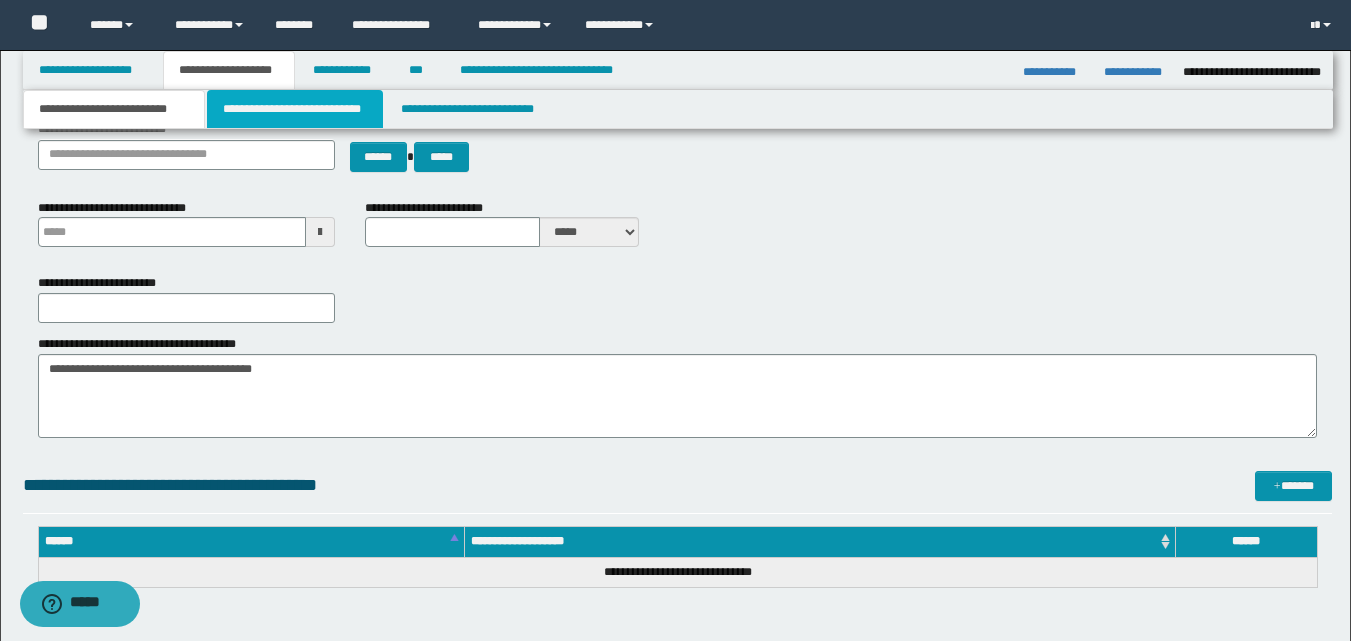 drag, startPoint x: 324, startPoint y: 114, endPoint x: 289, endPoint y: 238, distance: 128.84486 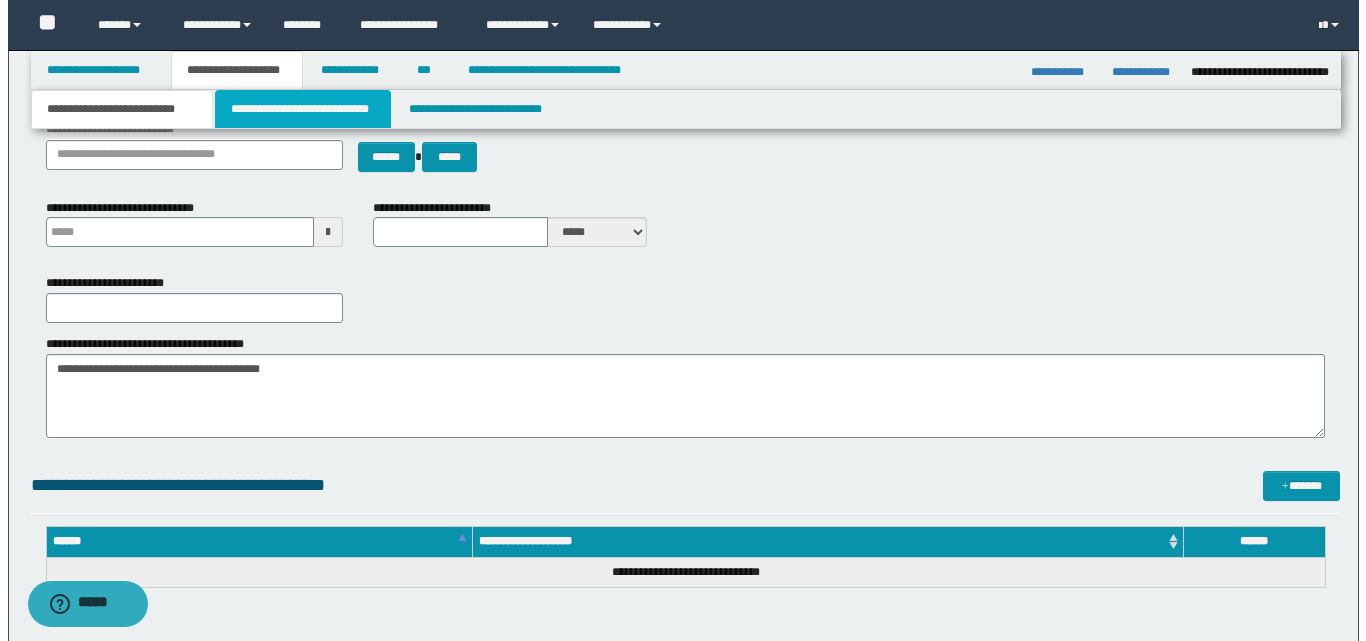 scroll, scrollTop: 0, scrollLeft: 0, axis: both 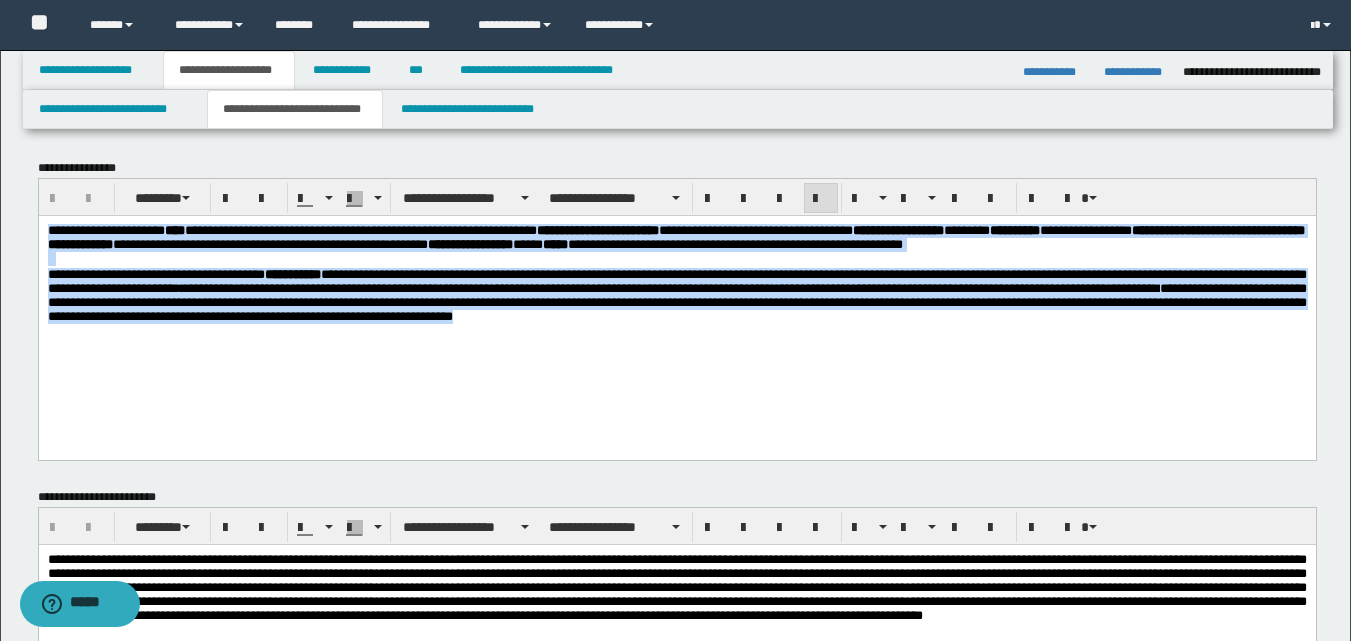 drag, startPoint x: 49, startPoint y: 233, endPoint x: 1287, endPoint y: 369, distance: 1245.4478 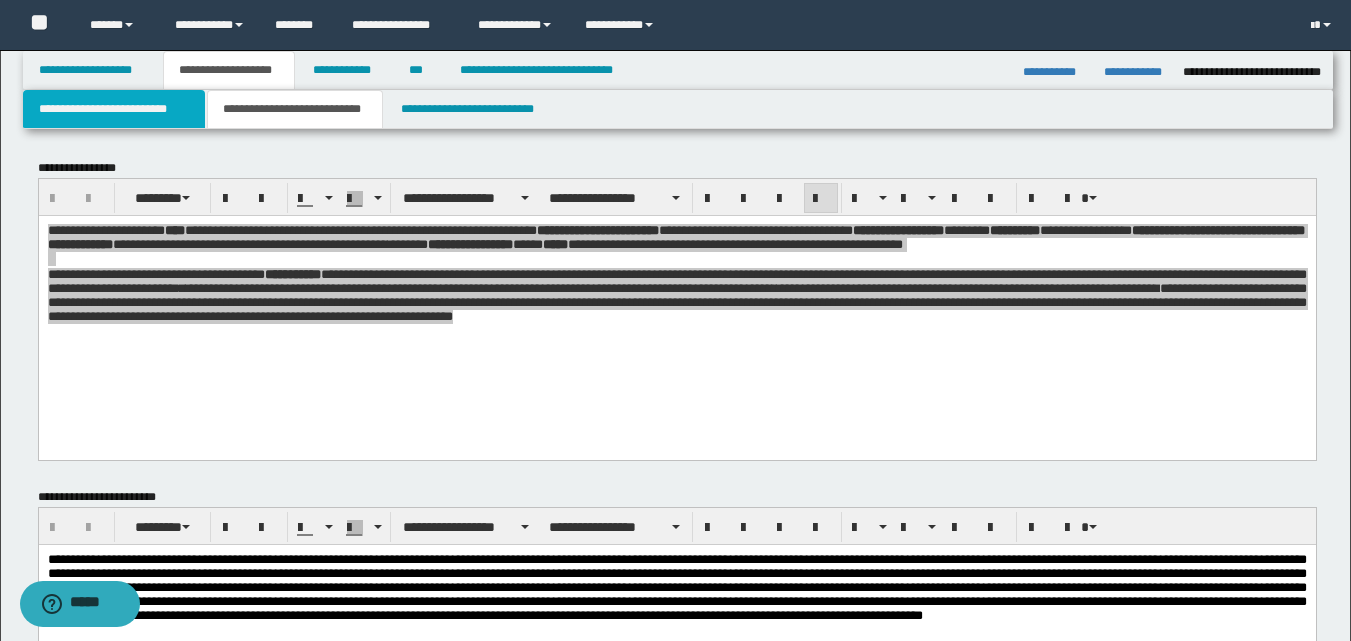 click on "**********" at bounding box center (114, 109) 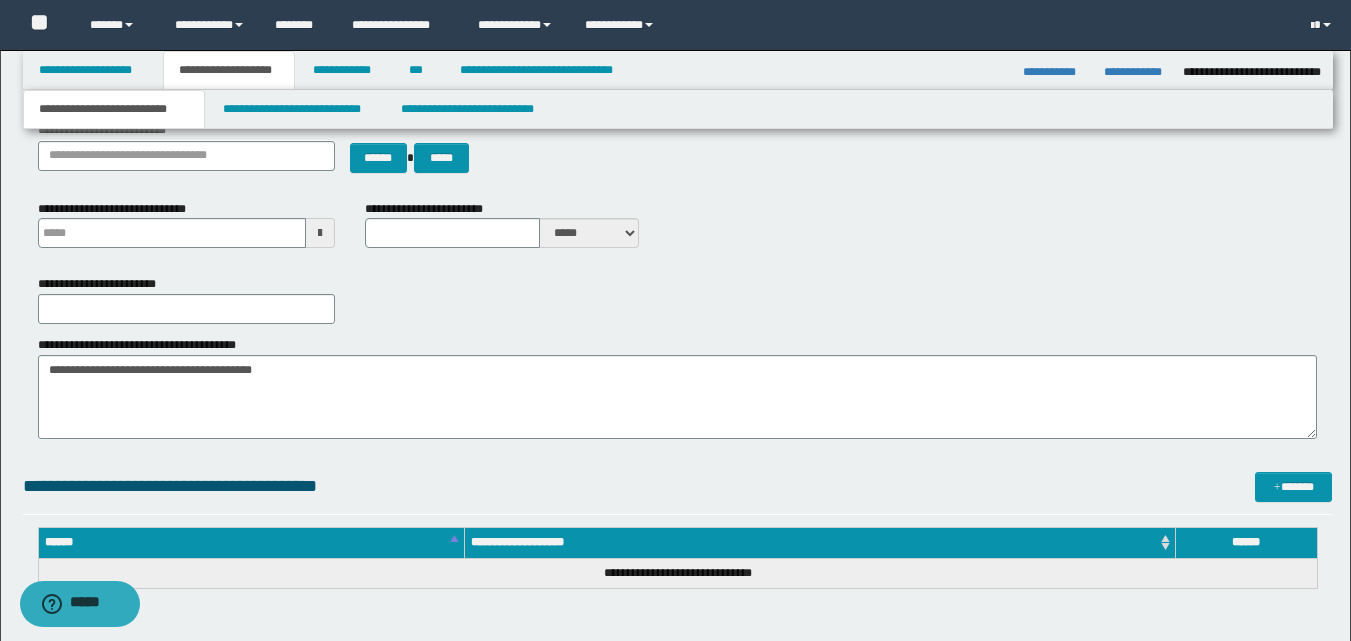 scroll, scrollTop: 300, scrollLeft: 0, axis: vertical 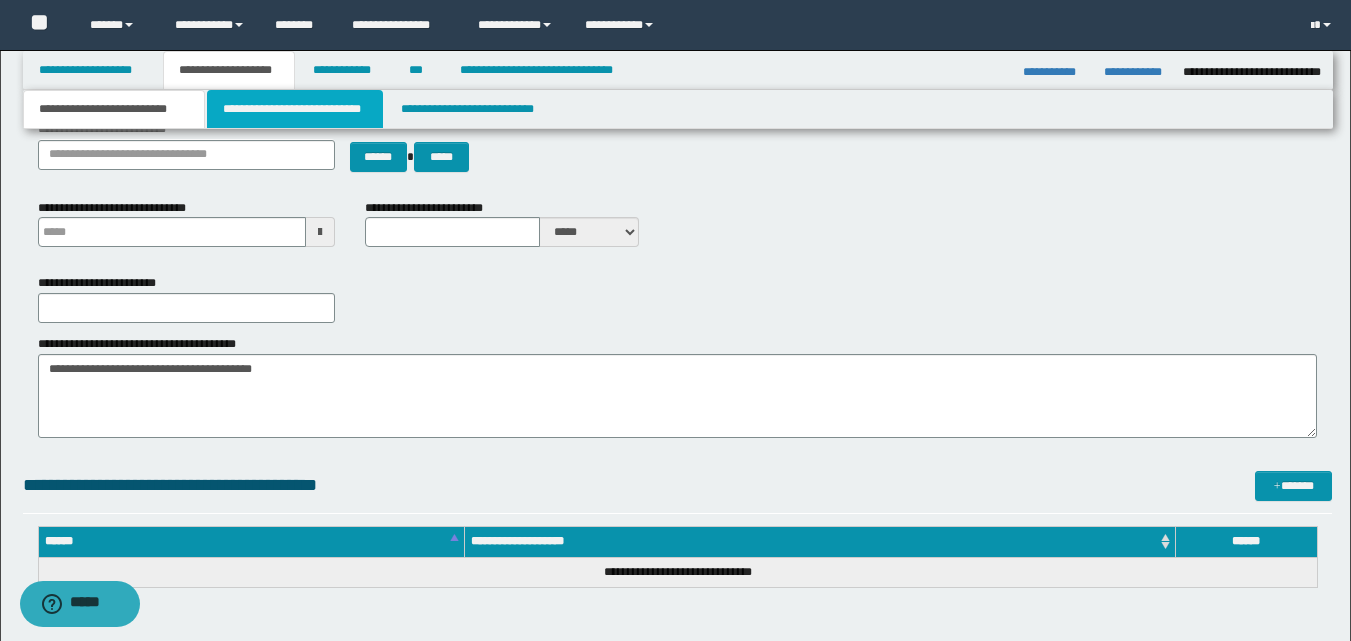 click on "**********" at bounding box center [295, 109] 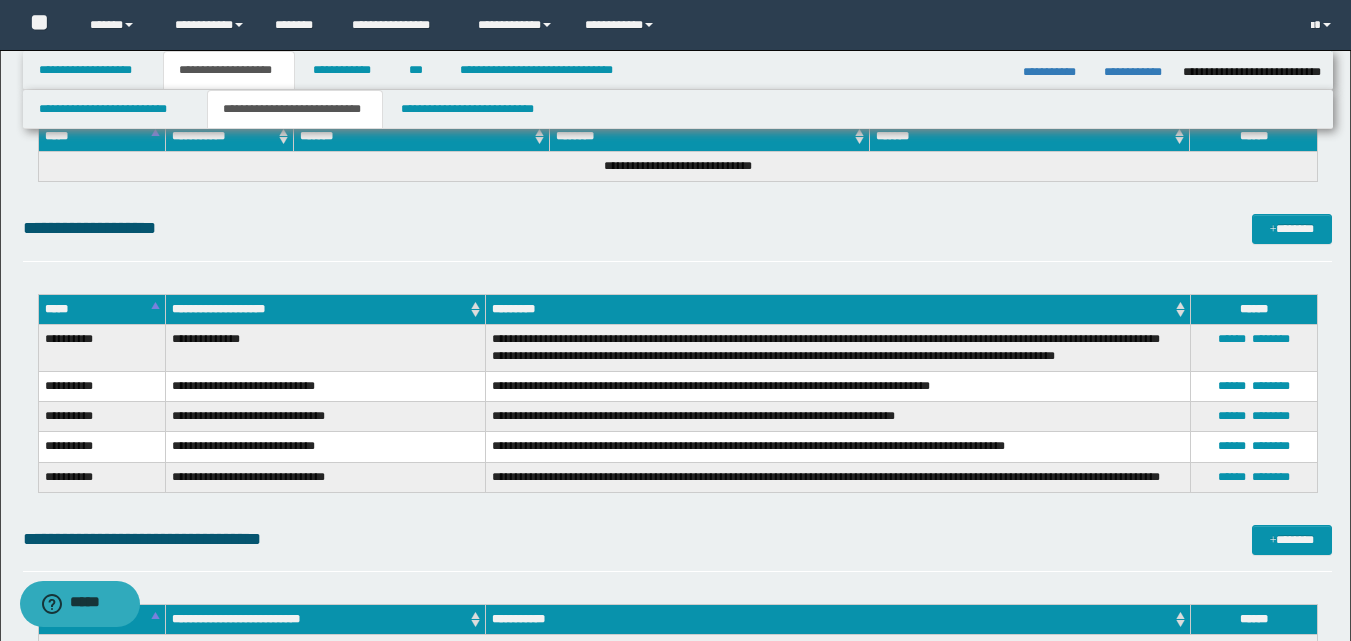 scroll, scrollTop: 3000, scrollLeft: 0, axis: vertical 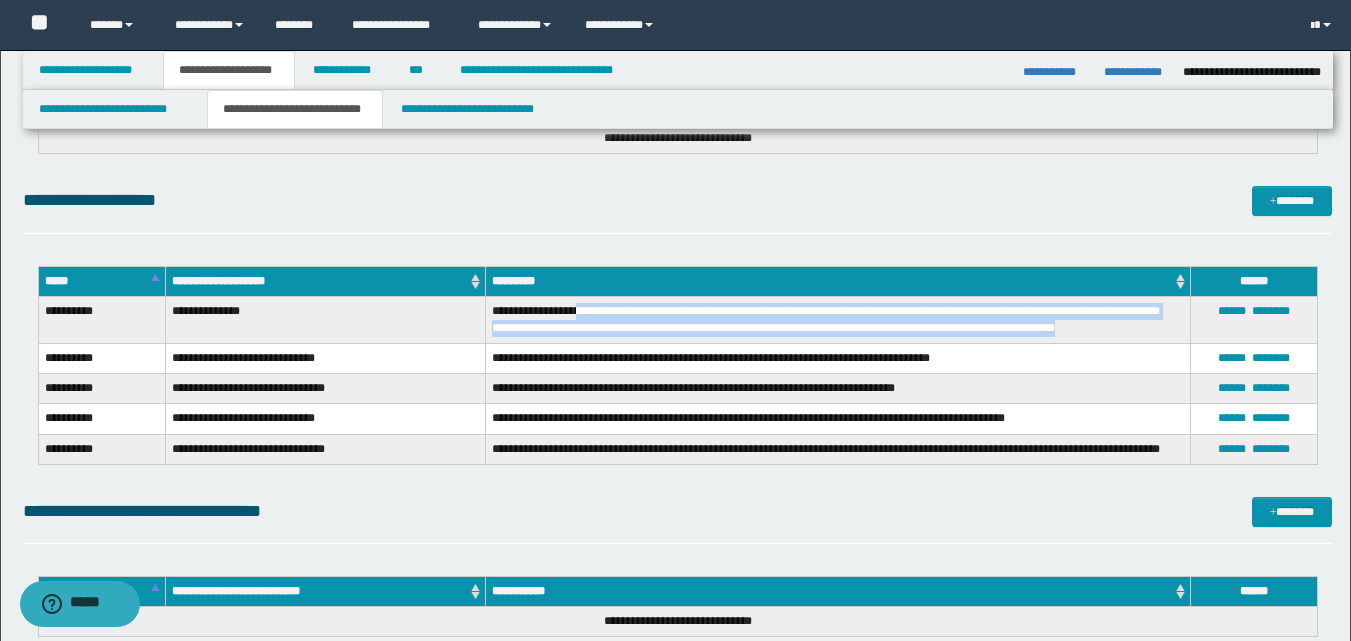 drag, startPoint x: 580, startPoint y: 311, endPoint x: 1118, endPoint y: 333, distance: 538.44965 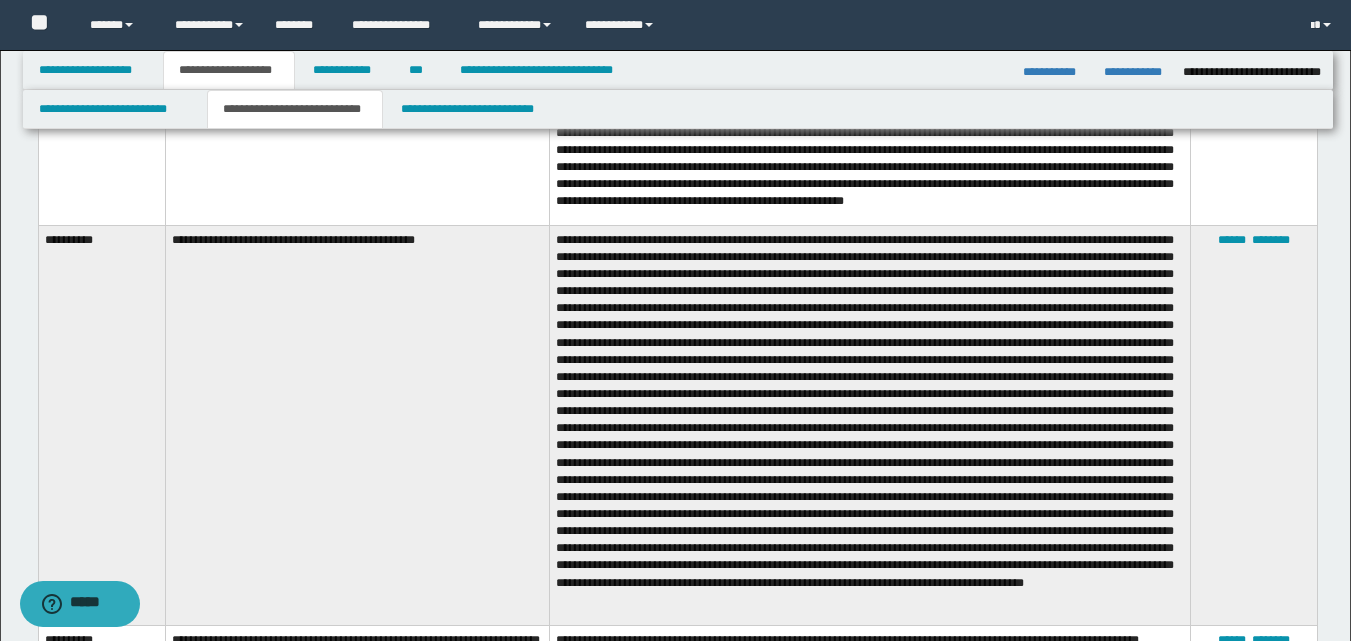 scroll, scrollTop: 2300, scrollLeft: 0, axis: vertical 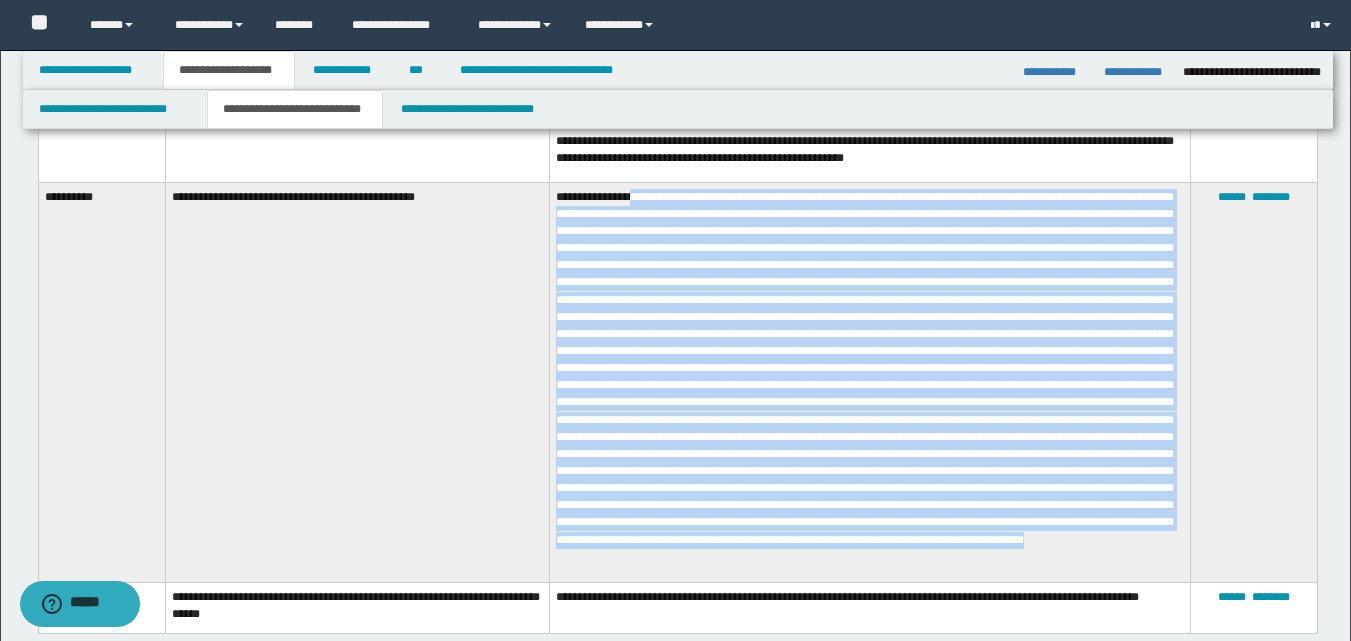 drag, startPoint x: 637, startPoint y: 191, endPoint x: 682, endPoint y: 570, distance: 381.66214 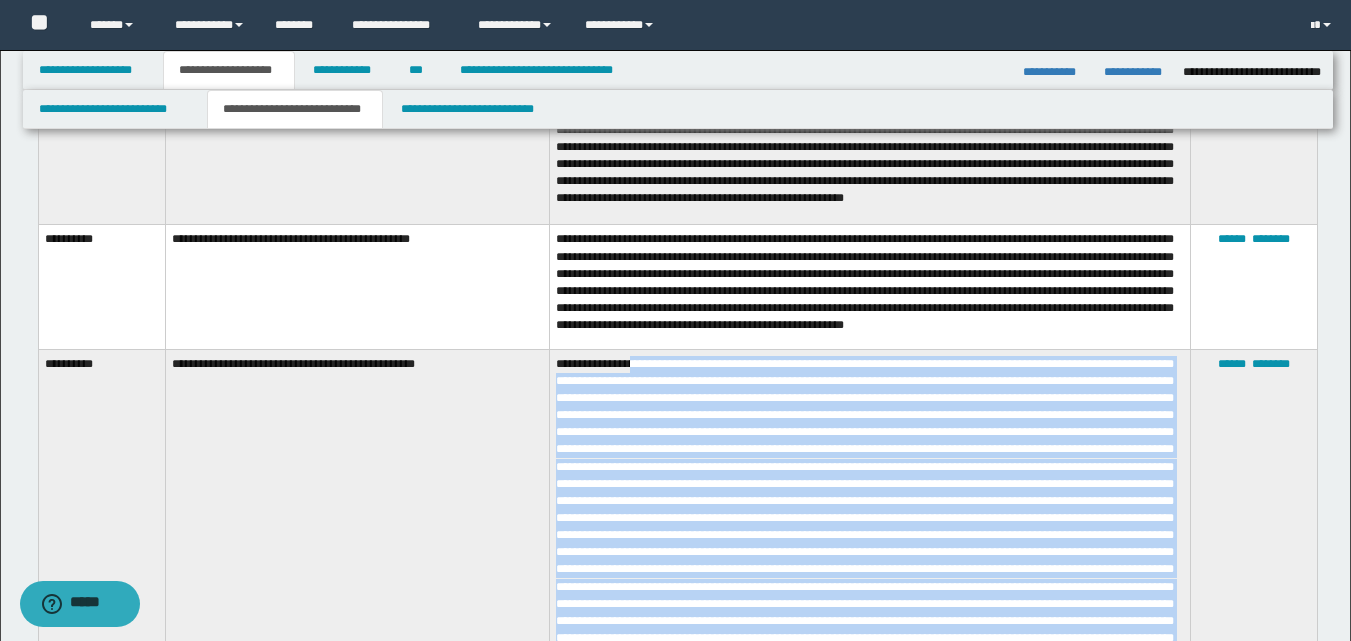 scroll, scrollTop: 2100, scrollLeft: 0, axis: vertical 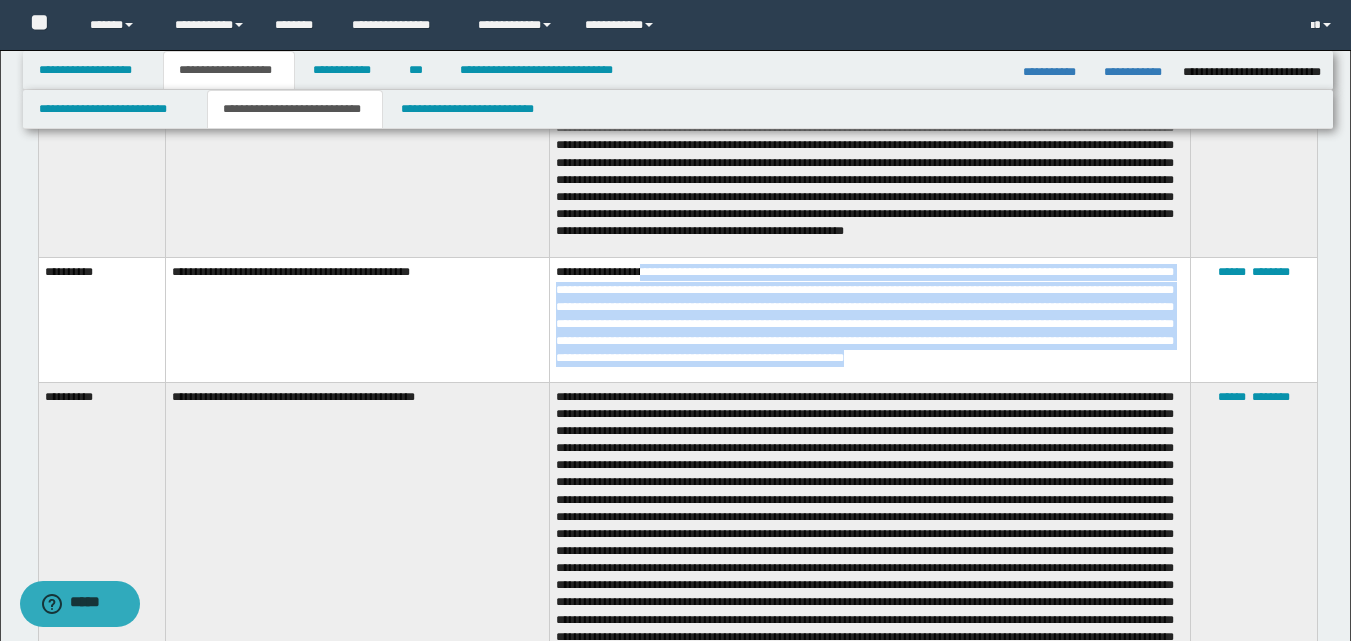 drag, startPoint x: 643, startPoint y: 279, endPoint x: 1155, endPoint y: 361, distance: 518.52484 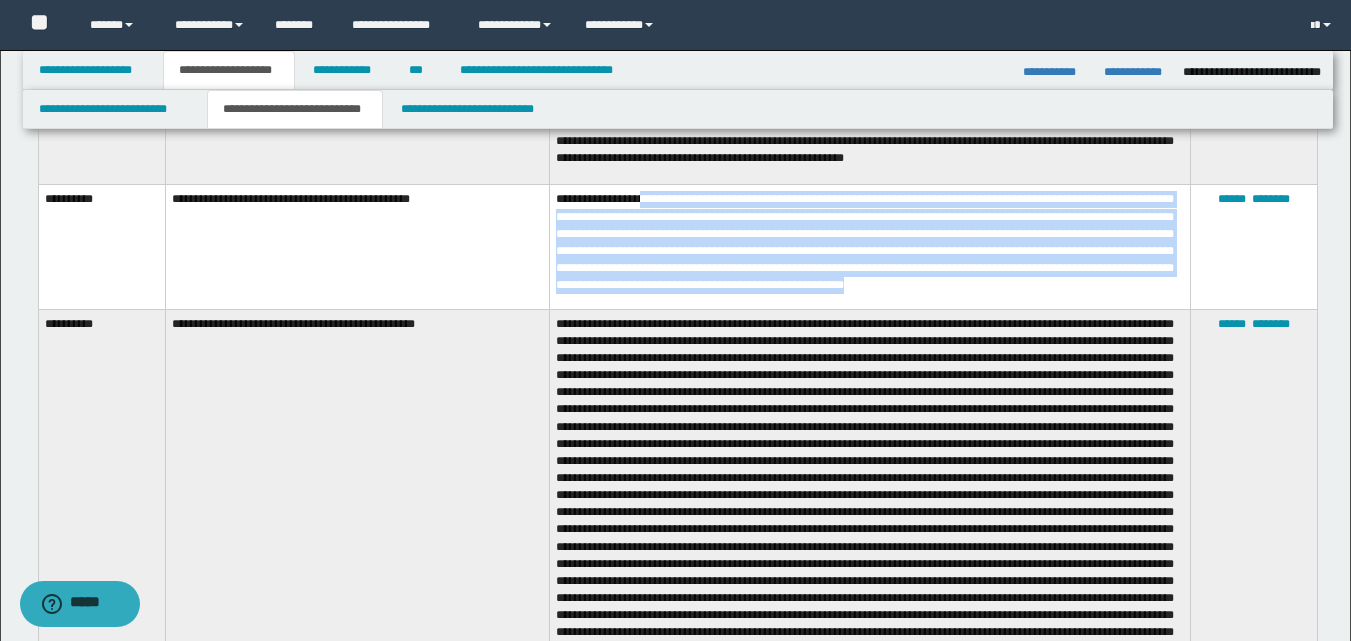 scroll, scrollTop: 1900, scrollLeft: 0, axis: vertical 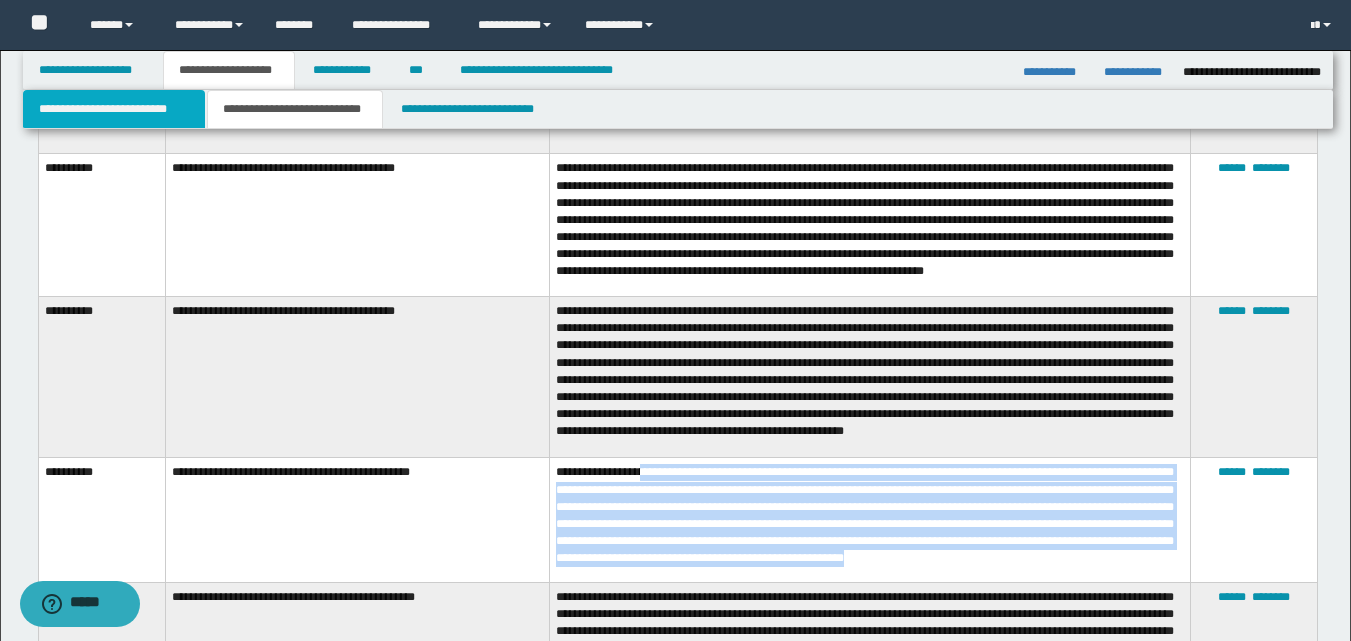 click on "**********" at bounding box center [114, 109] 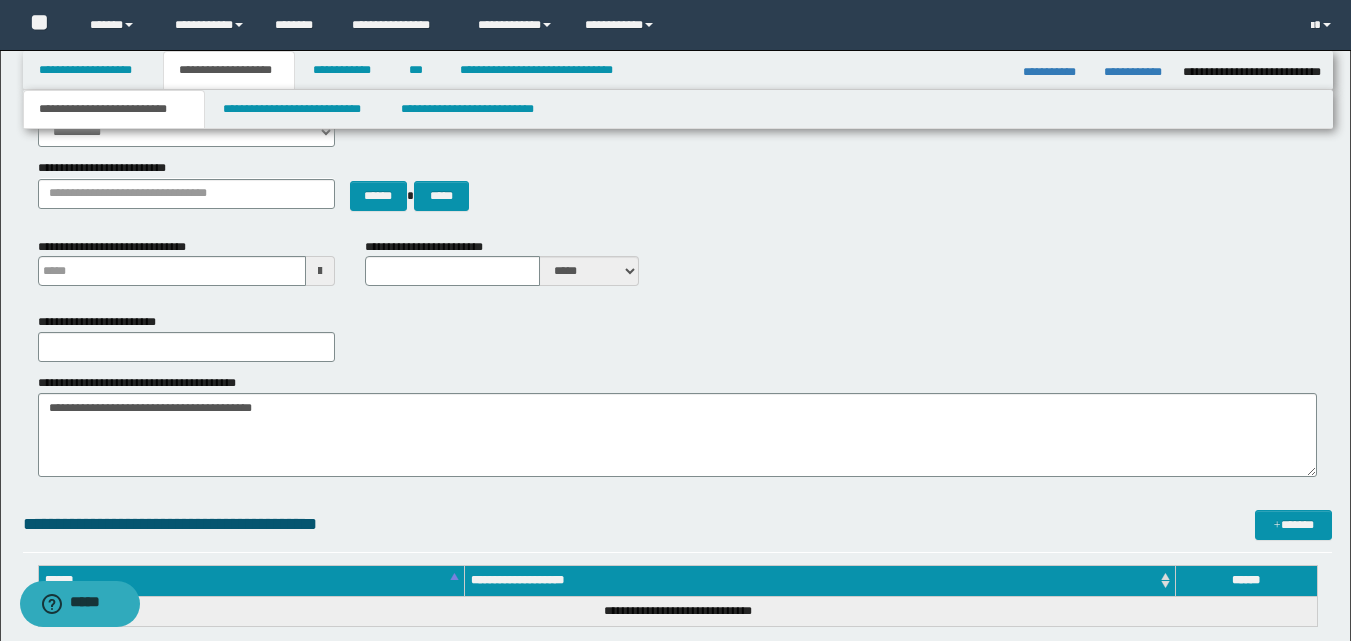 scroll, scrollTop: 249, scrollLeft: 0, axis: vertical 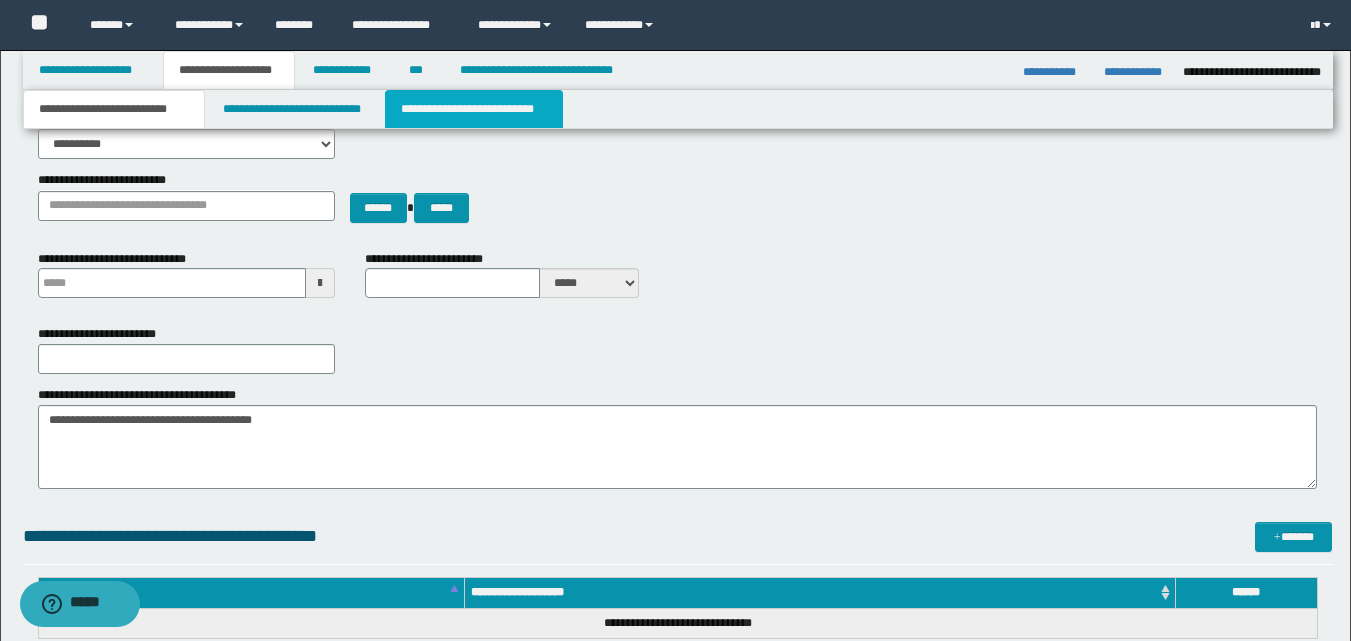 click on "**********" at bounding box center (474, 109) 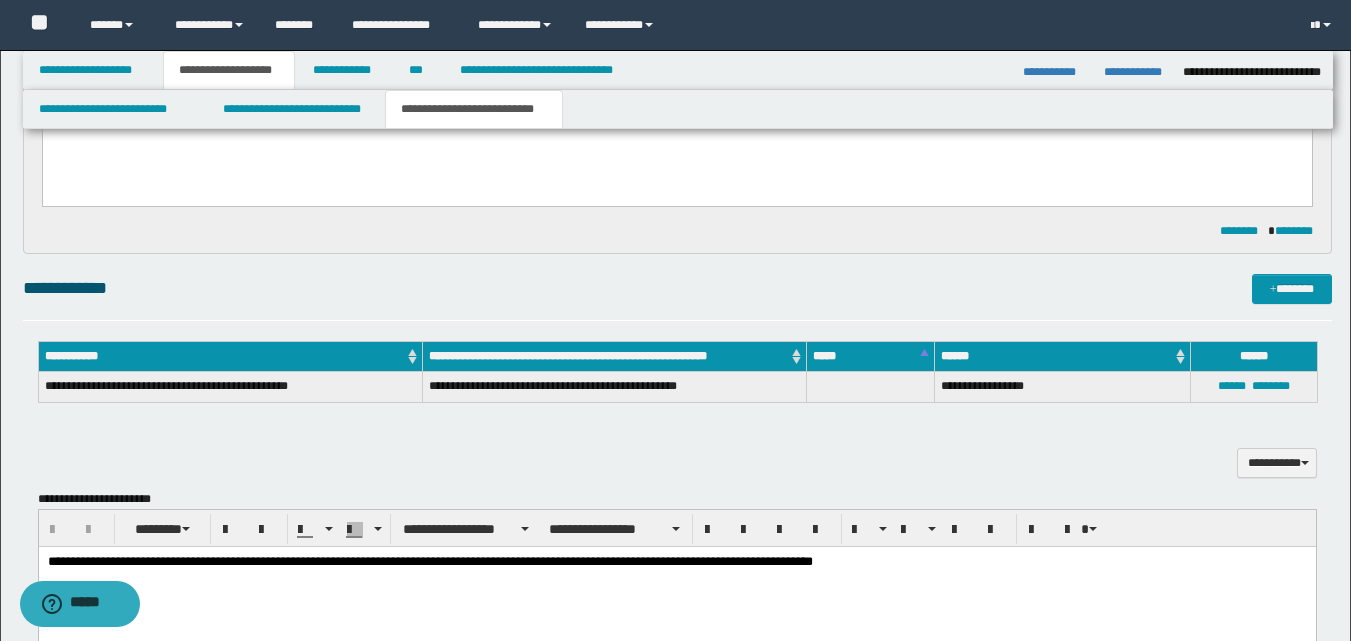 scroll, scrollTop: 300, scrollLeft: 0, axis: vertical 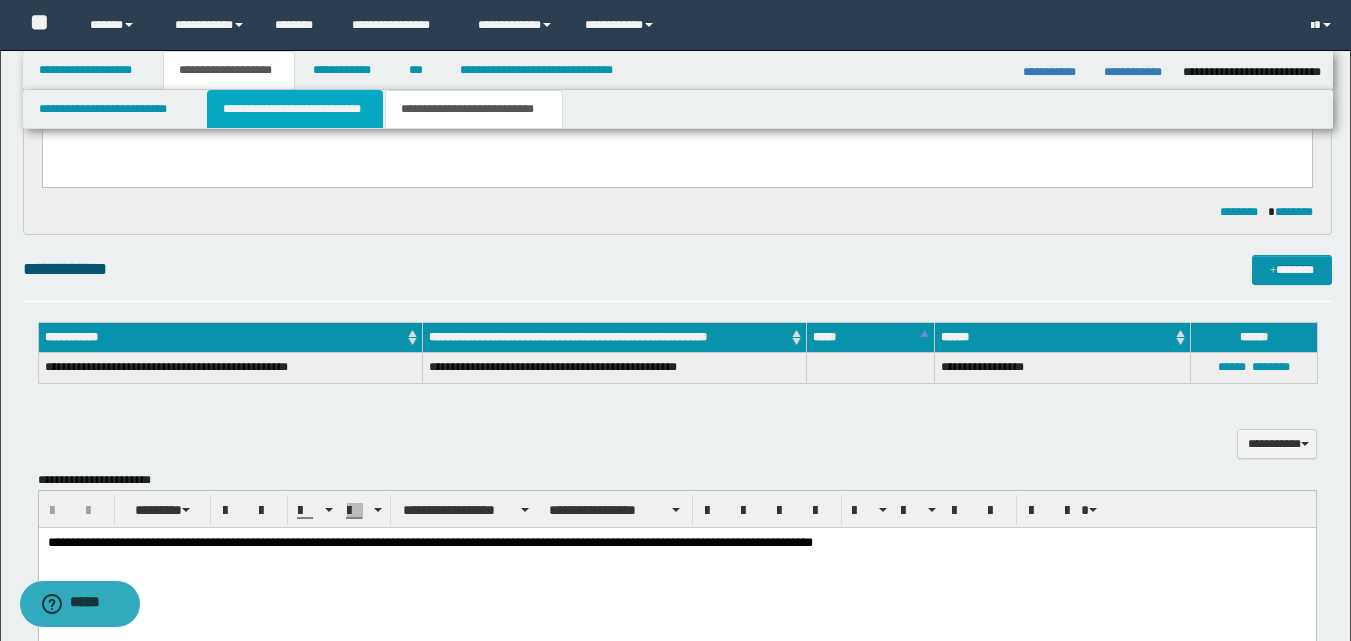 click on "**********" at bounding box center (295, 109) 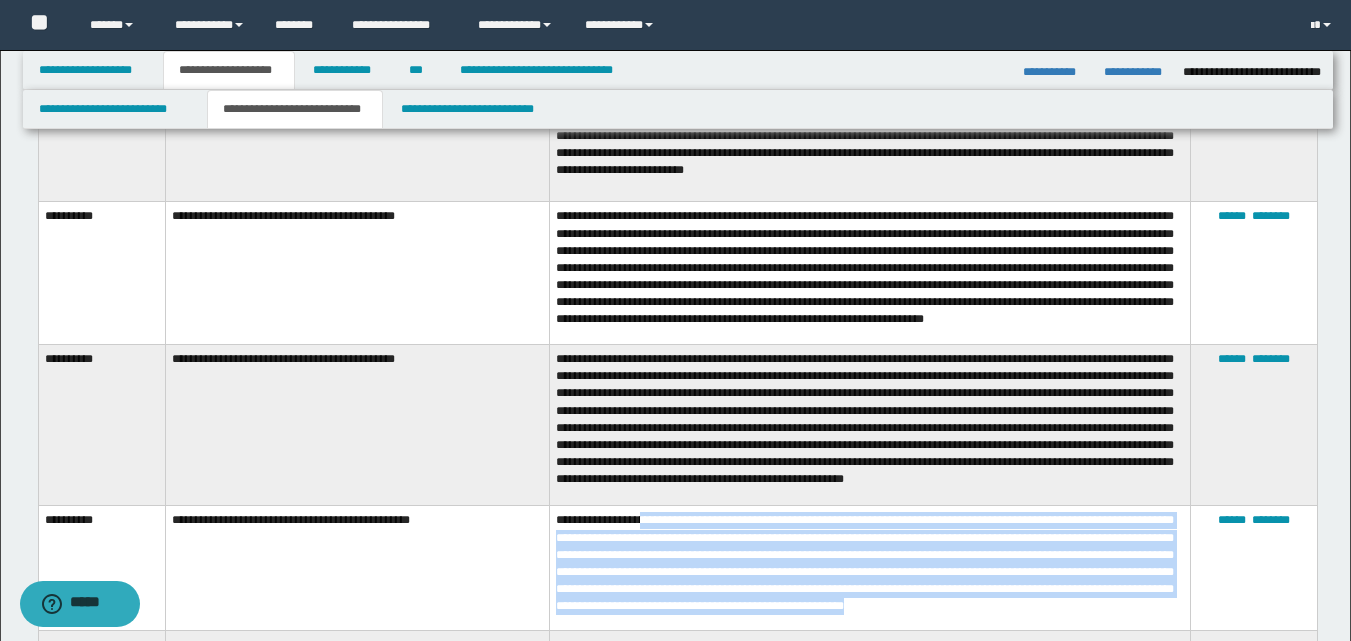 scroll, scrollTop: 1500, scrollLeft: 0, axis: vertical 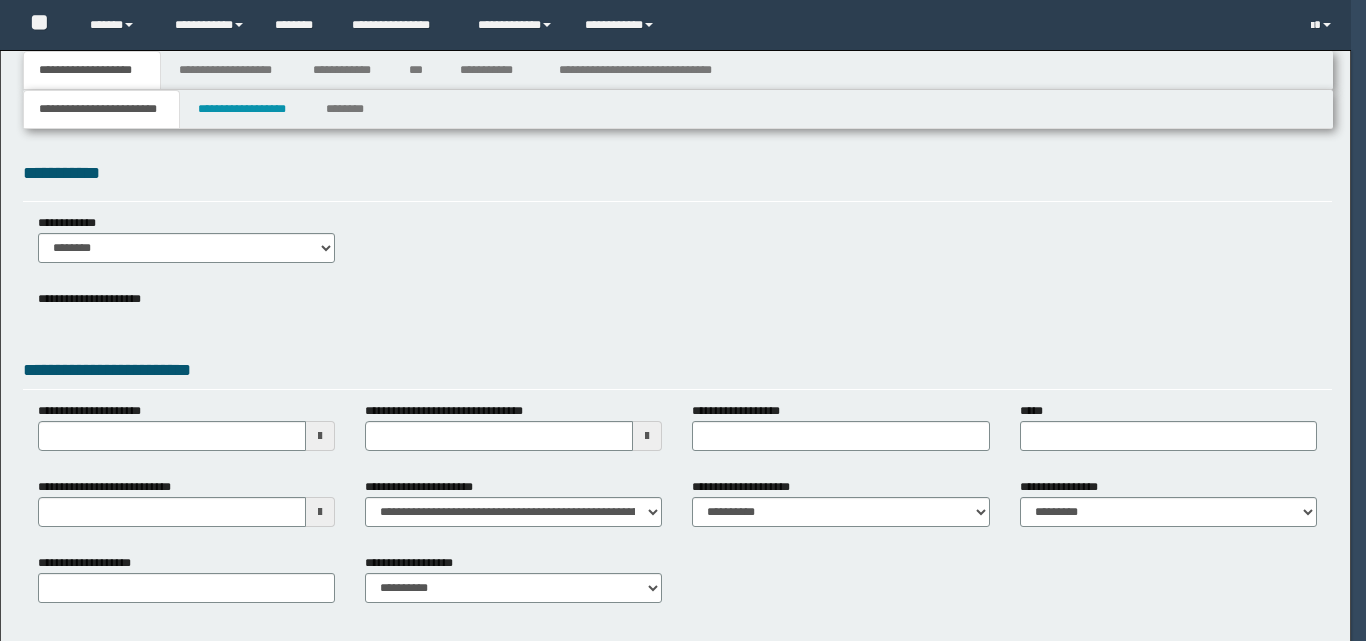 type 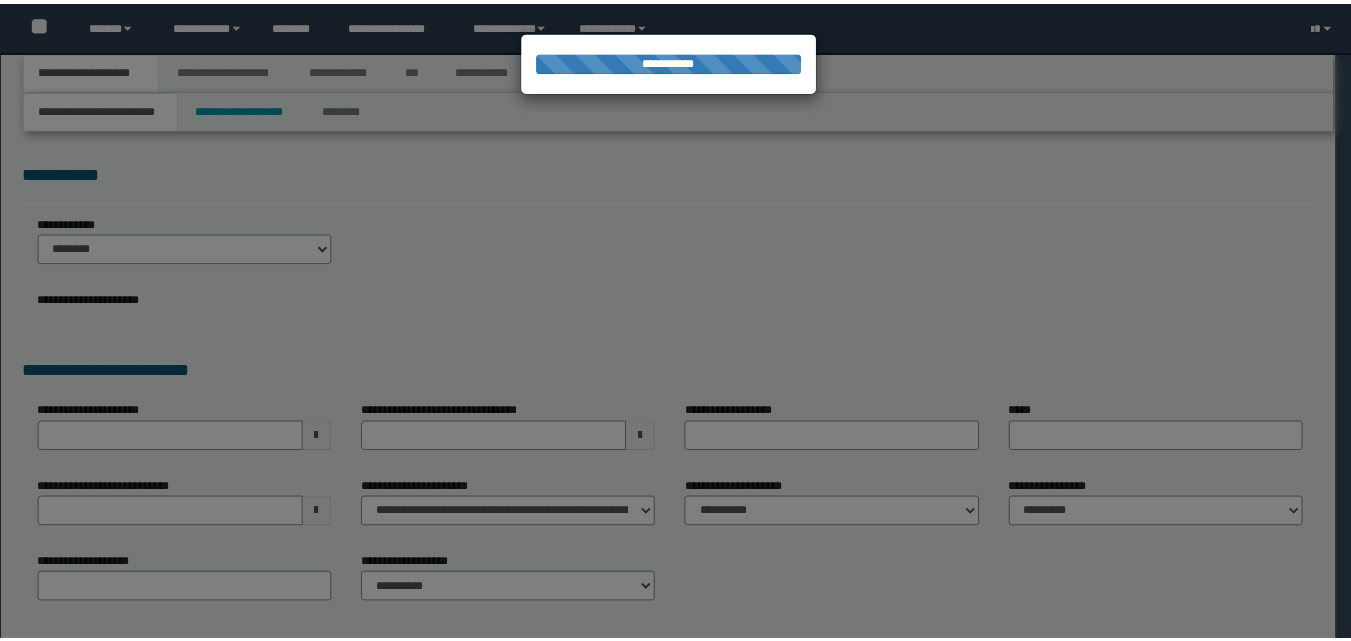 scroll, scrollTop: 0, scrollLeft: 0, axis: both 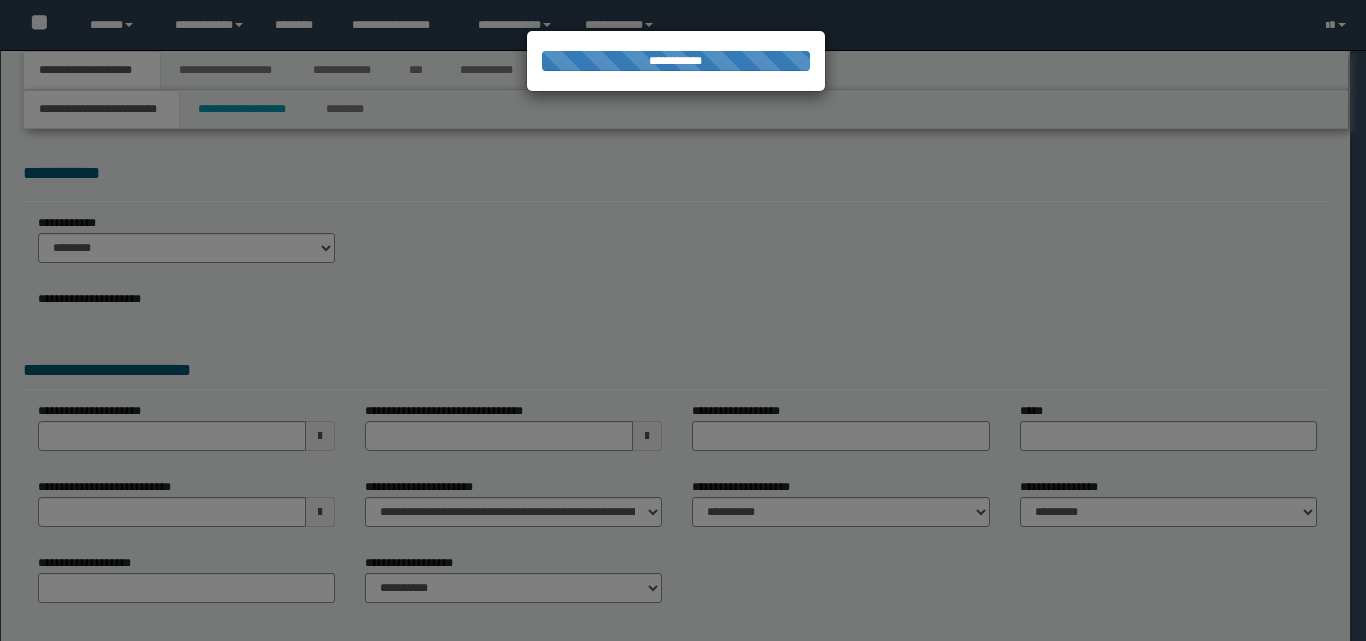 type on "**********" 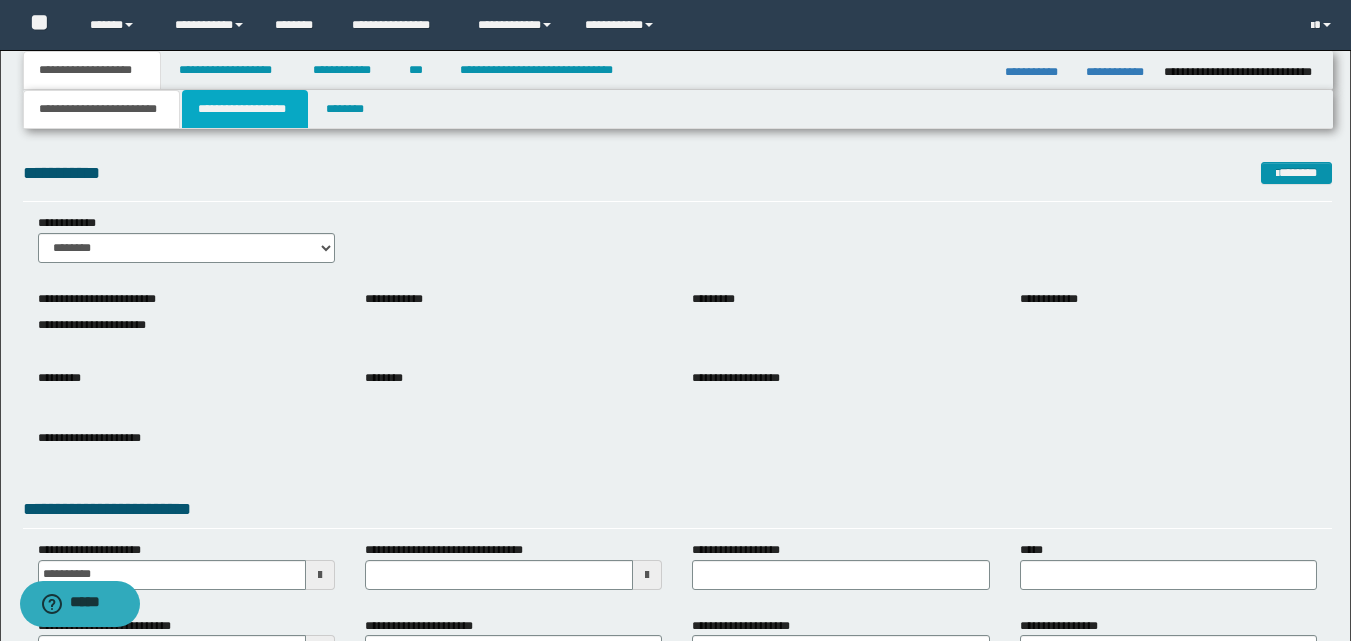 click on "**********" at bounding box center [245, 109] 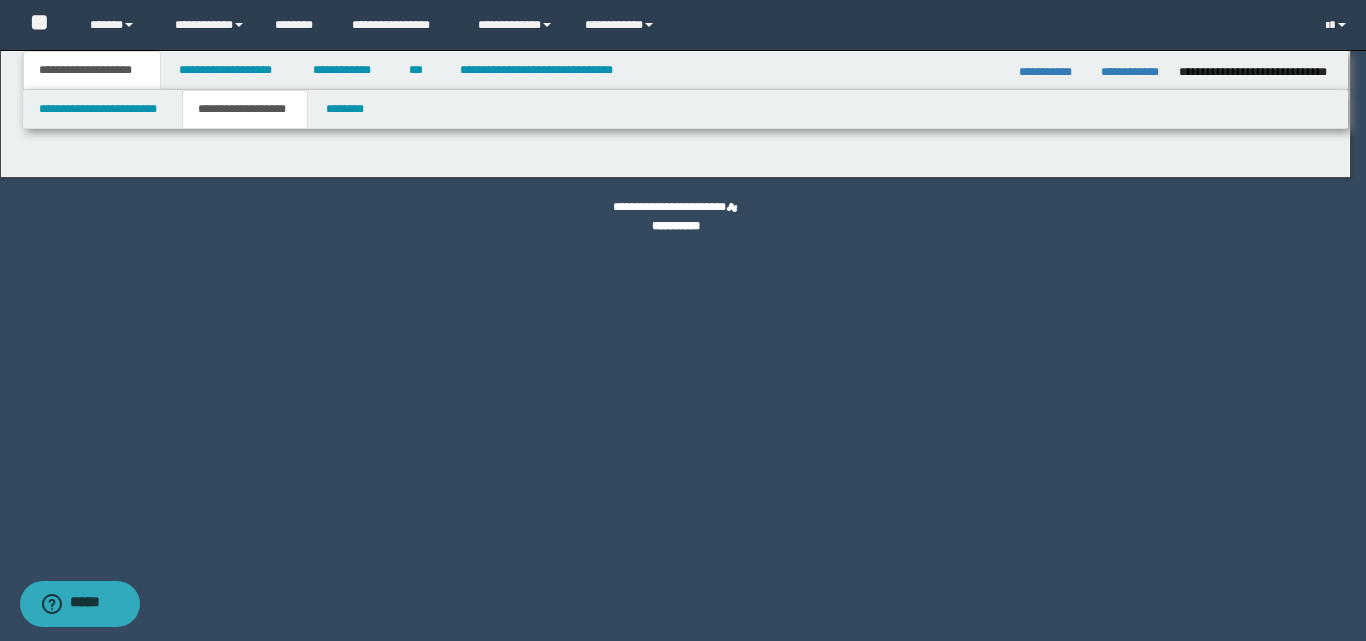 select on "**" 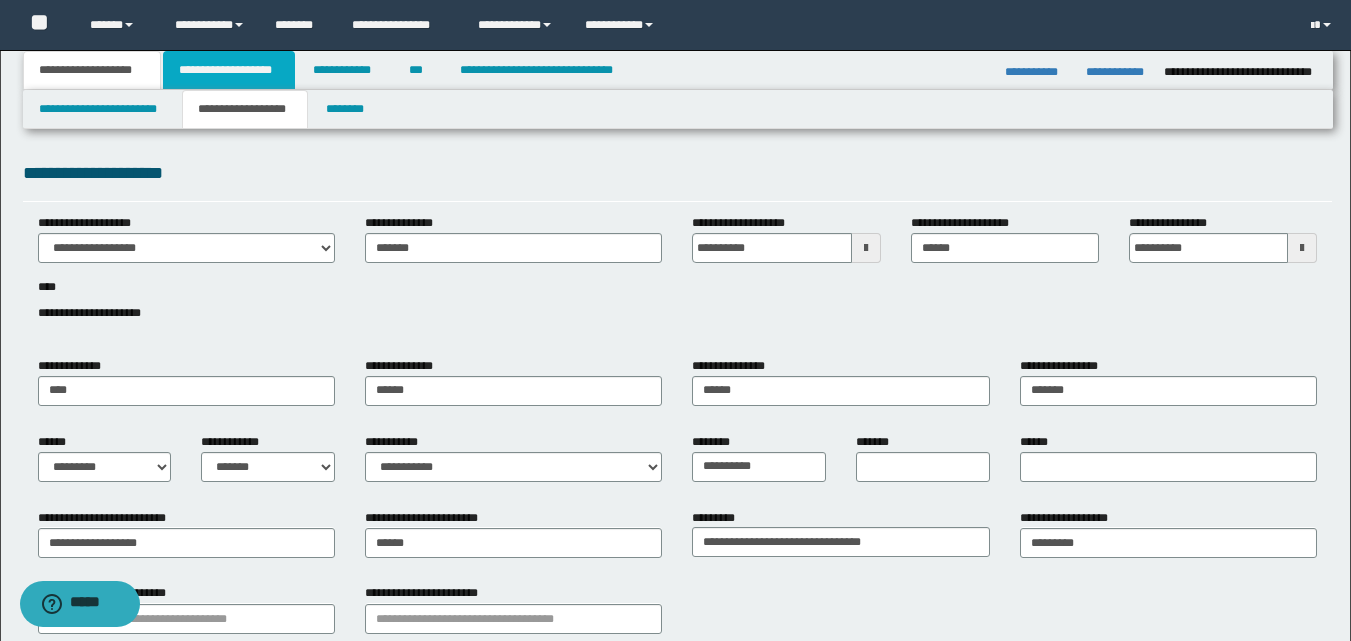 click on "**********" at bounding box center (229, 70) 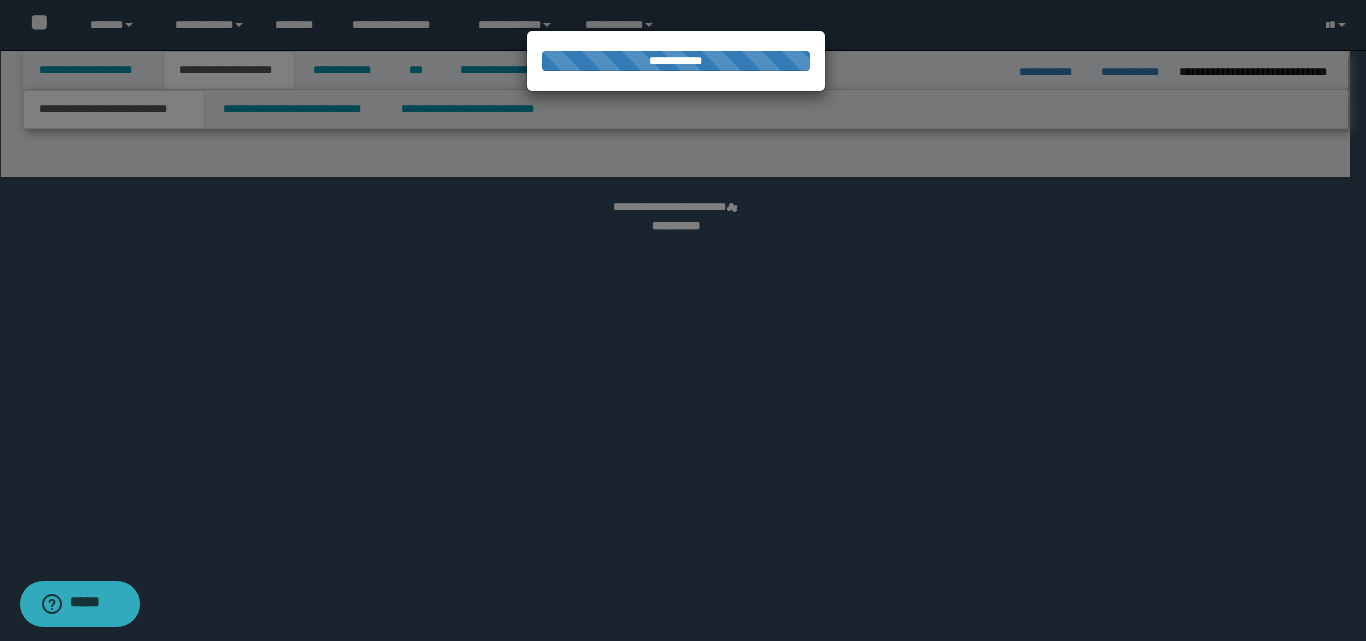 select on "*" 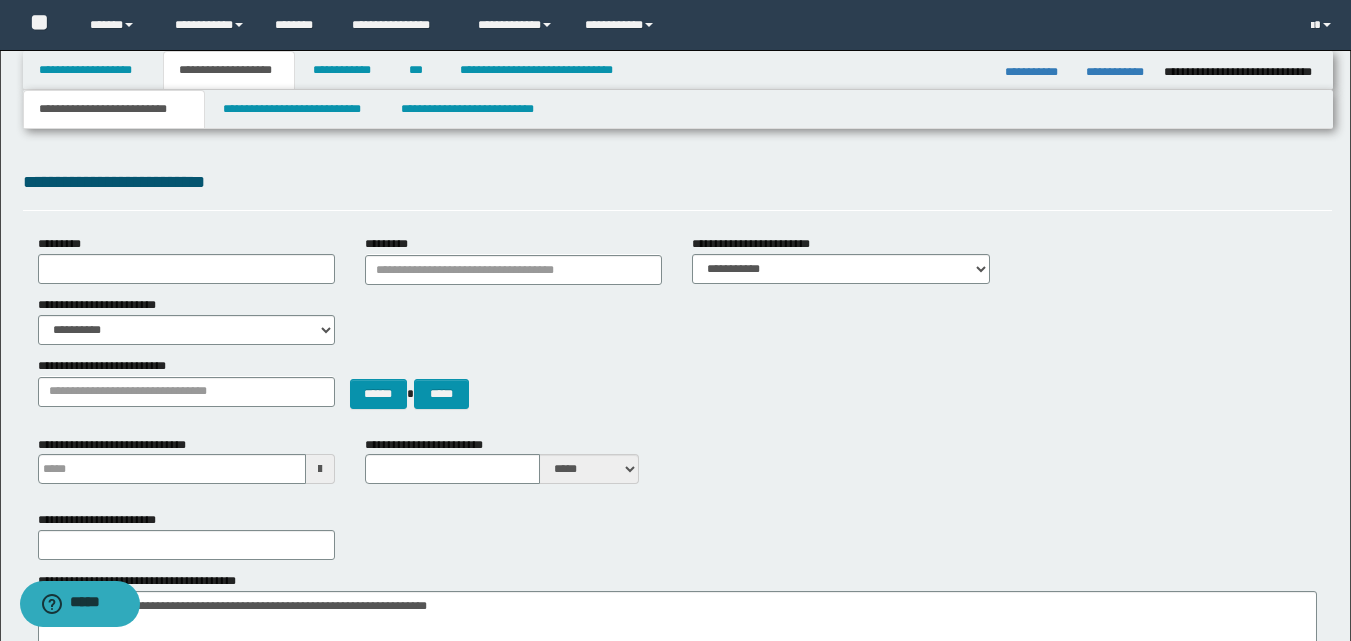 scroll, scrollTop: 200, scrollLeft: 0, axis: vertical 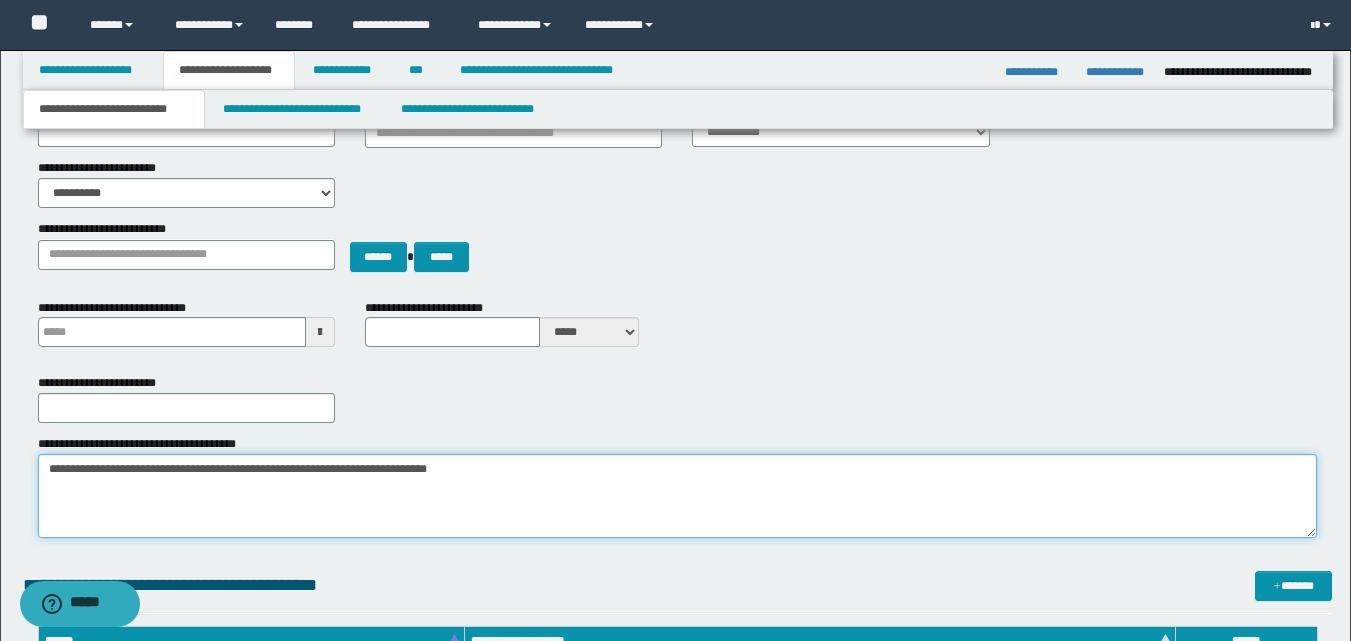 drag, startPoint x: 46, startPoint y: 470, endPoint x: 171, endPoint y: 468, distance: 125.016 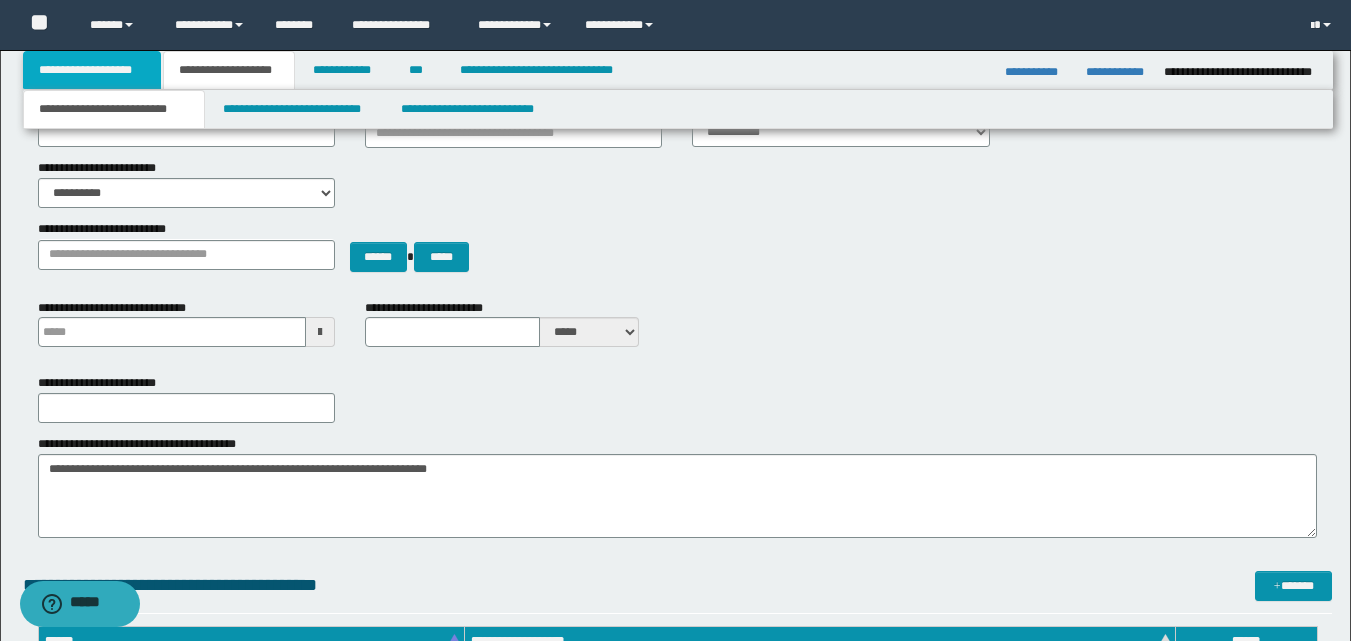 click on "**********" at bounding box center (92, 70) 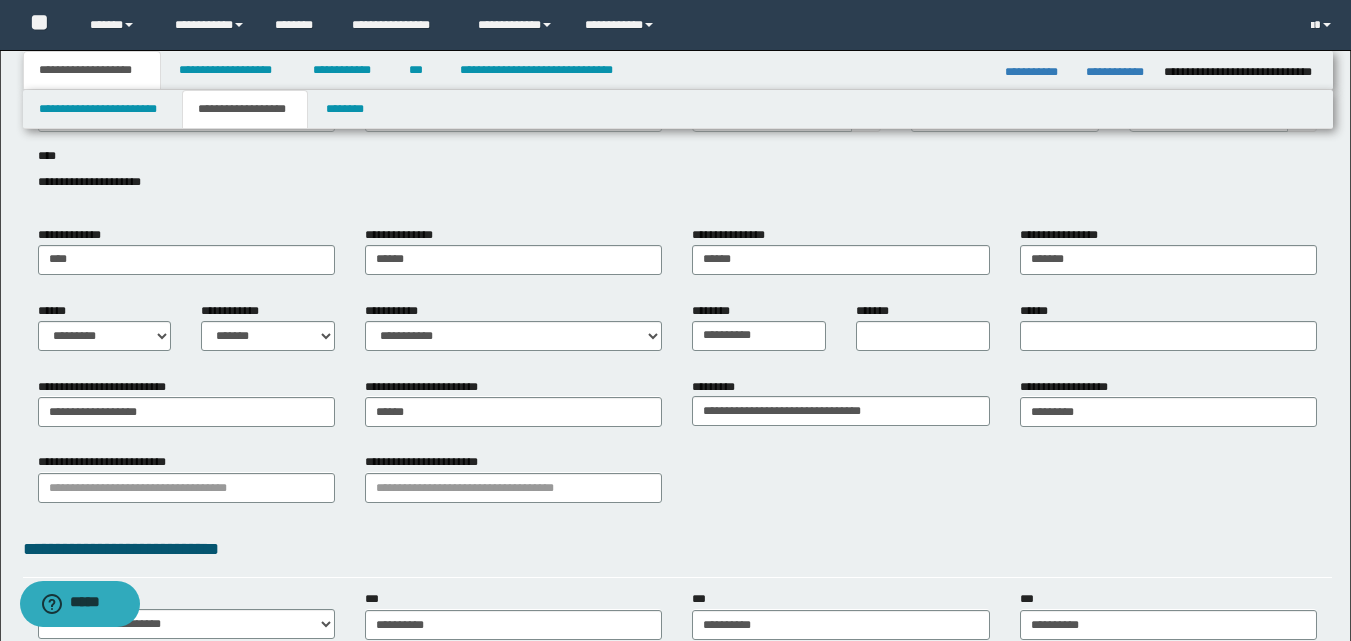 scroll, scrollTop: 0, scrollLeft: 0, axis: both 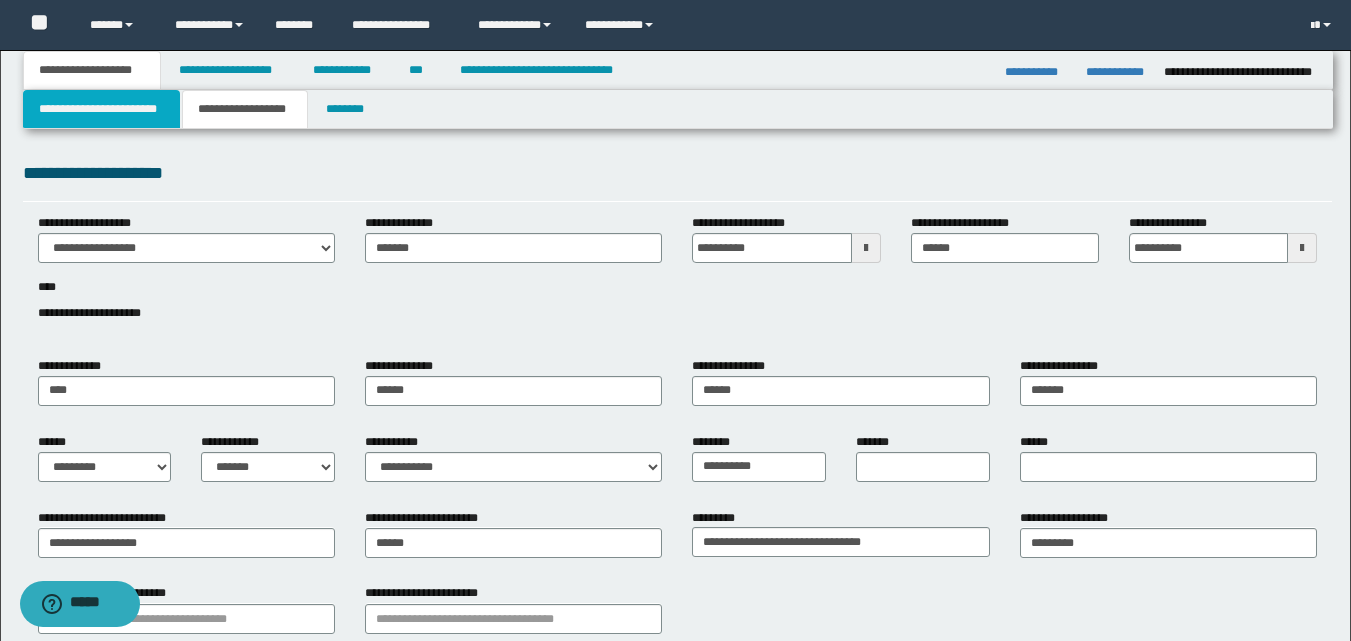 click on "**********" at bounding box center [101, 109] 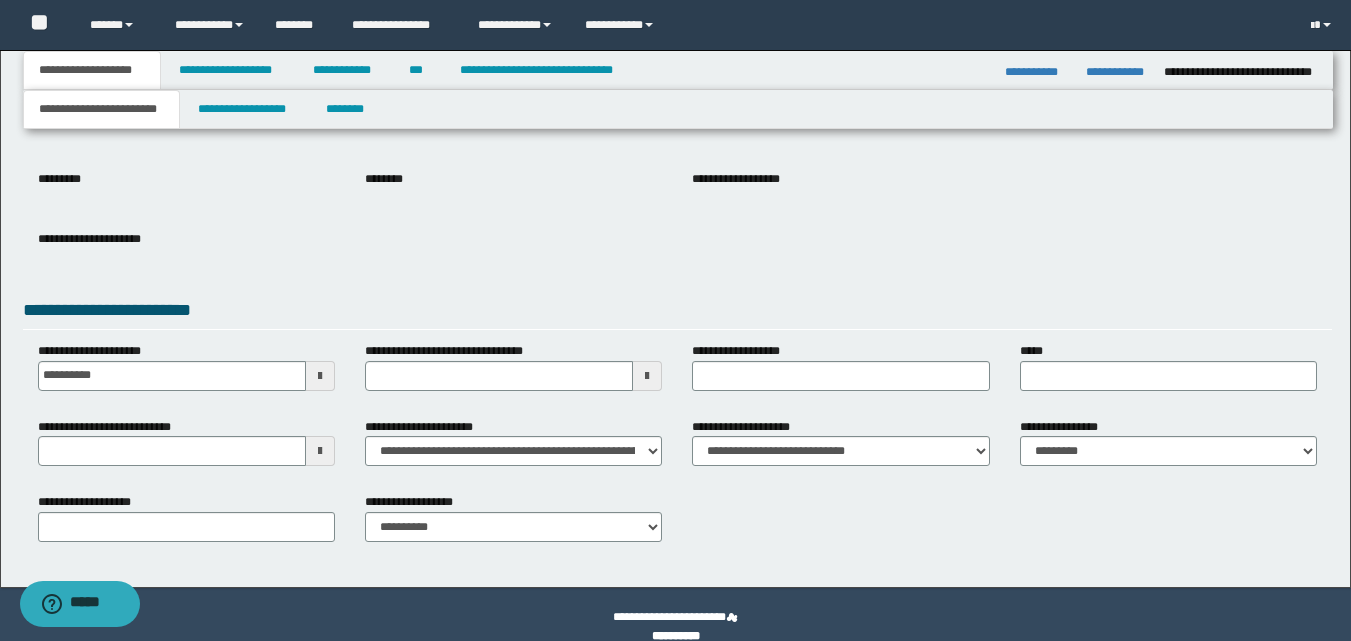 scroll, scrollTop: 200, scrollLeft: 0, axis: vertical 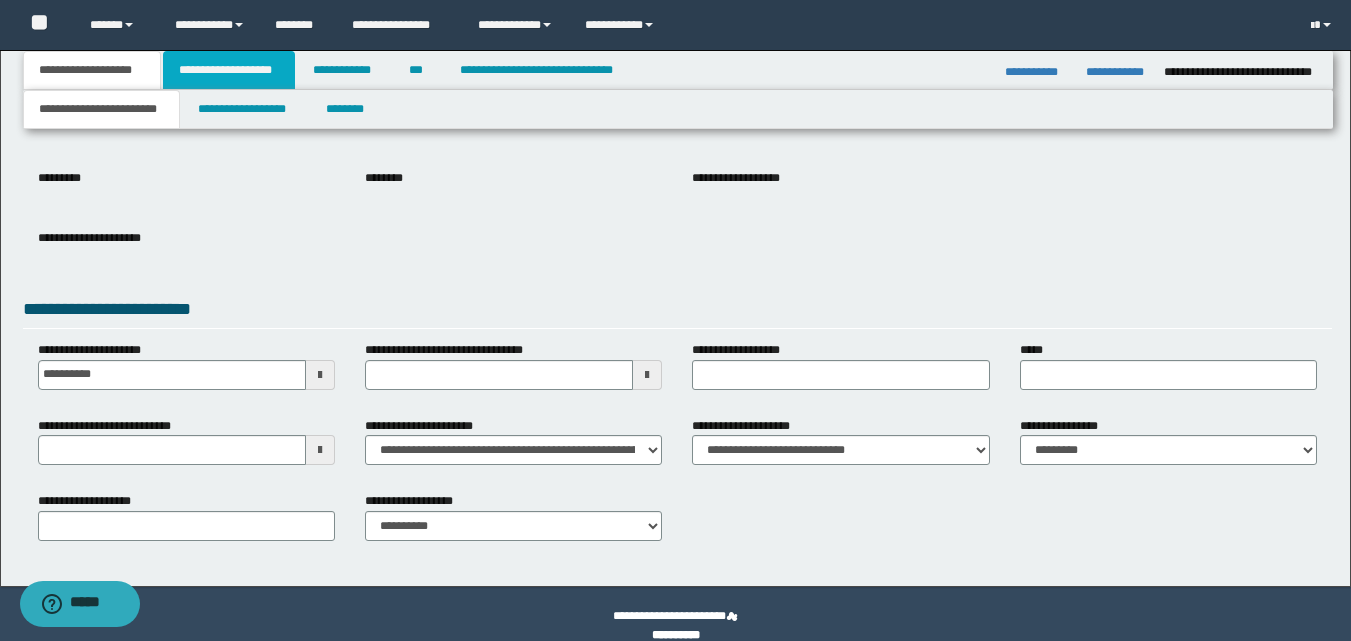 click on "**********" at bounding box center (229, 70) 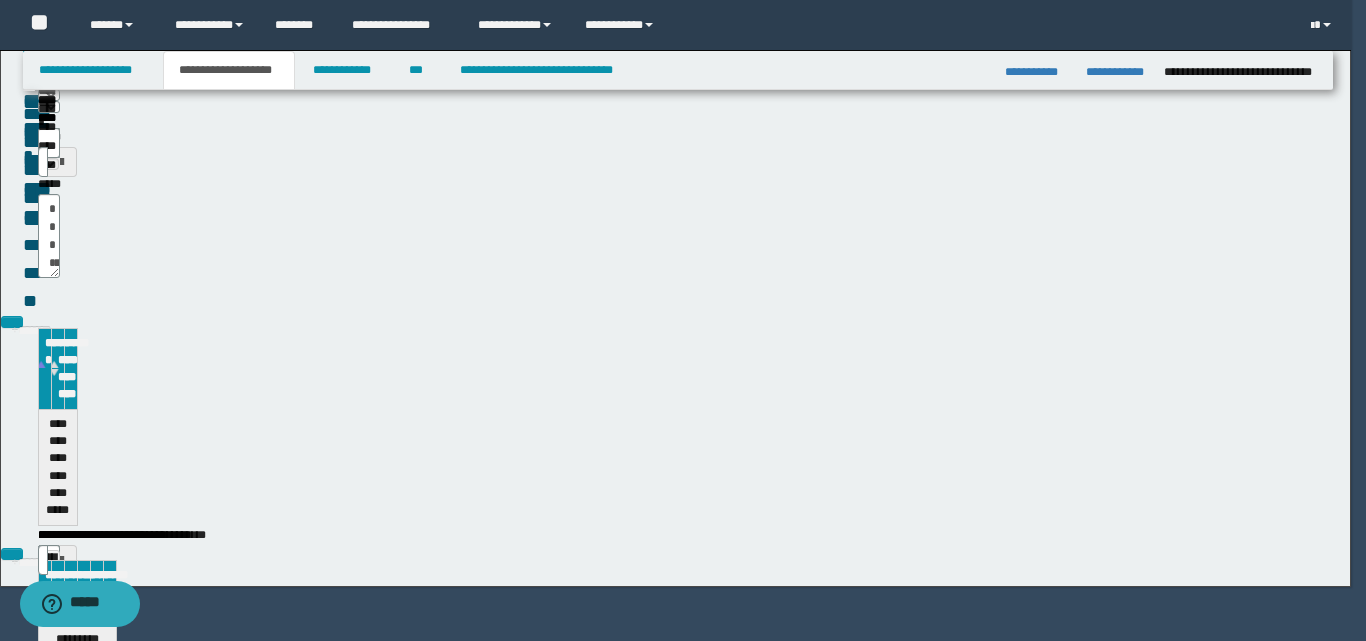 type 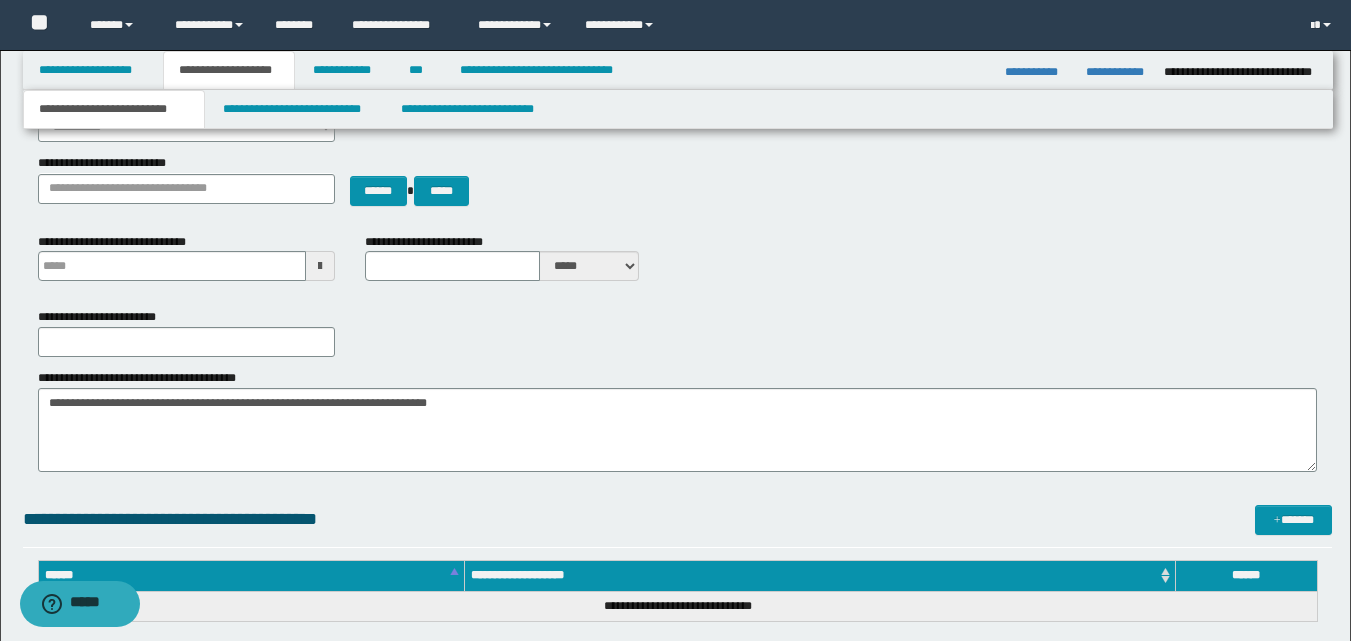 scroll, scrollTop: 300, scrollLeft: 0, axis: vertical 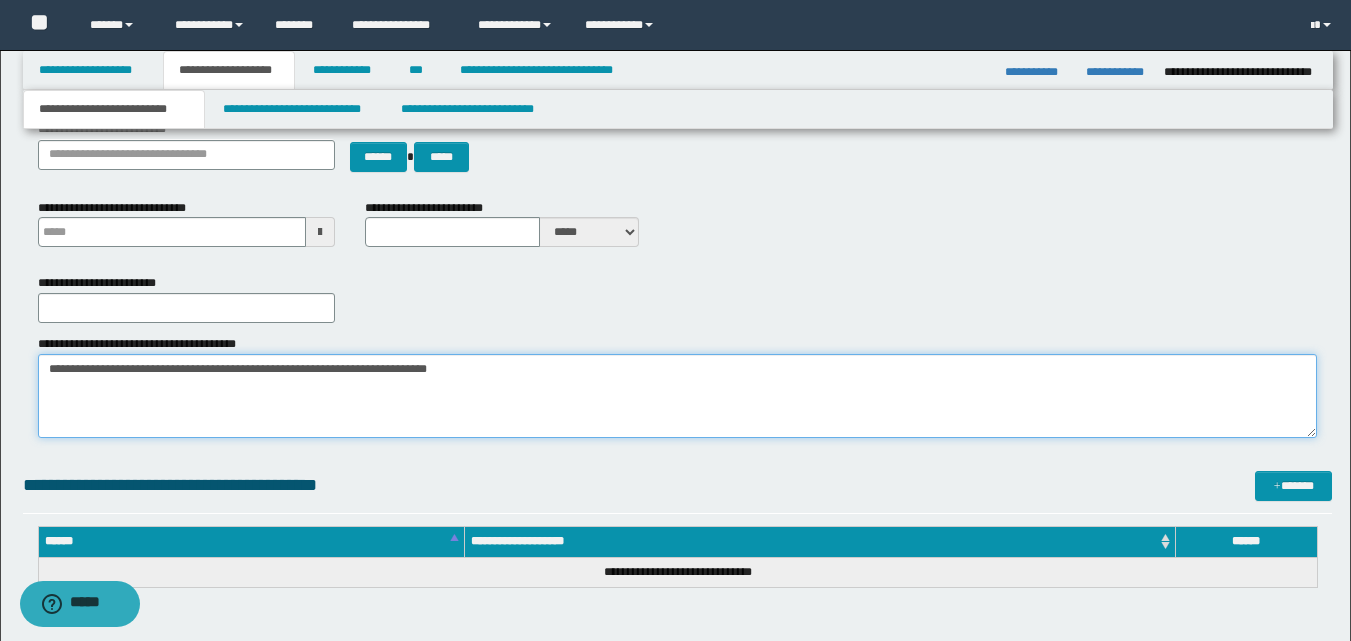 type on "**********" 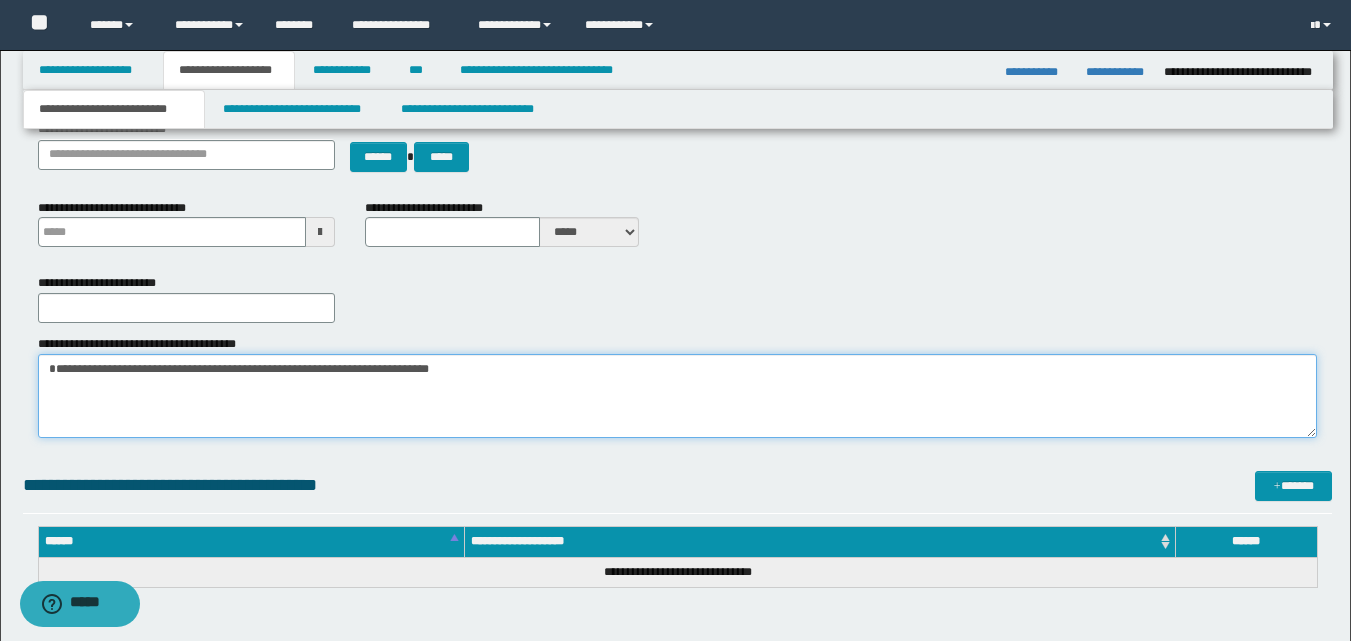 type 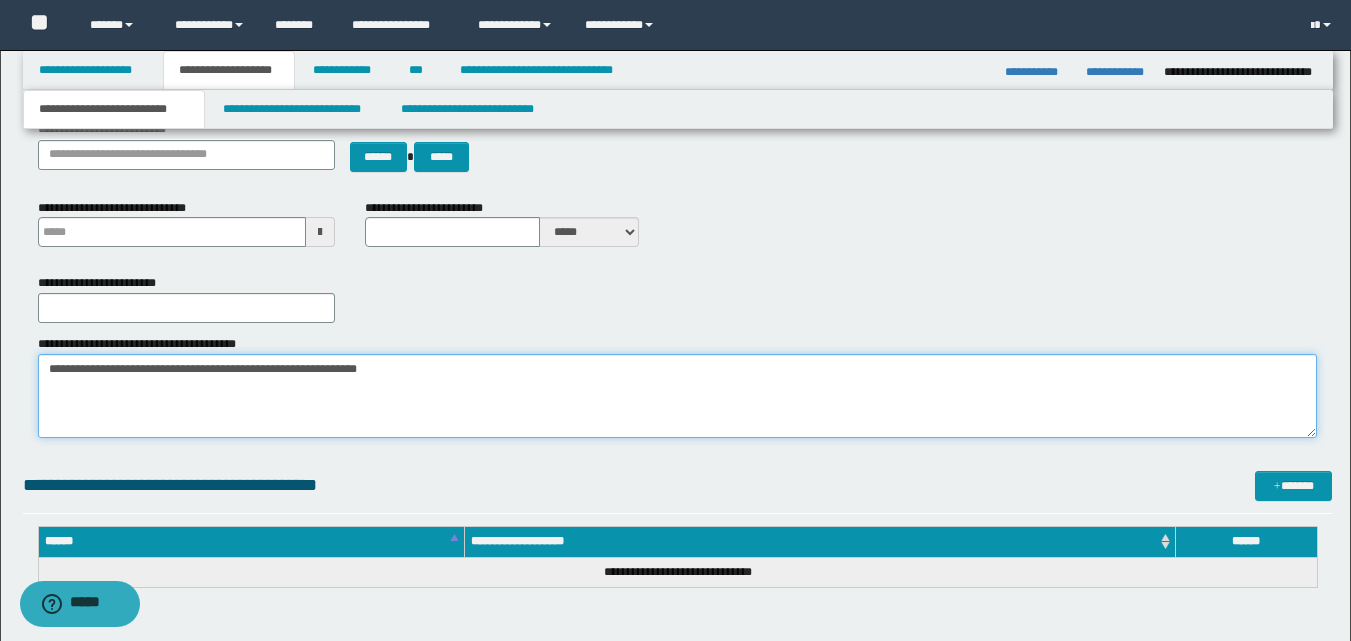 type on "**********" 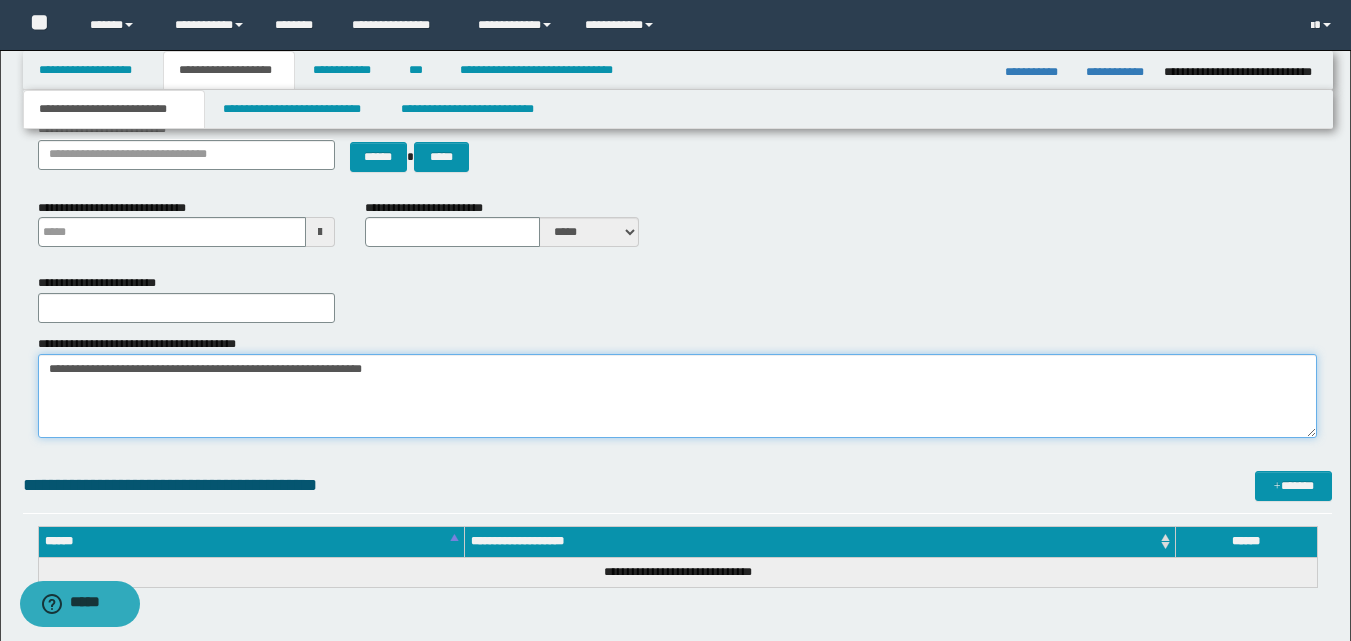 click on "**********" at bounding box center (677, 396) 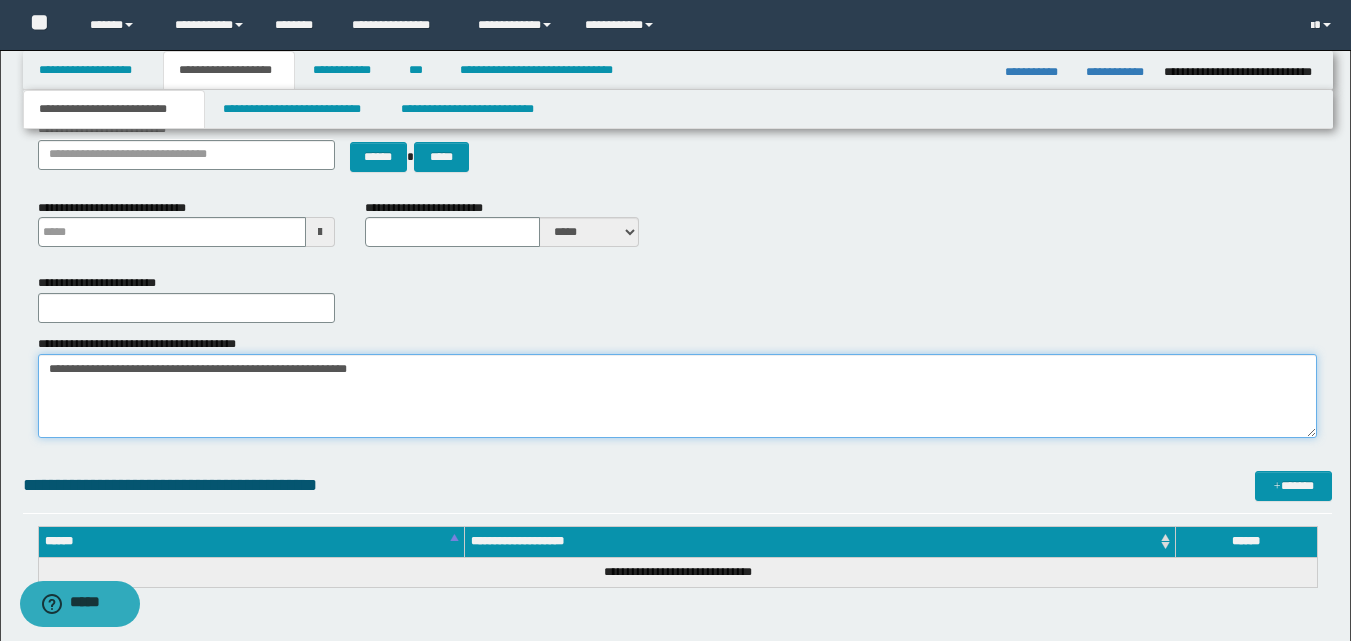 drag, startPoint x: 44, startPoint y: 369, endPoint x: 375, endPoint y: 367, distance: 331.00604 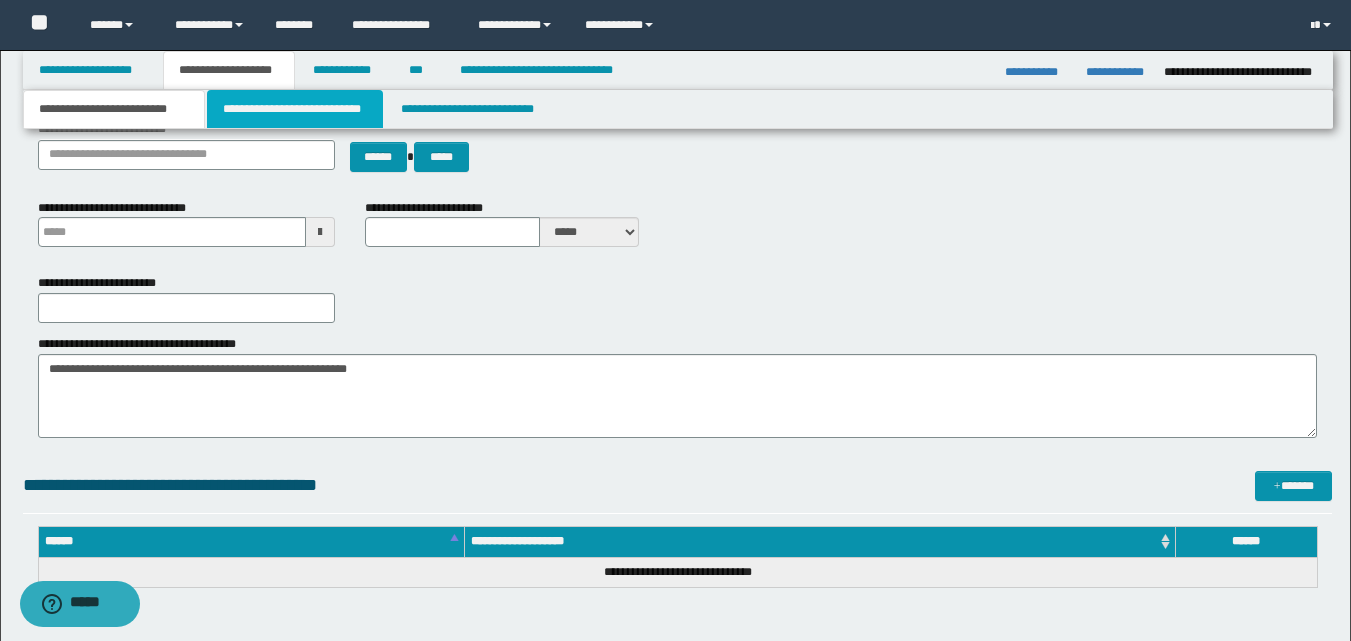 click on "**********" at bounding box center (295, 109) 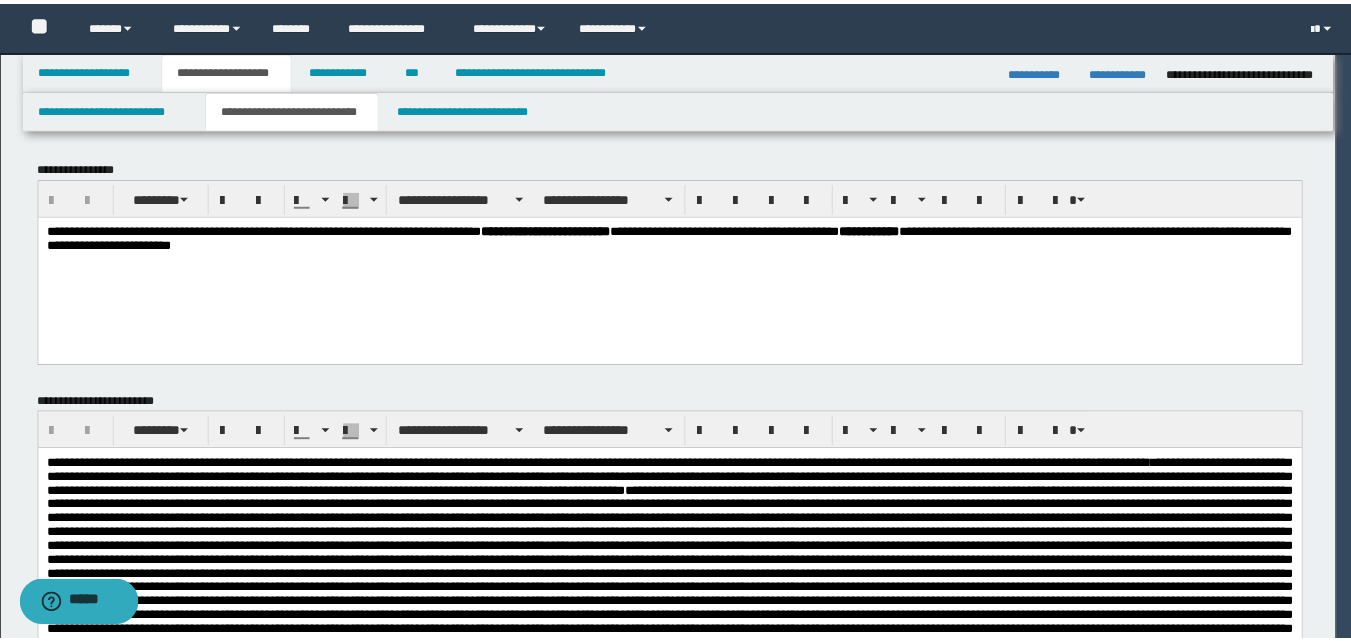 scroll, scrollTop: 0, scrollLeft: 0, axis: both 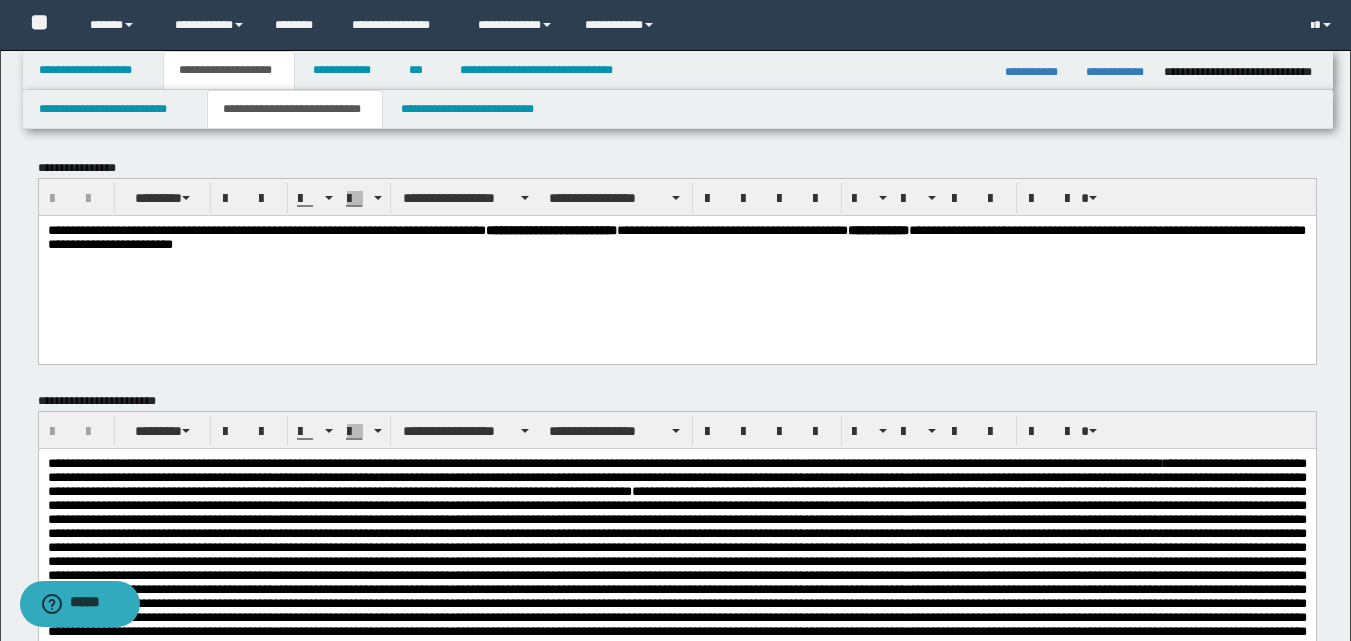 click on "**********" at bounding box center [676, 236] 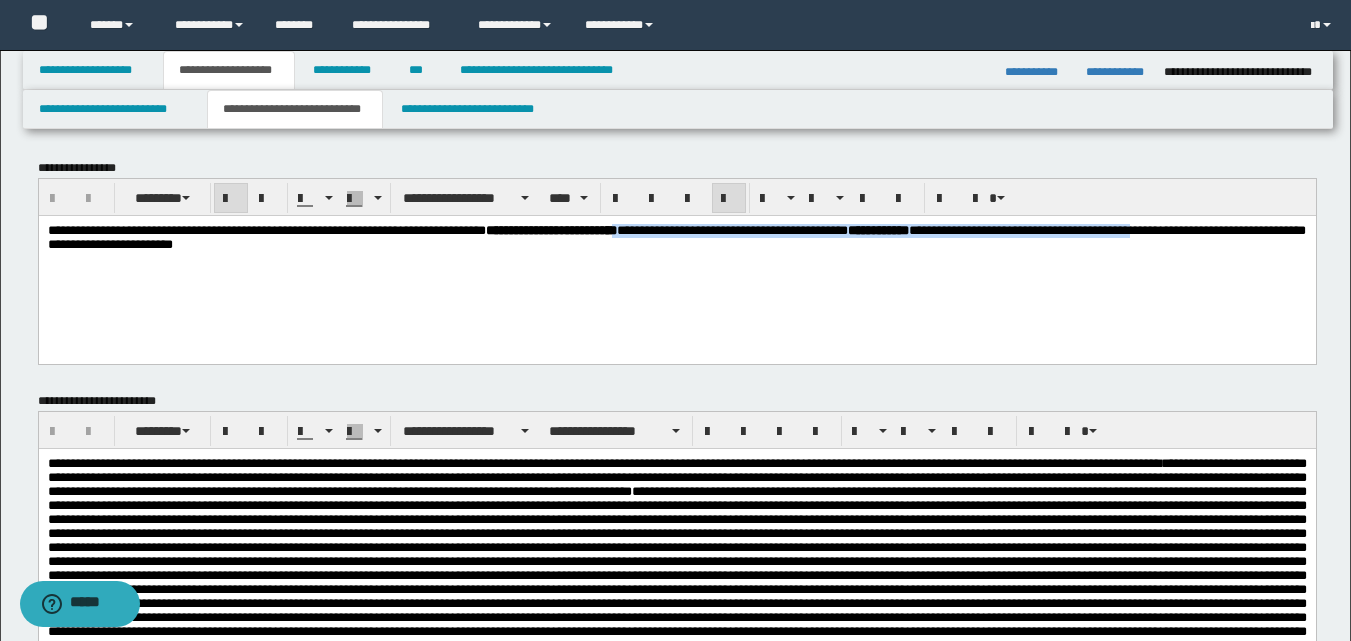 drag, startPoint x: 573, startPoint y: 258, endPoint x: 144, endPoint y: 256, distance: 429.00467 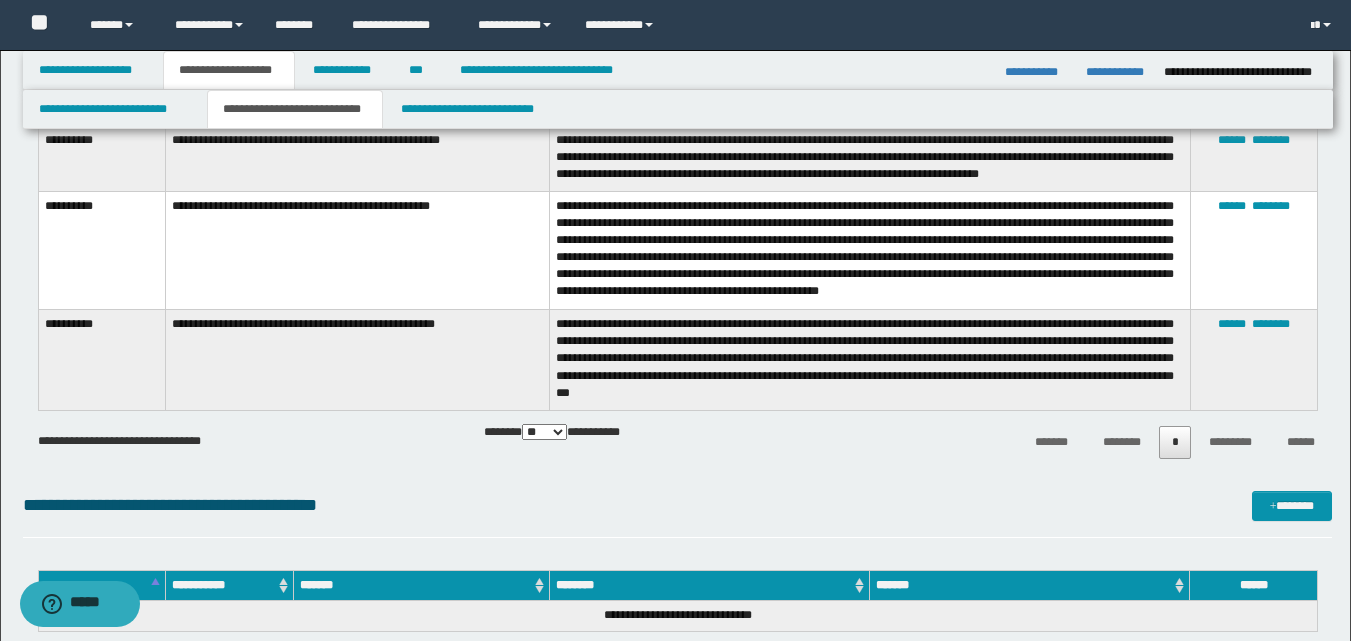 scroll, scrollTop: 2100, scrollLeft: 0, axis: vertical 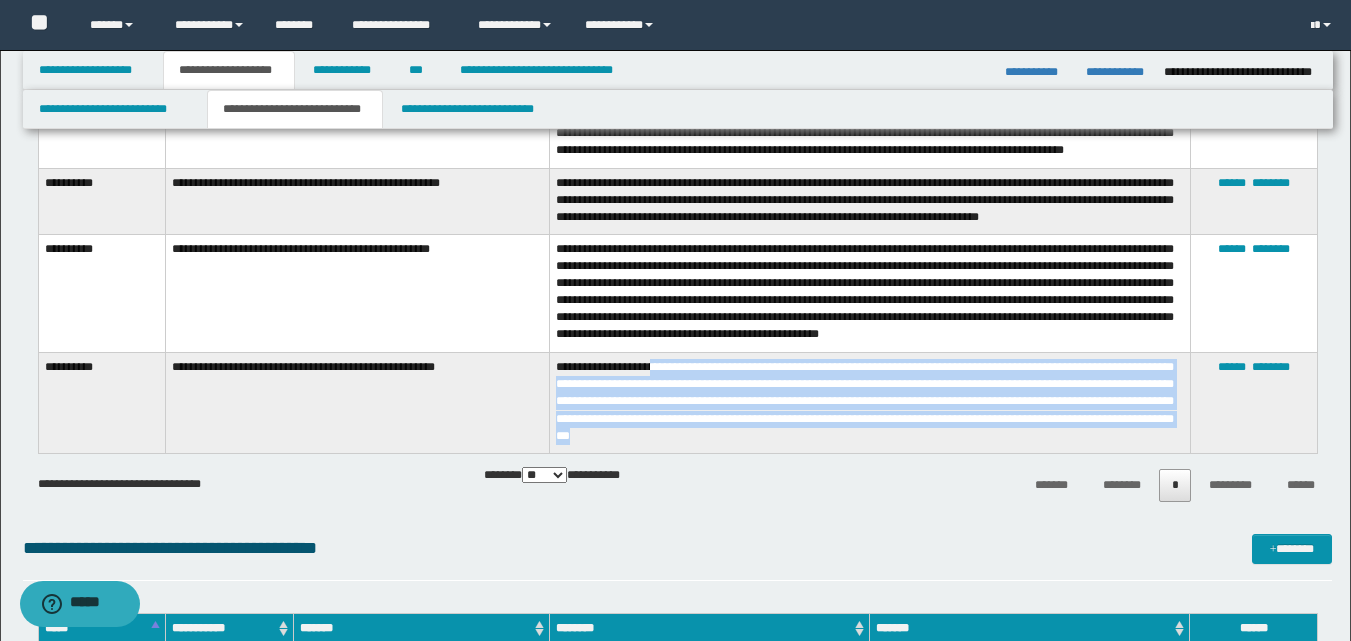 drag, startPoint x: 656, startPoint y: 371, endPoint x: 785, endPoint y: 439, distance: 145.82524 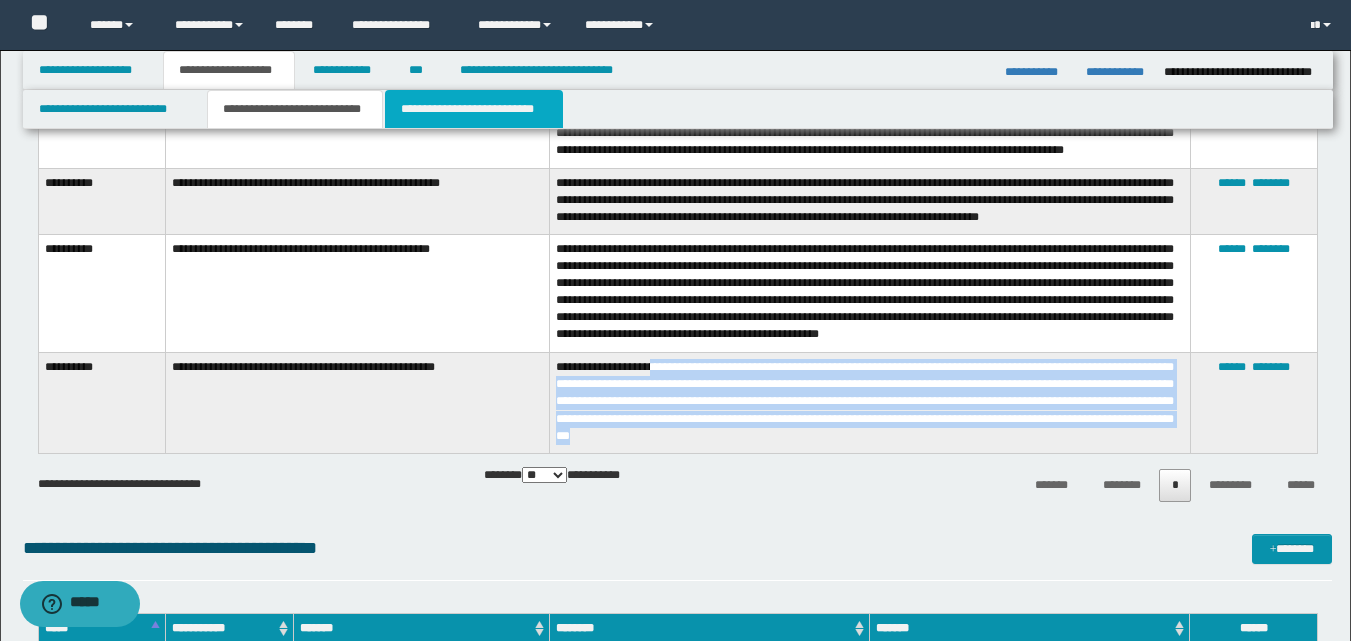 click on "**********" at bounding box center [474, 109] 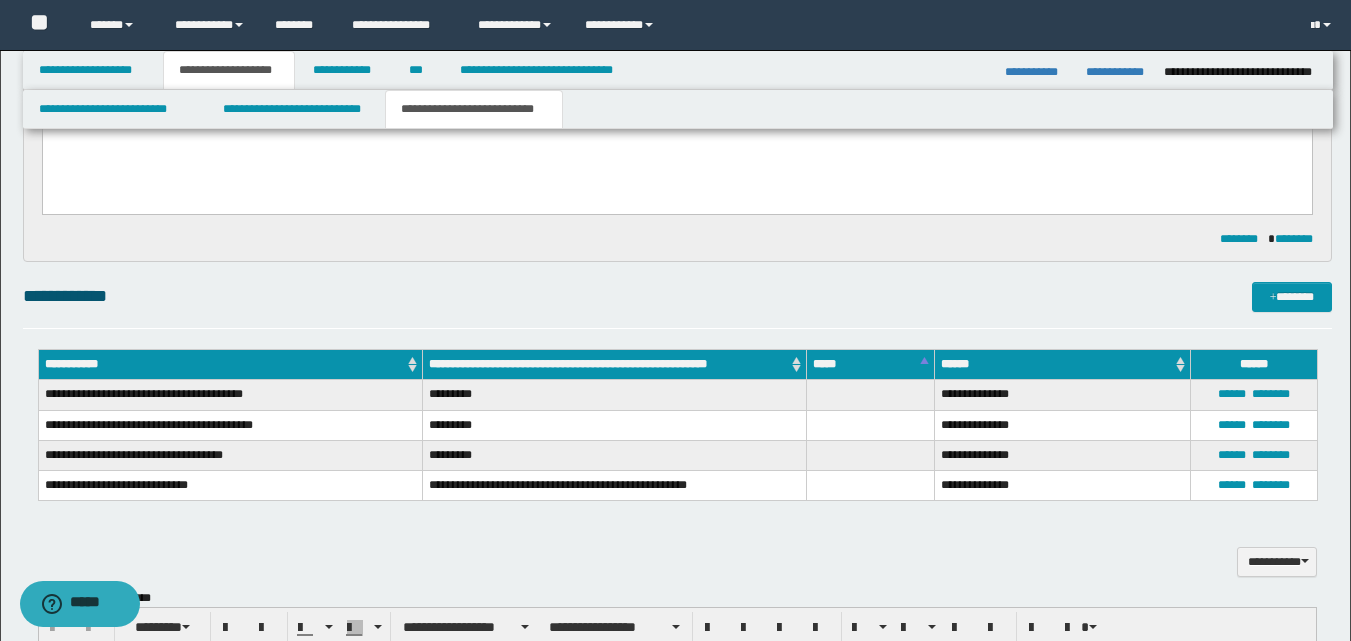 scroll, scrollTop: 300, scrollLeft: 0, axis: vertical 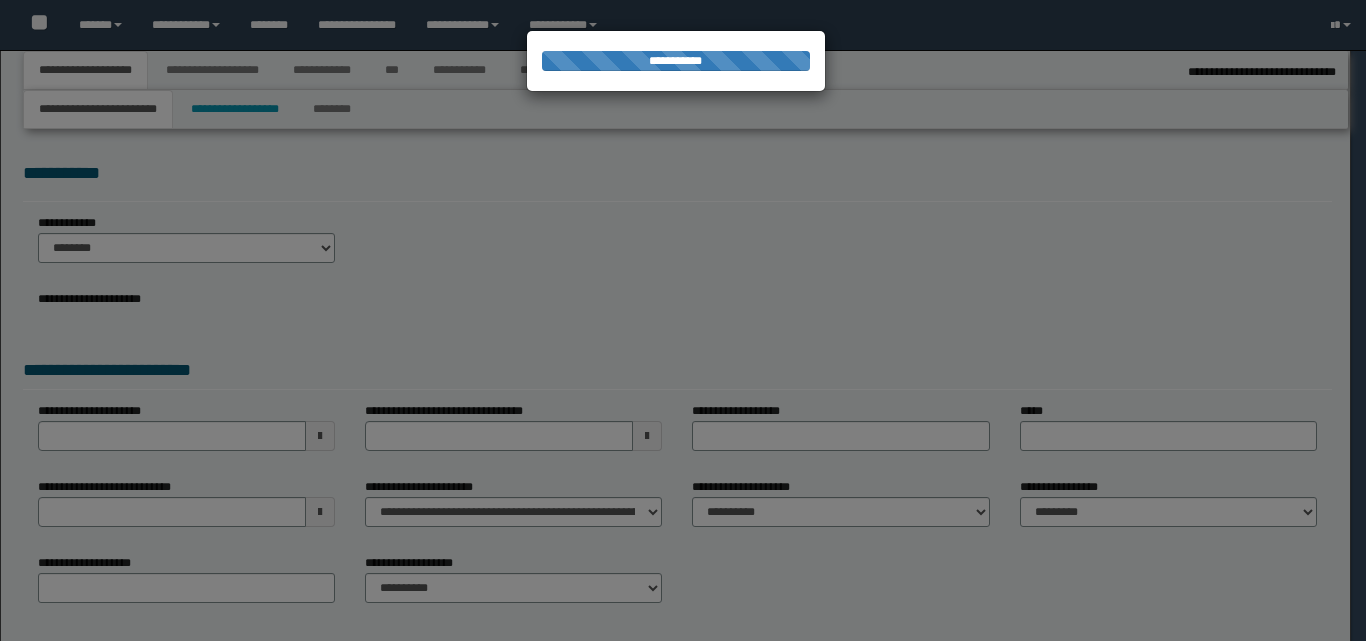 select on "**" 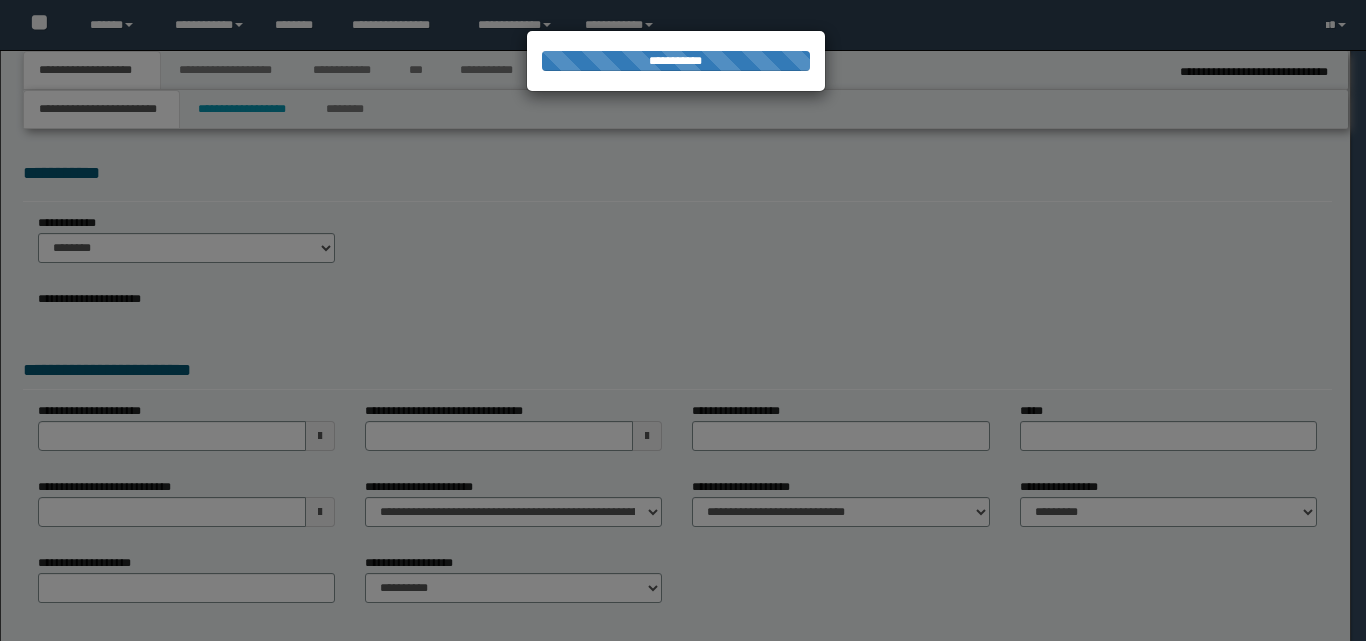 scroll, scrollTop: 0, scrollLeft: 0, axis: both 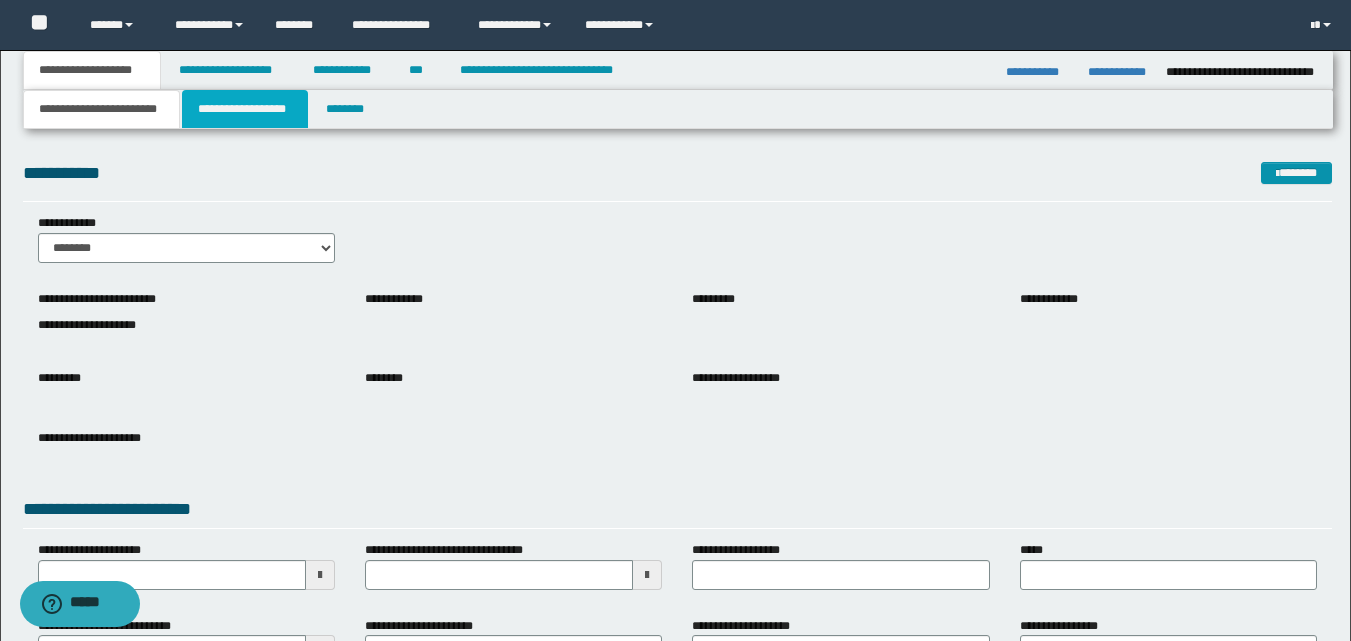 click on "**********" at bounding box center [245, 109] 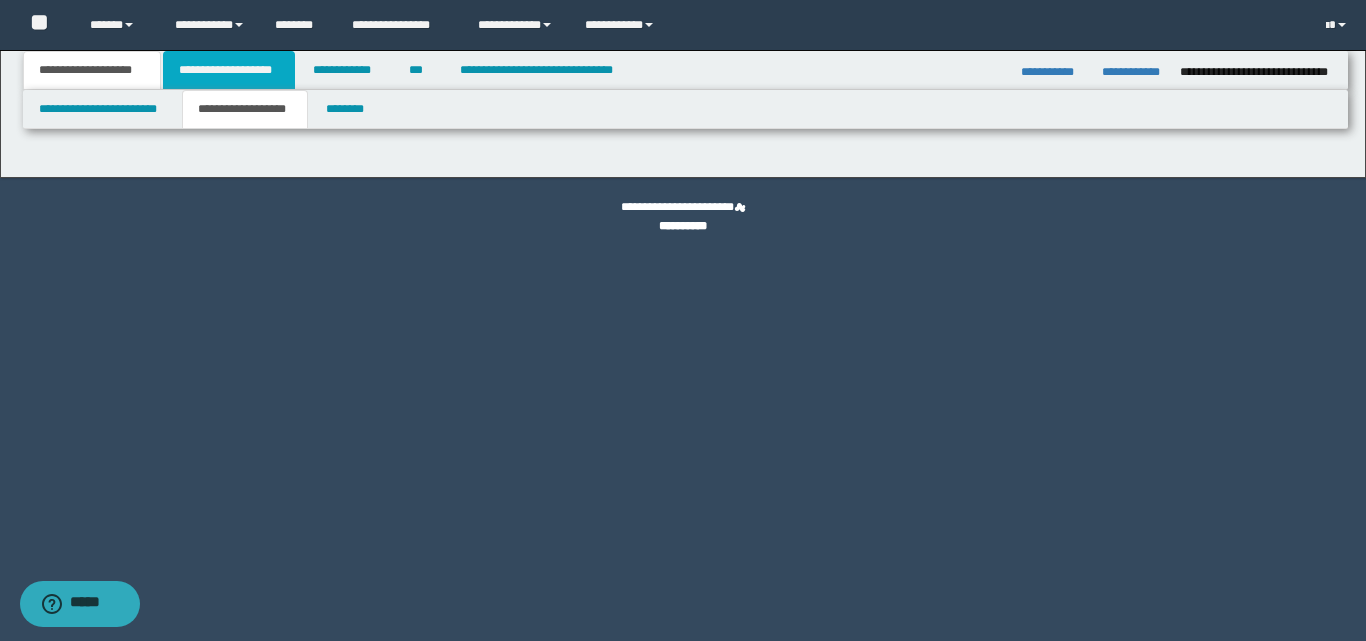 click on "**********" at bounding box center (229, 70) 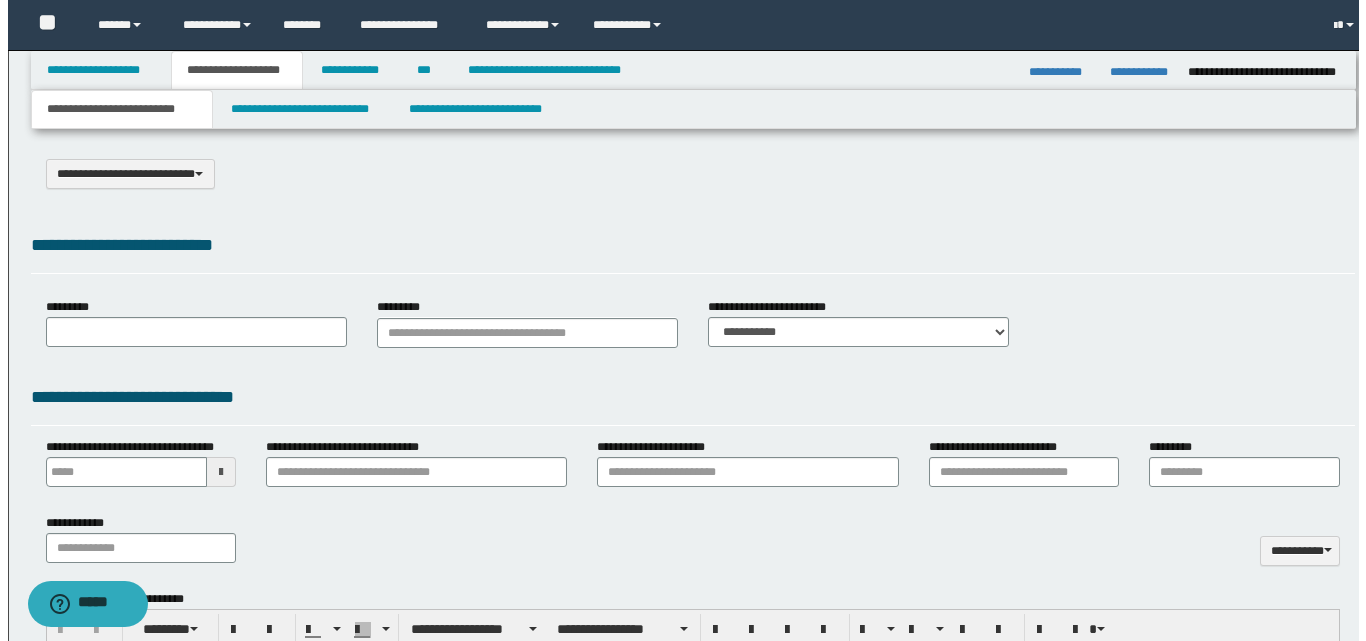 scroll, scrollTop: 0, scrollLeft: 0, axis: both 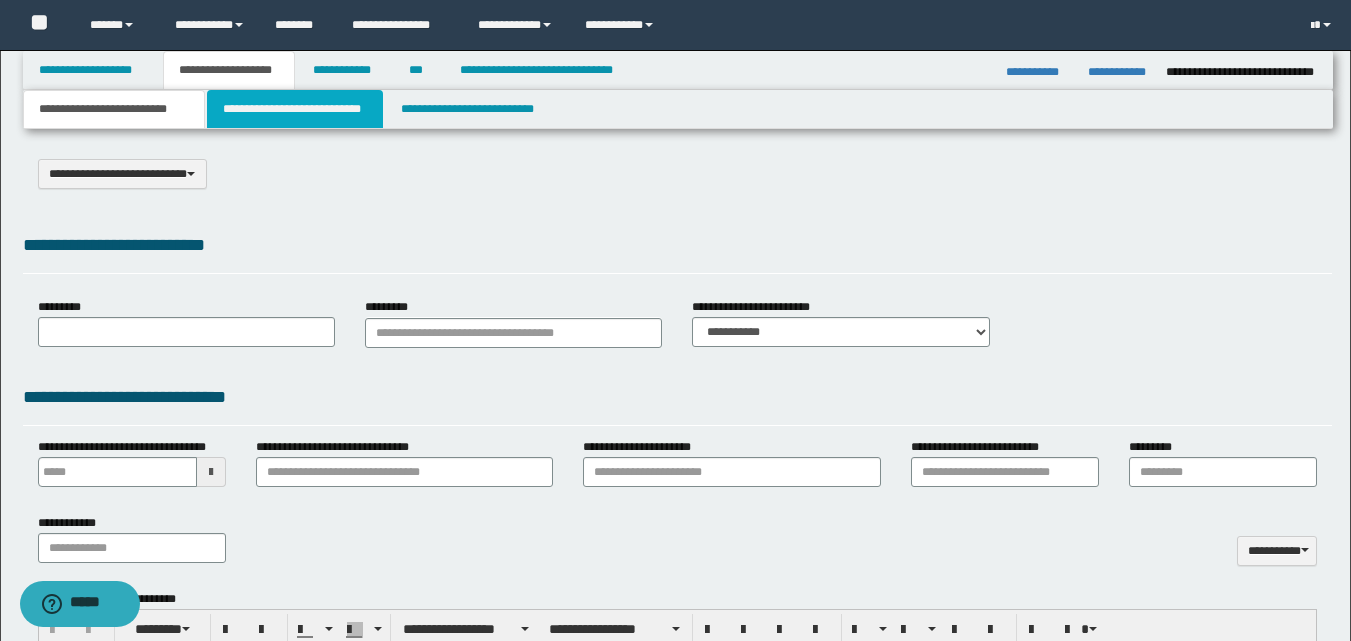 click on "**********" at bounding box center (295, 109) 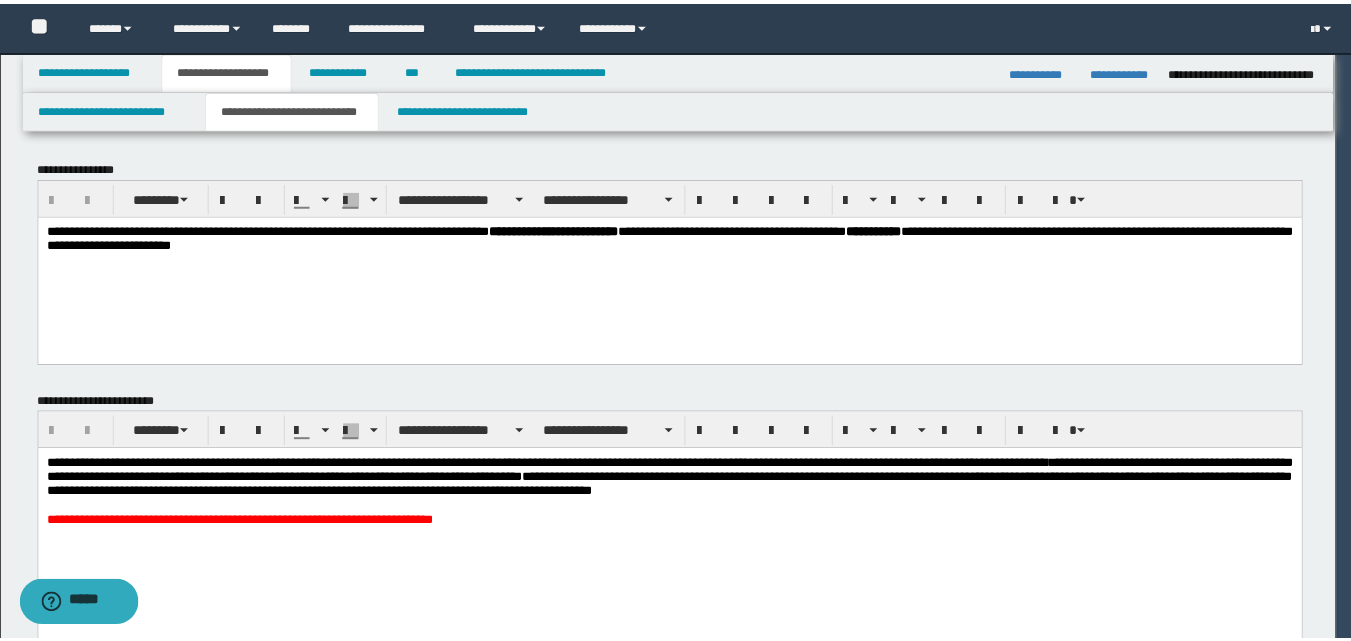 scroll, scrollTop: 0, scrollLeft: 0, axis: both 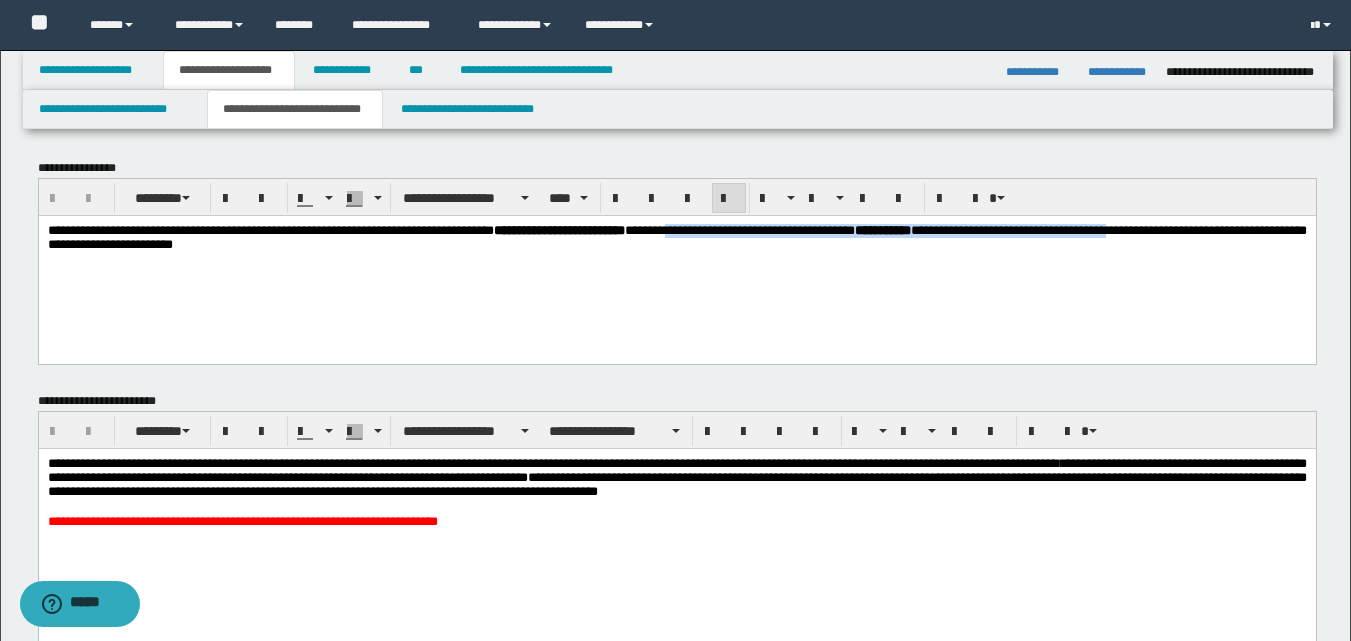 drag, startPoint x: 883, startPoint y: 232, endPoint x: 138, endPoint y: 264, distance: 745.68695 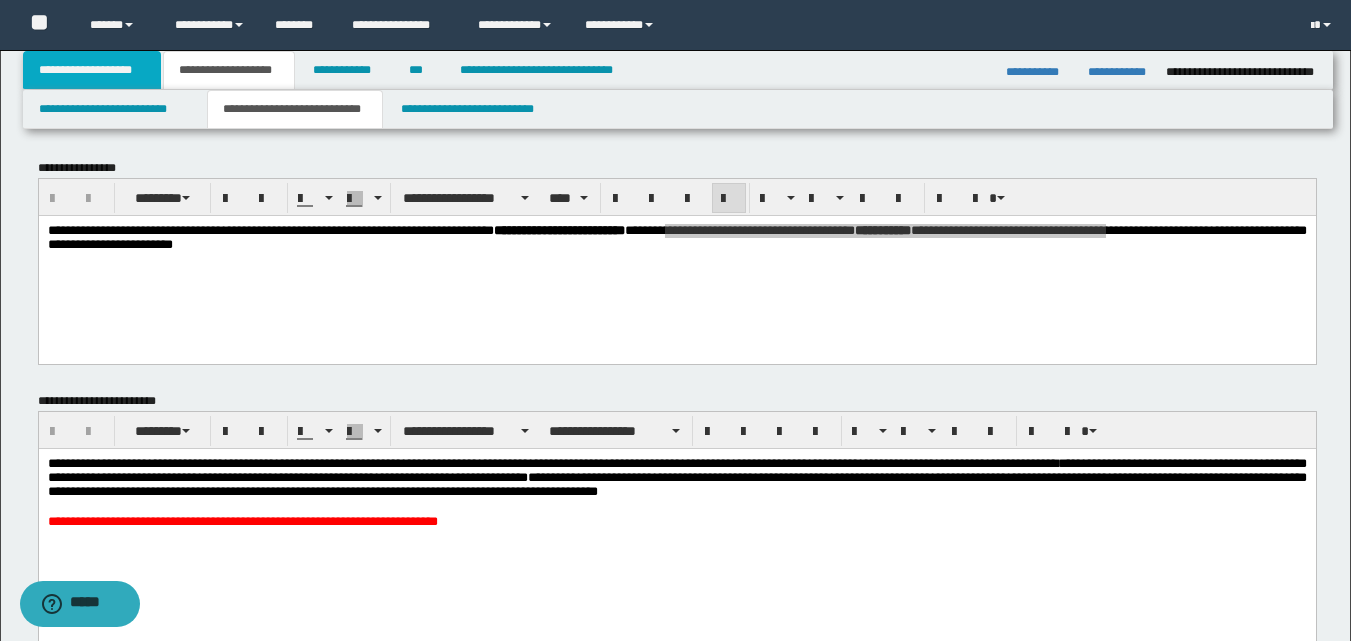 click on "**********" at bounding box center [92, 70] 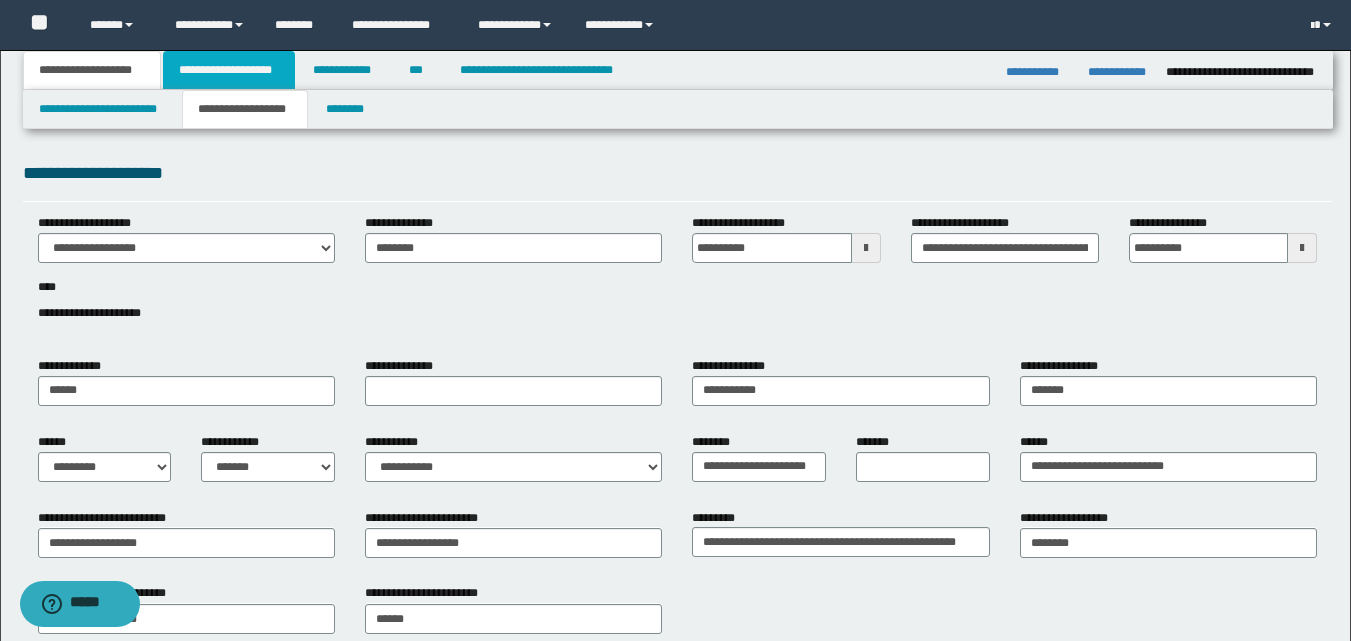 click on "**********" at bounding box center (229, 70) 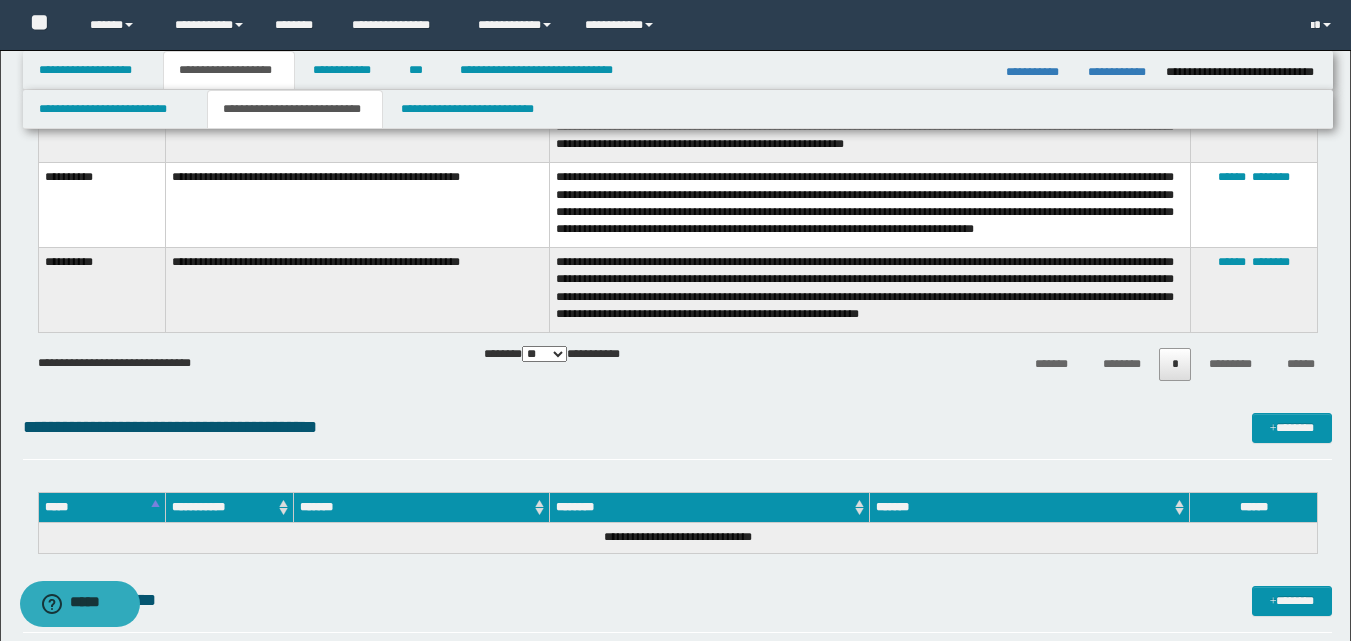 scroll, scrollTop: 800, scrollLeft: 0, axis: vertical 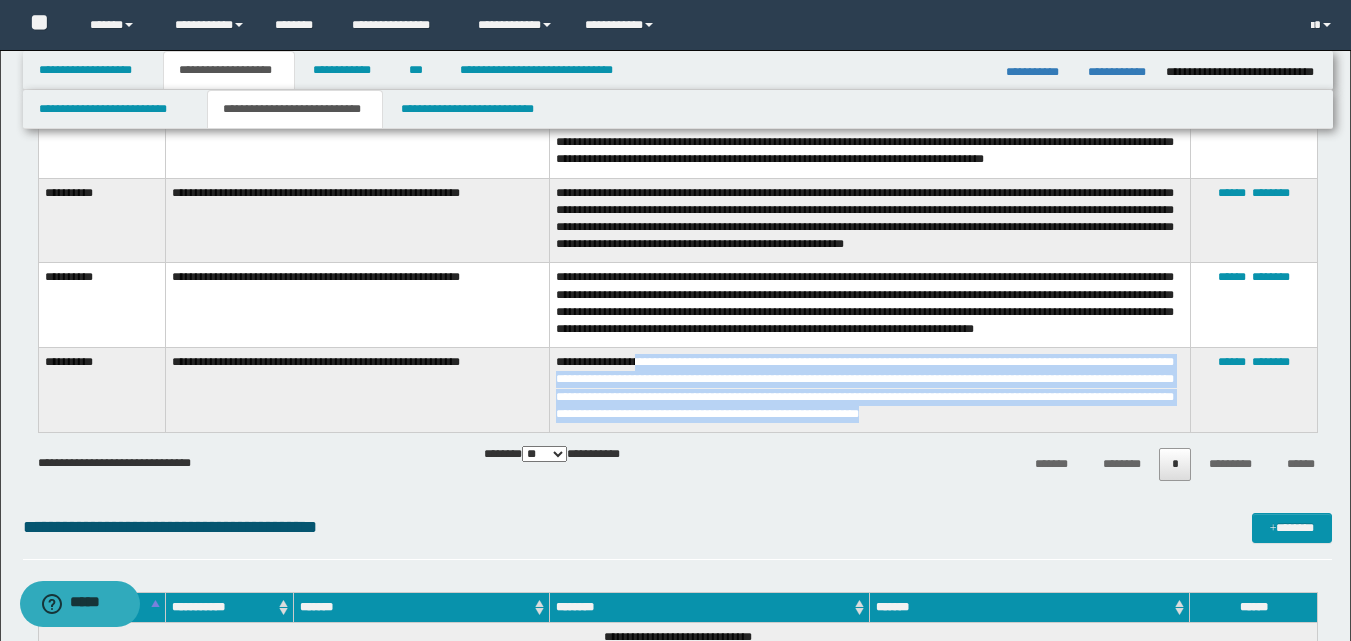 drag, startPoint x: 638, startPoint y: 366, endPoint x: 979, endPoint y: 425, distance: 346.06647 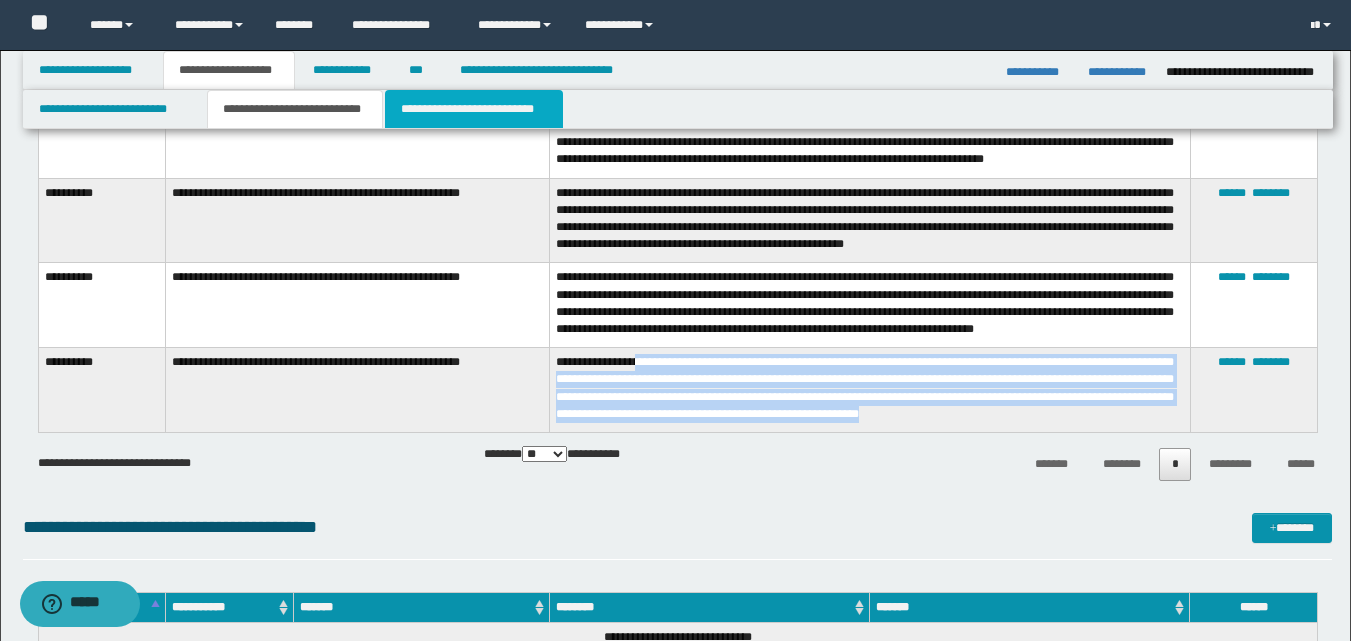 click on "**********" at bounding box center (474, 109) 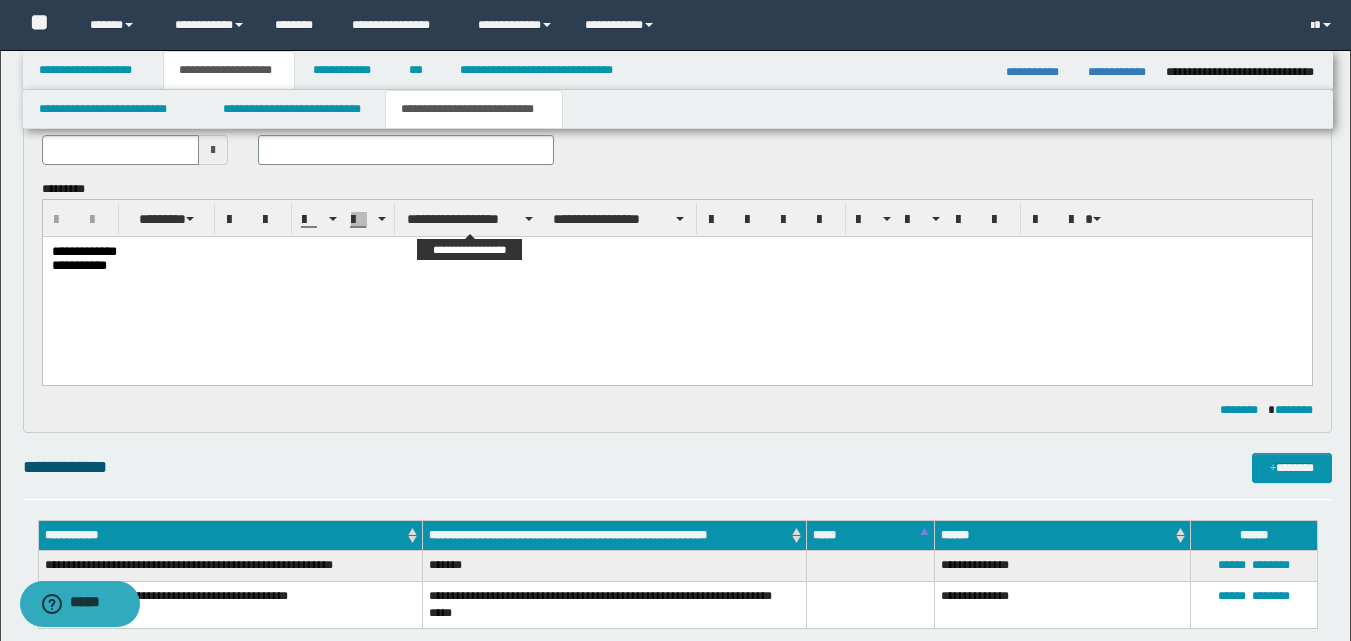 scroll, scrollTop: 300, scrollLeft: 0, axis: vertical 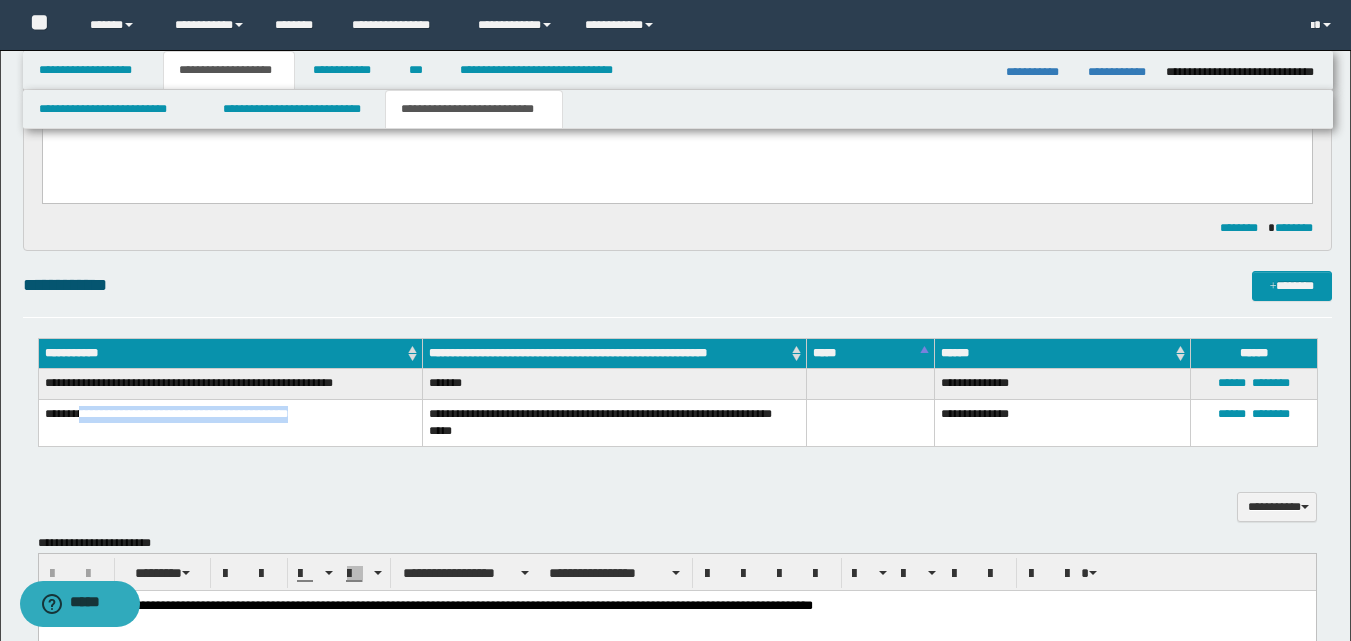 drag, startPoint x: 81, startPoint y: 416, endPoint x: 310, endPoint y: 420, distance: 229.03493 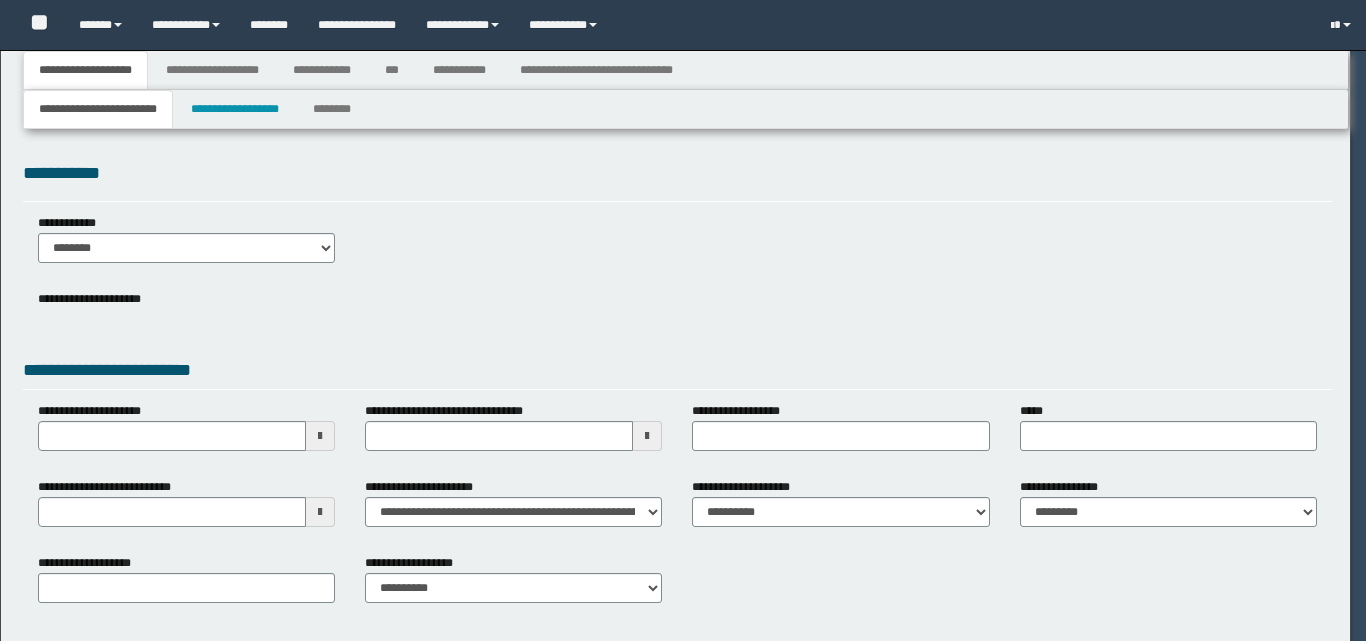 select on "**" 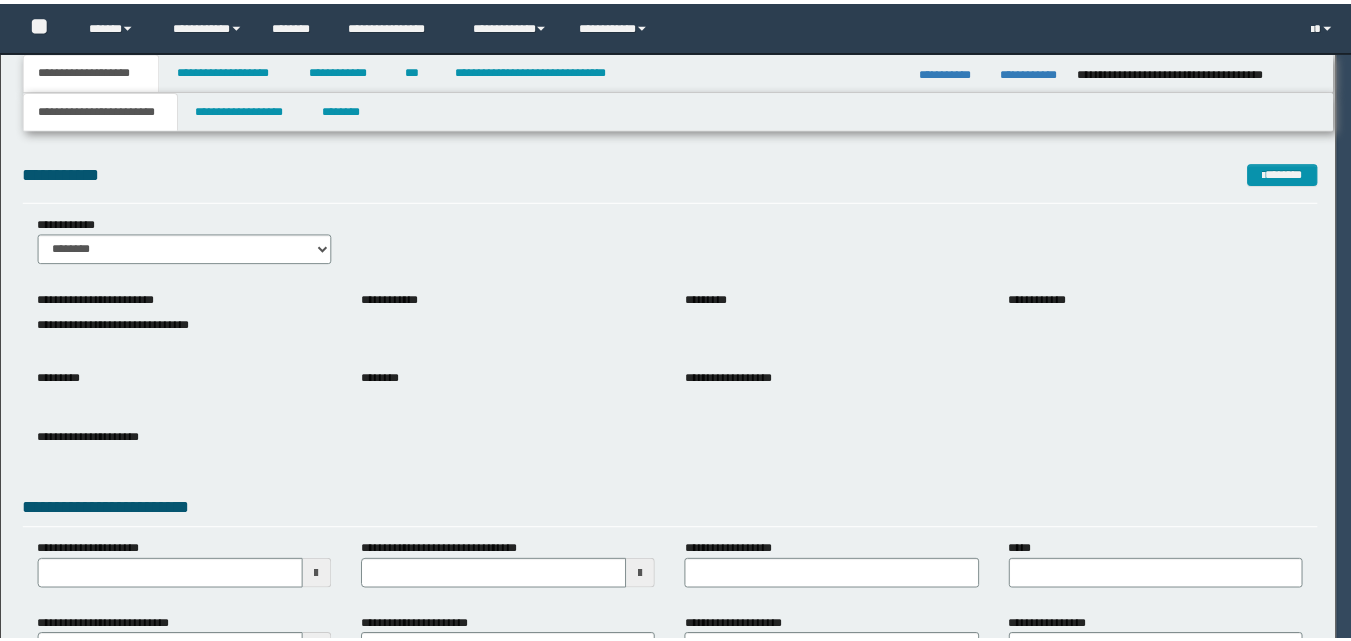 scroll, scrollTop: 0, scrollLeft: 0, axis: both 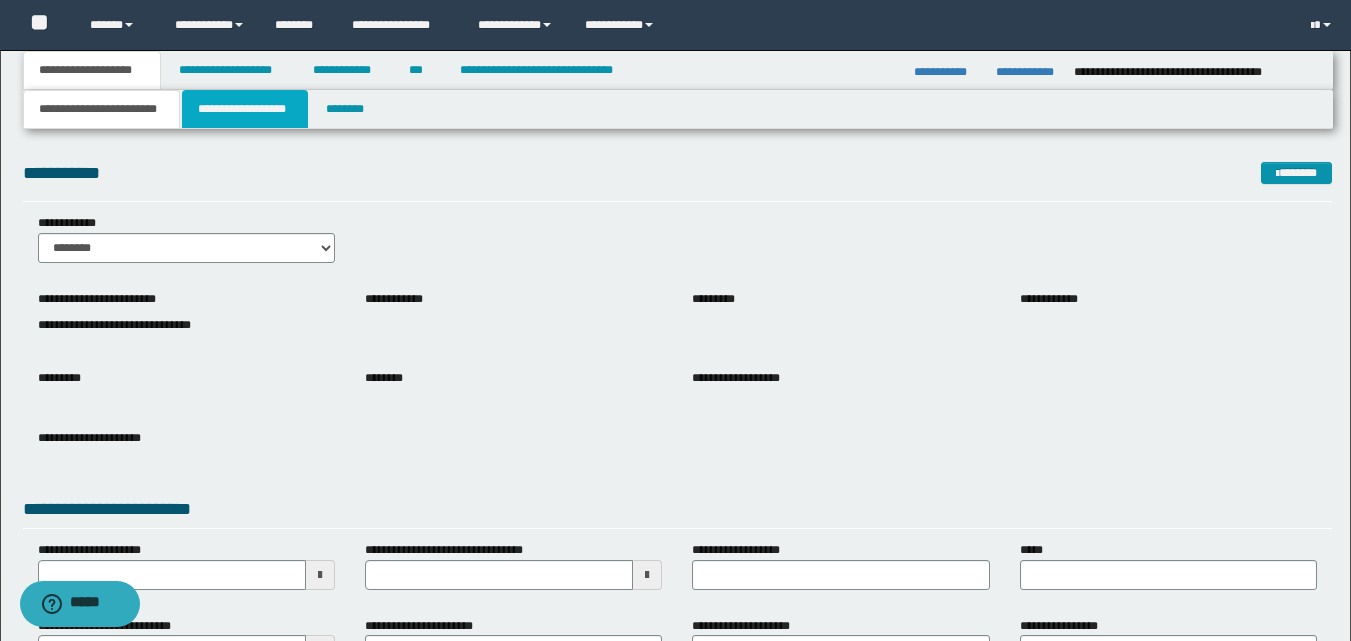 click on "**********" at bounding box center [245, 109] 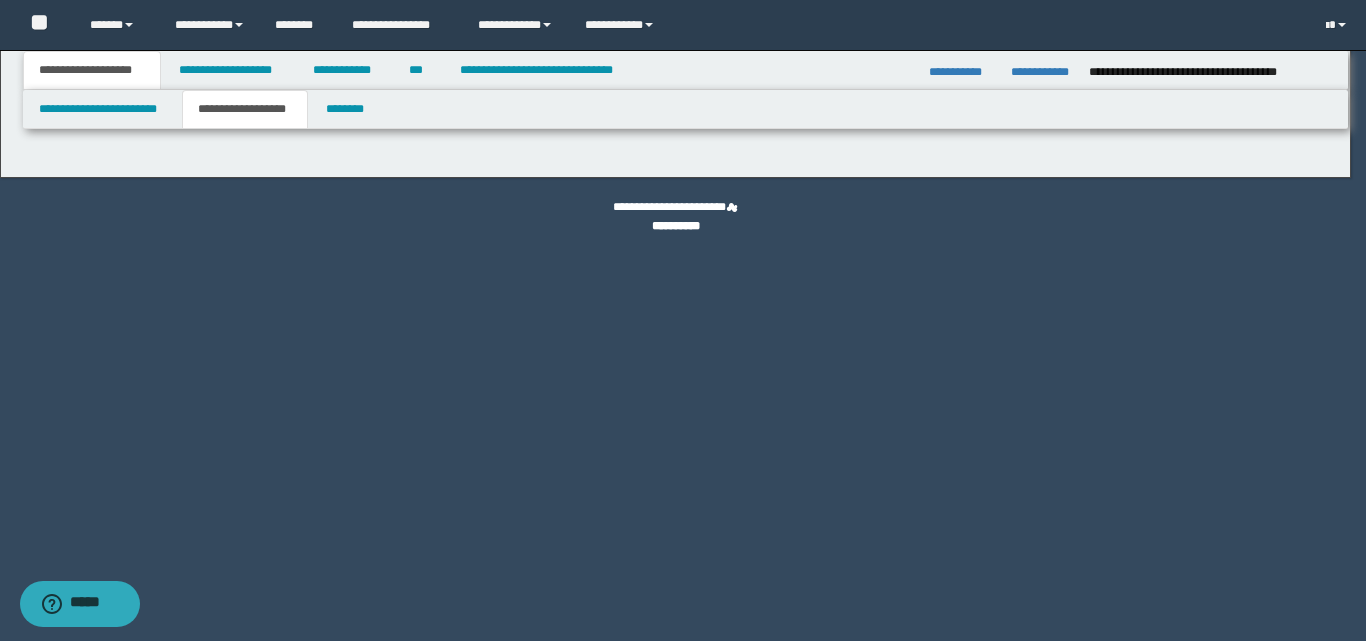 type on "**********" 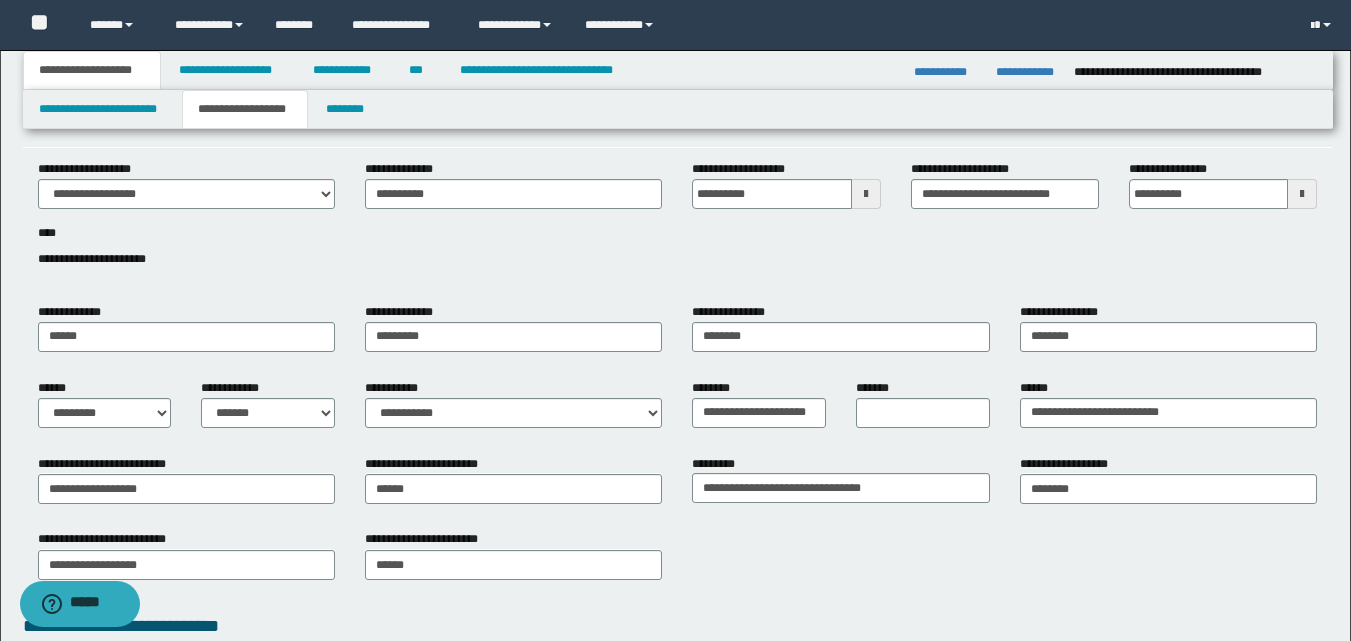 scroll, scrollTop: 100, scrollLeft: 0, axis: vertical 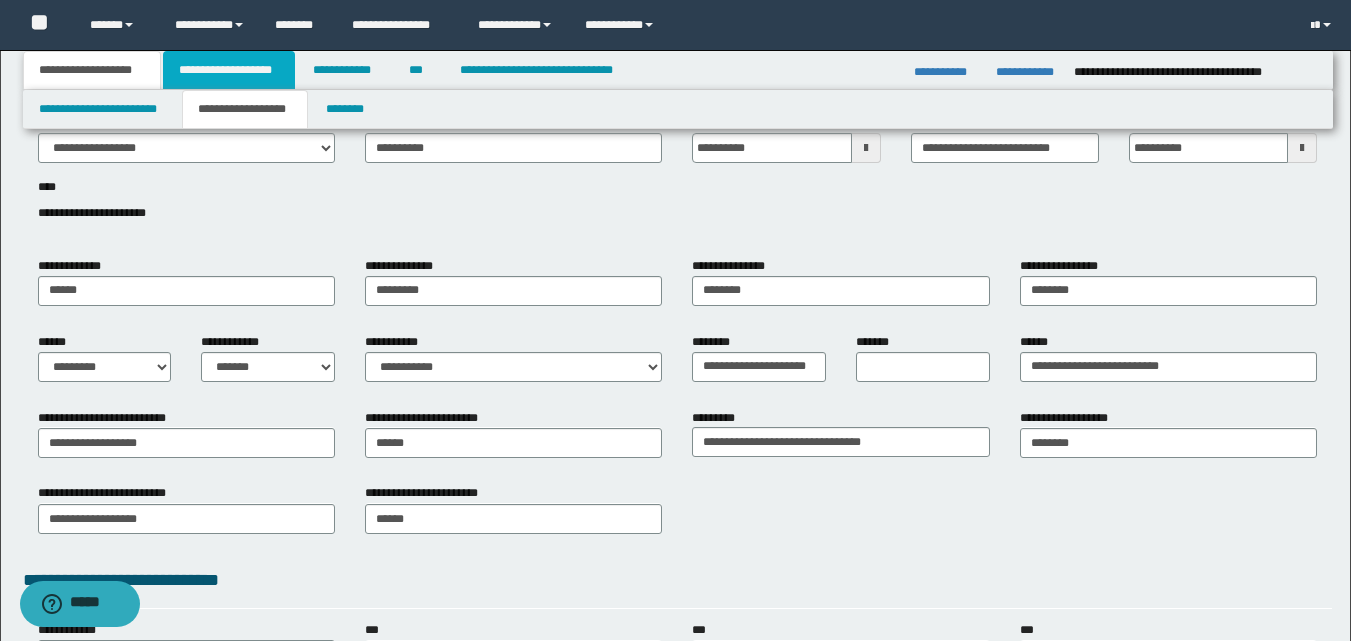 click on "**********" at bounding box center [229, 70] 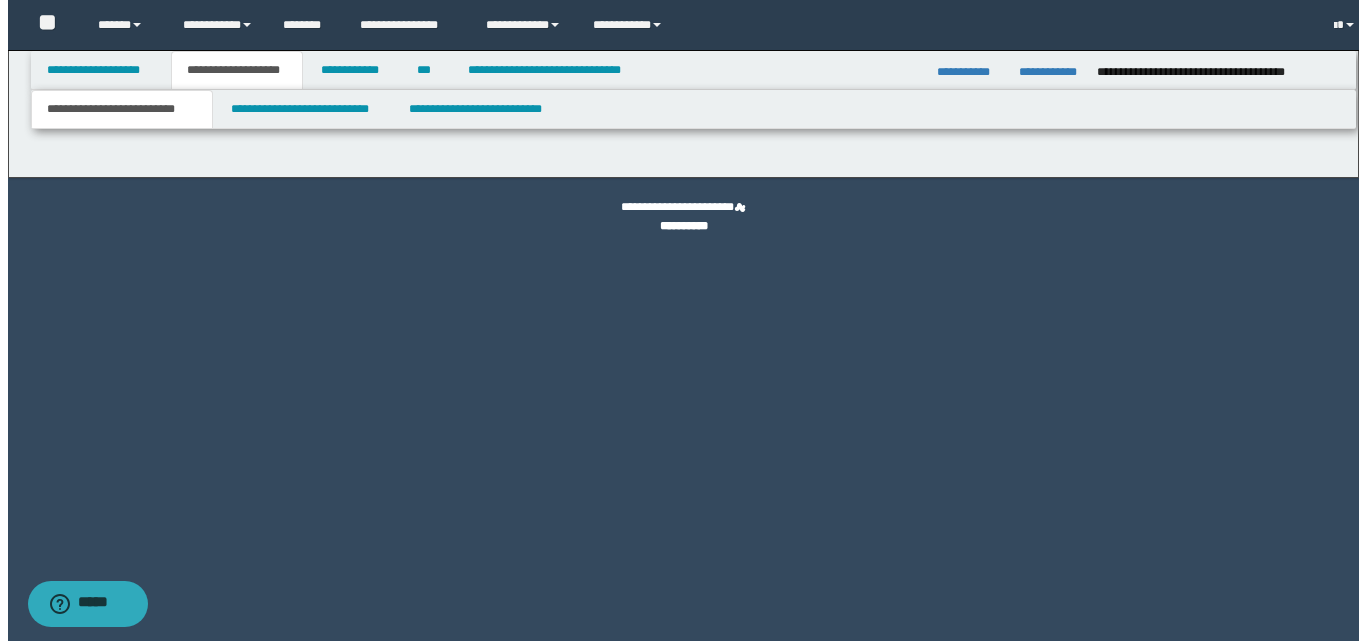 scroll, scrollTop: 0, scrollLeft: 0, axis: both 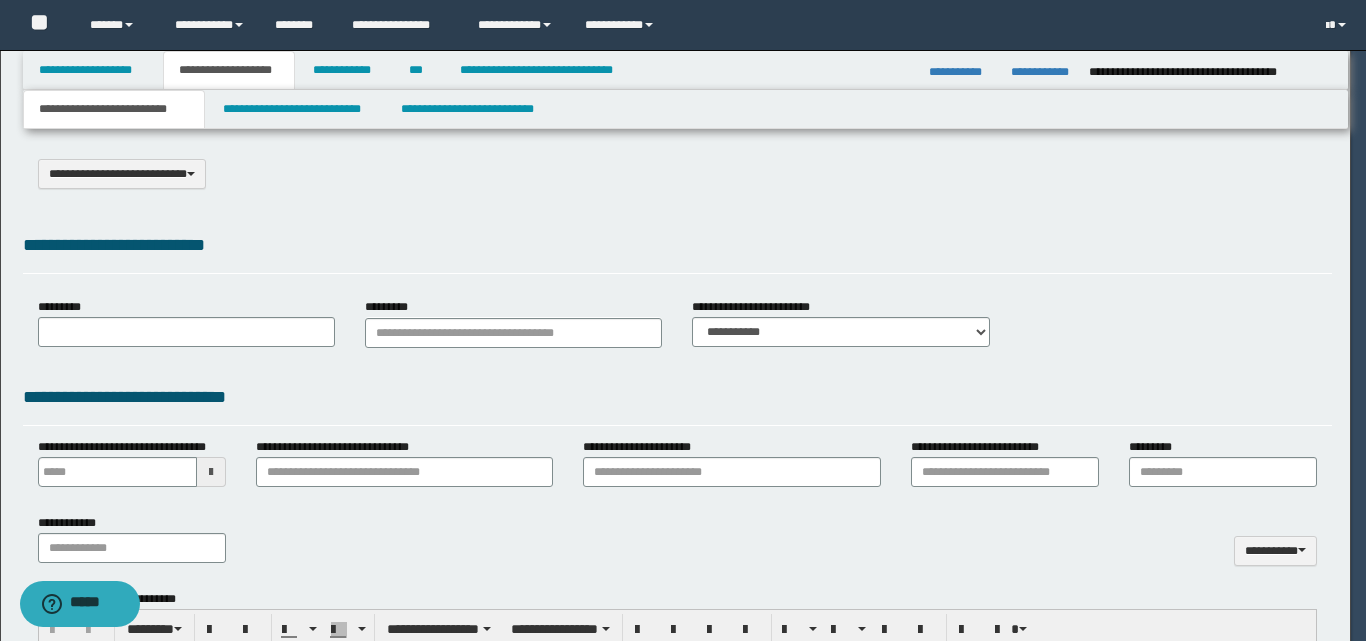 select on "*" 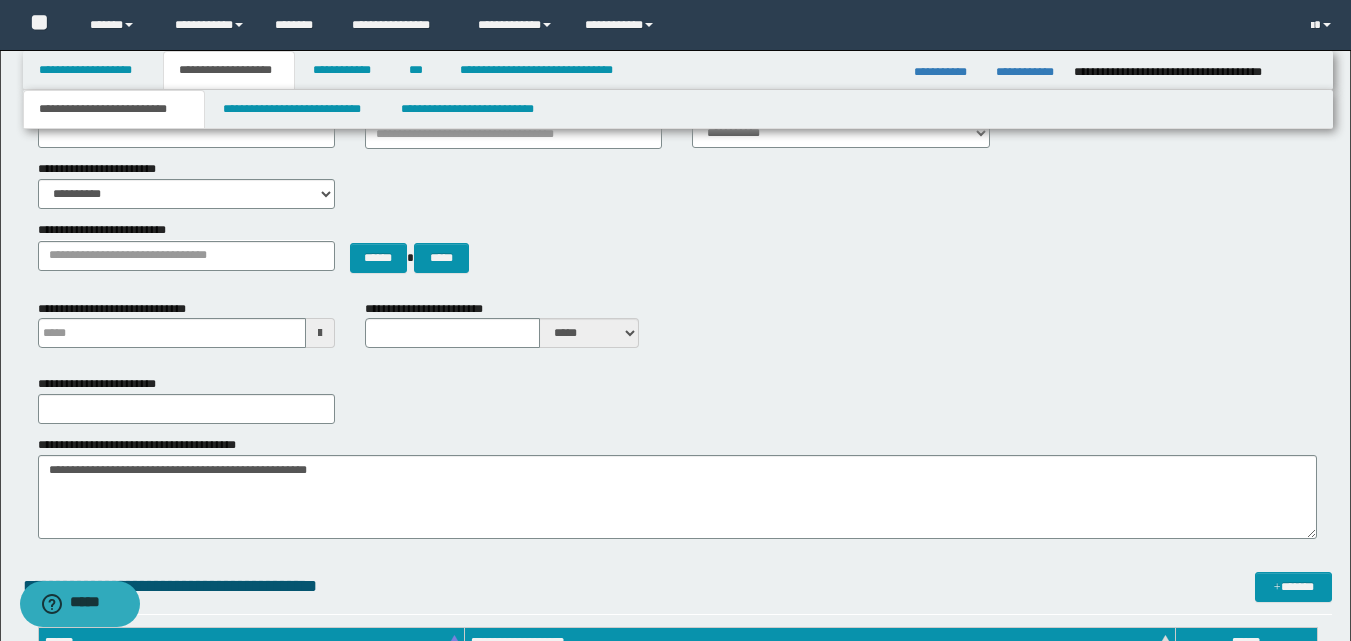 scroll, scrollTop: 200, scrollLeft: 0, axis: vertical 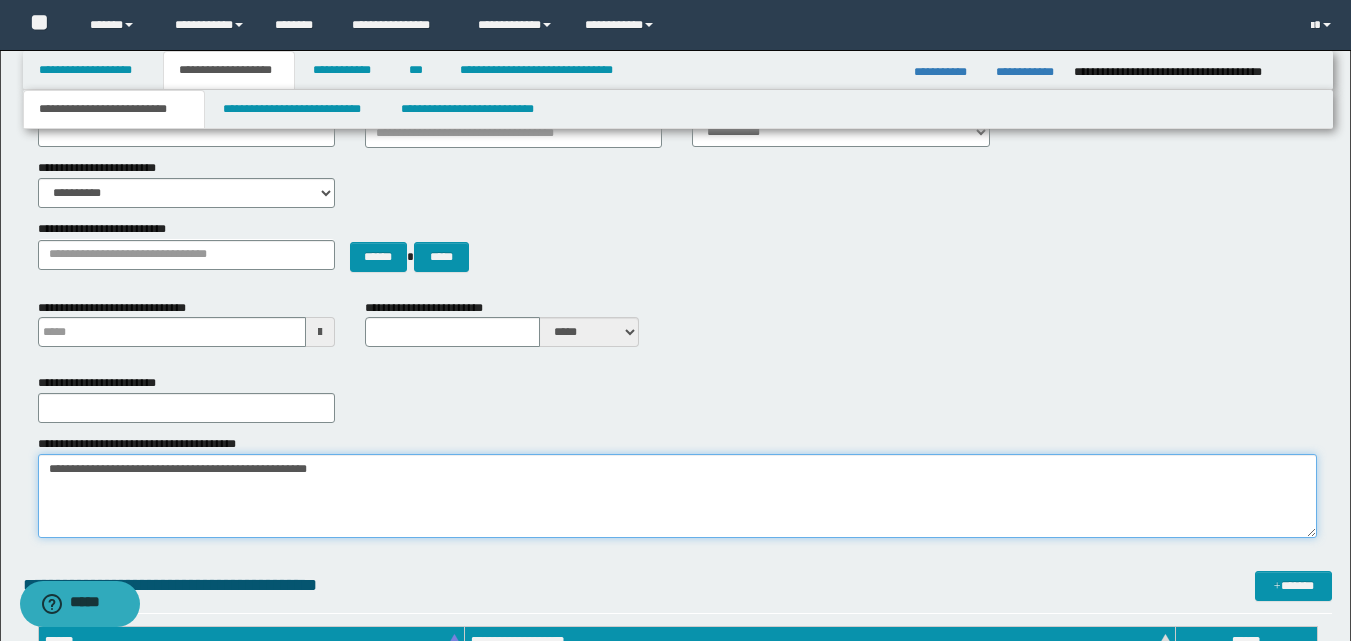 drag, startPoint x: 42, startPoint y: 464, endPoint x: 340, endPoint y: 467, distance: 298.0151 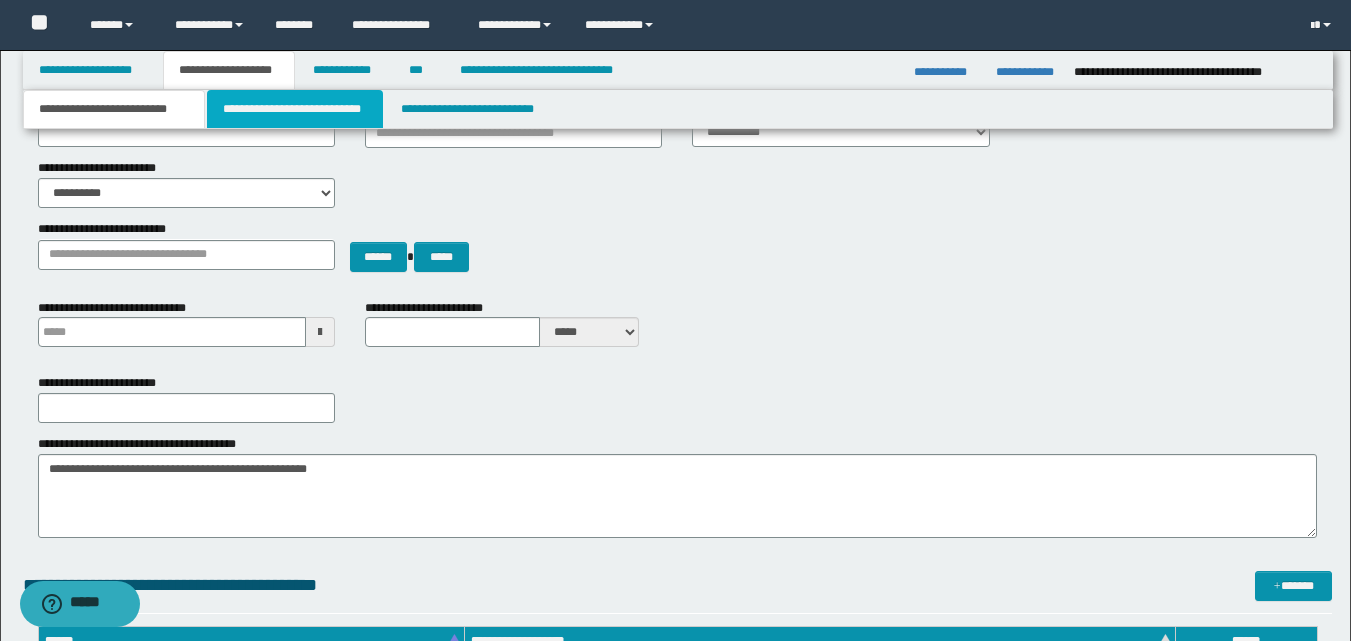 click on "**********" at bounding box center (295, 109) 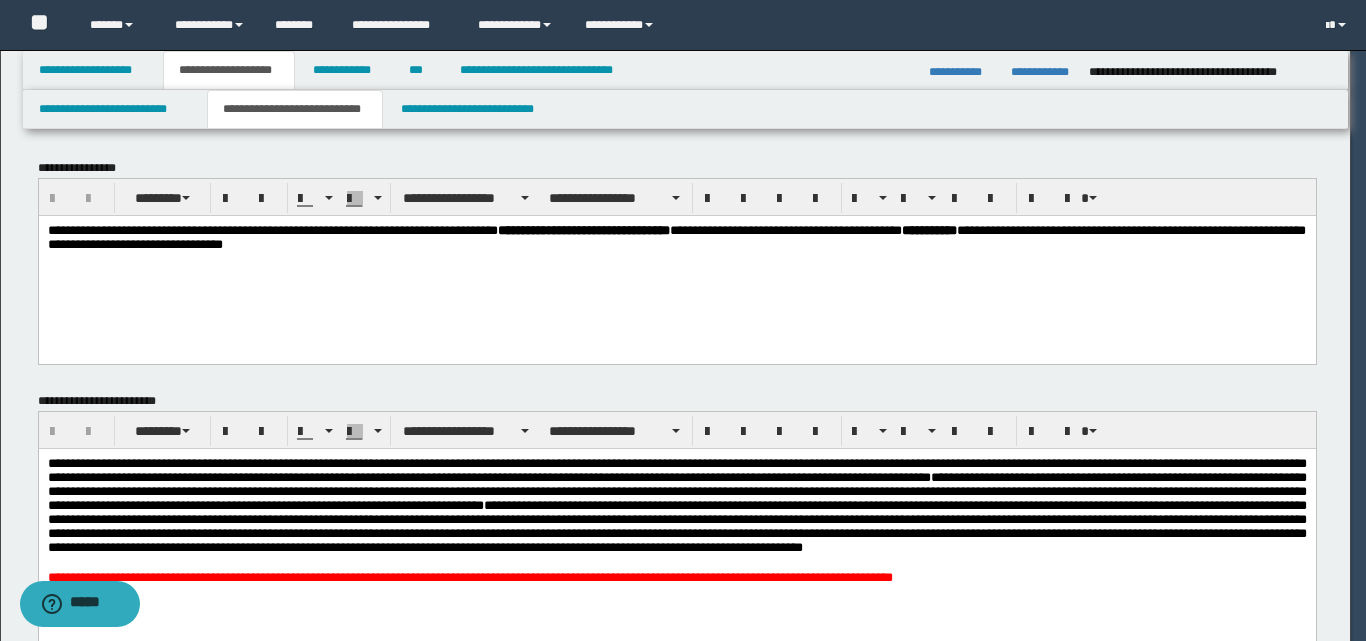 scroll, scrollTop: 0, scrollLeft: 0, axis: both 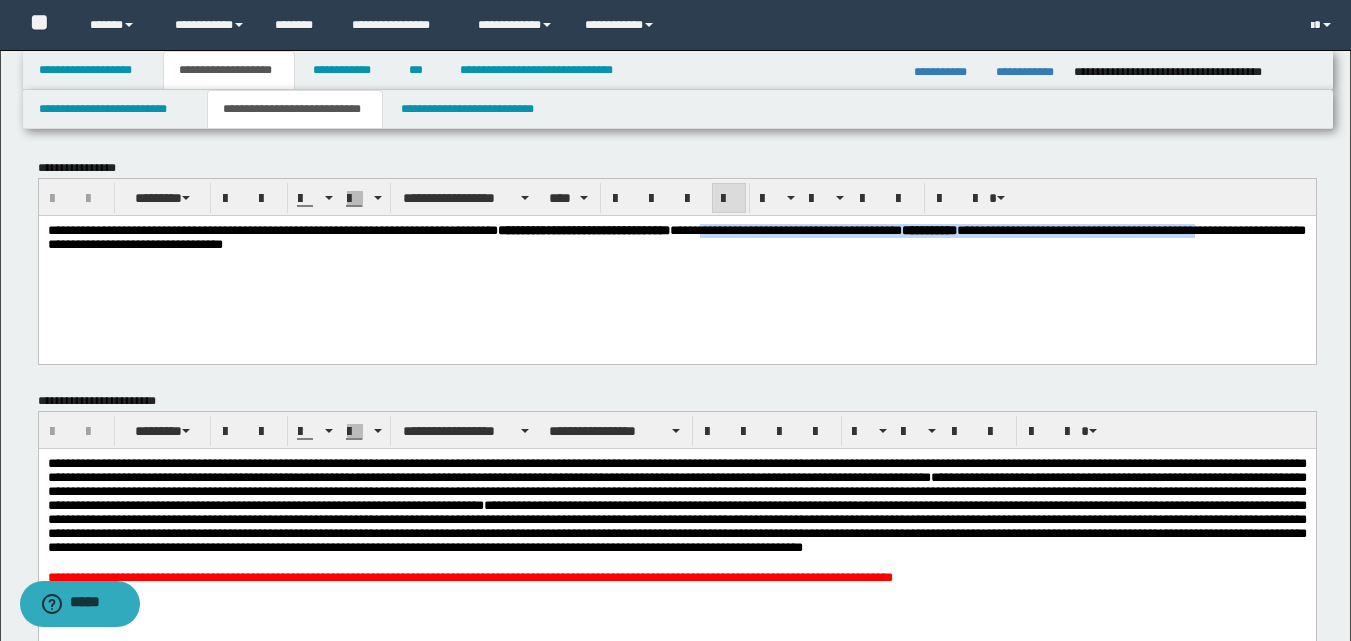 drag, startPoint x: 948, startPoint y: 229, endPoint x: 262, endPoint y: 264, distance: 686.8923 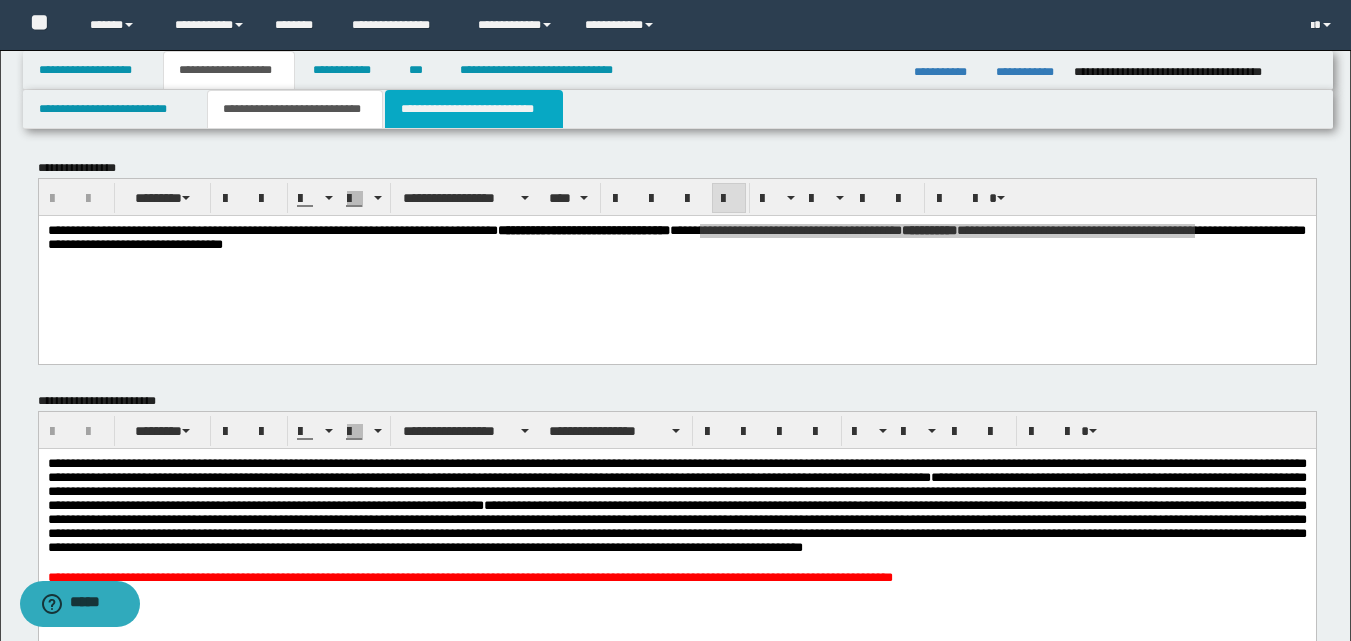 click on "**********" at bounding box center [474, 109] 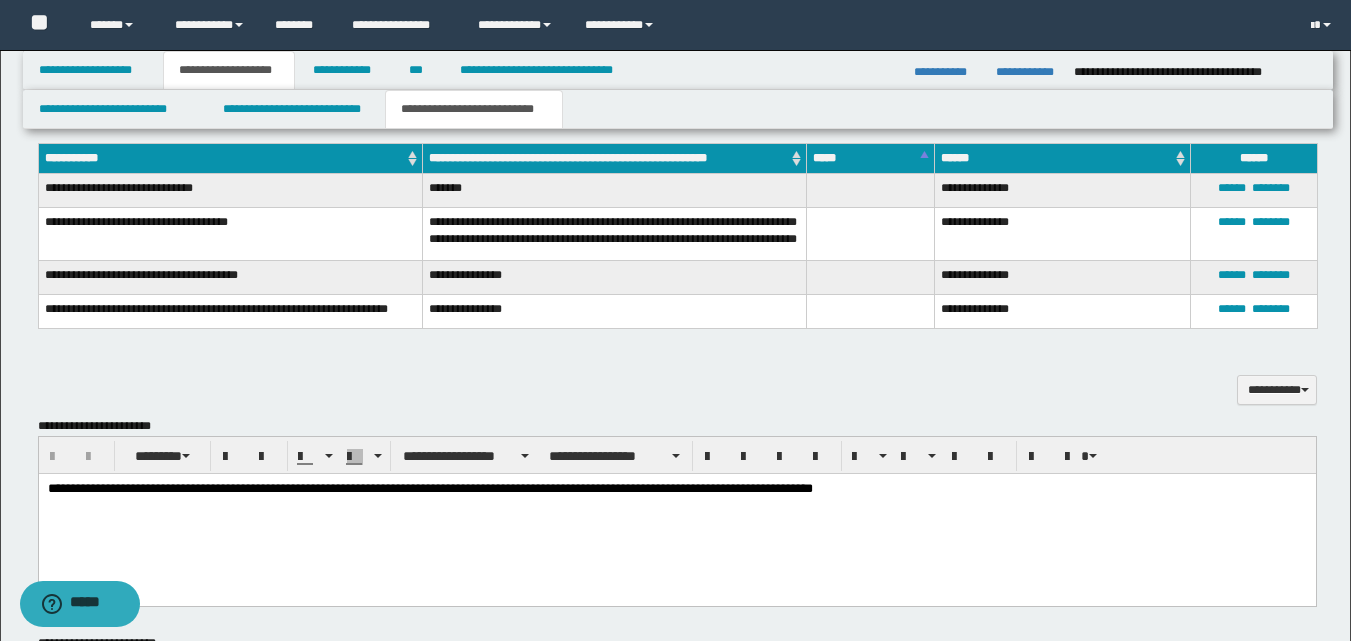 scroll, scrollTop: 500, scrollLeft: 0, axis: vertical 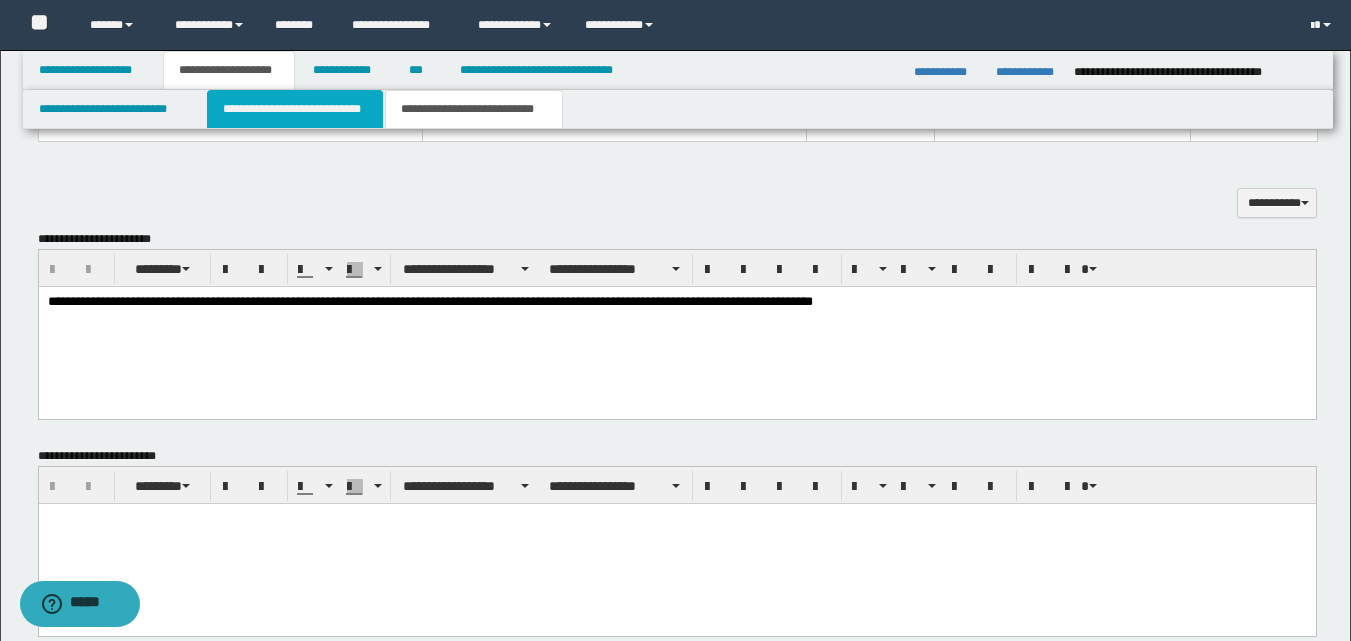 click on "**********" at bounding box center (295, 109) 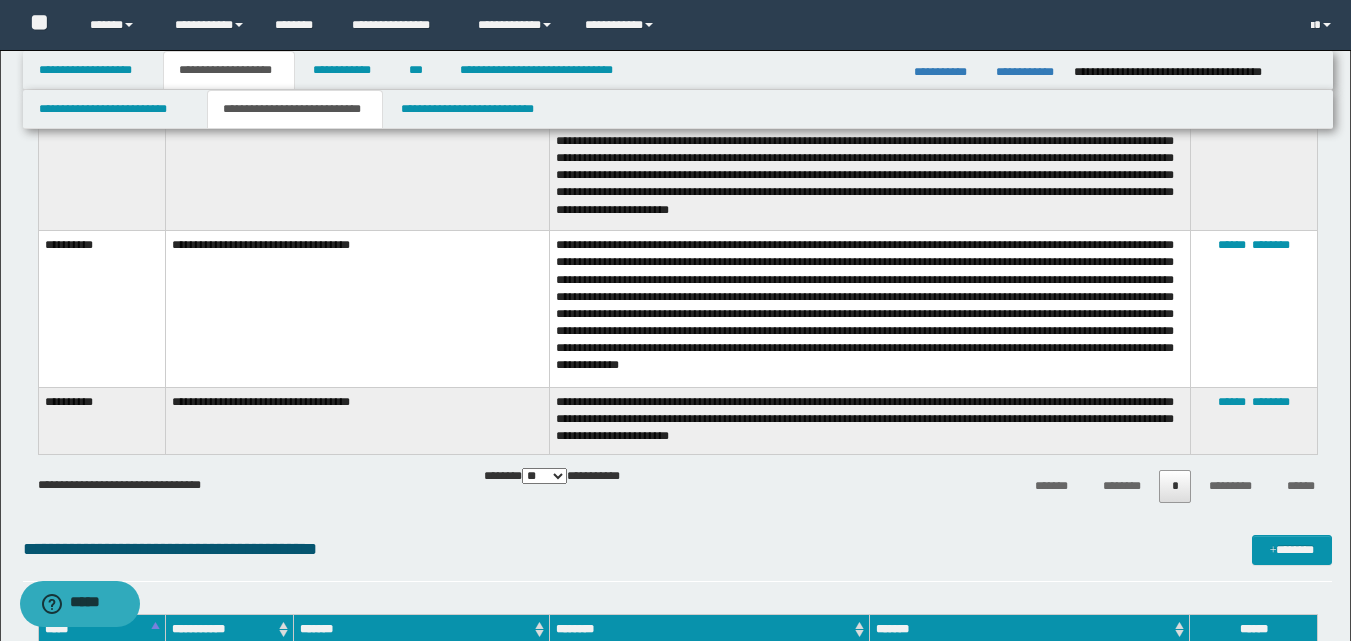 scroll, scrollTop: 1782, scrollLeft: 0, axis: vertical 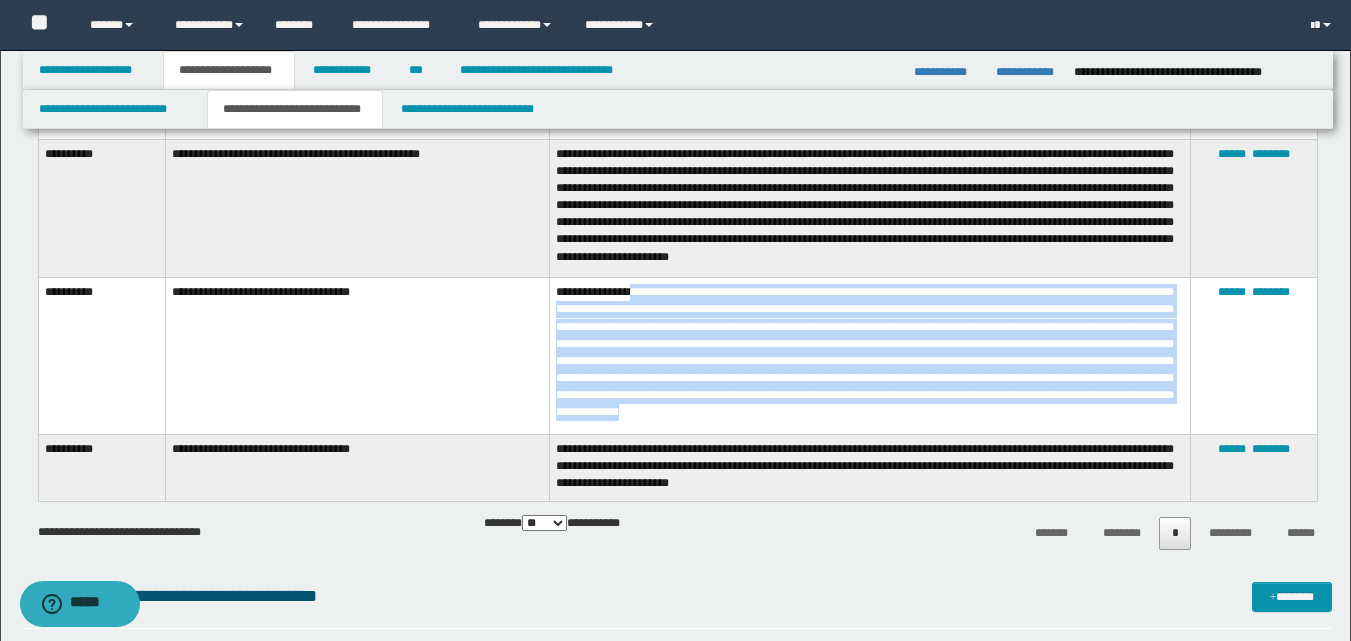 drag, startPoint x: 633, startPoint y: 304, endPoint x: 1078, endPoint y: 423, distance: 460.6365 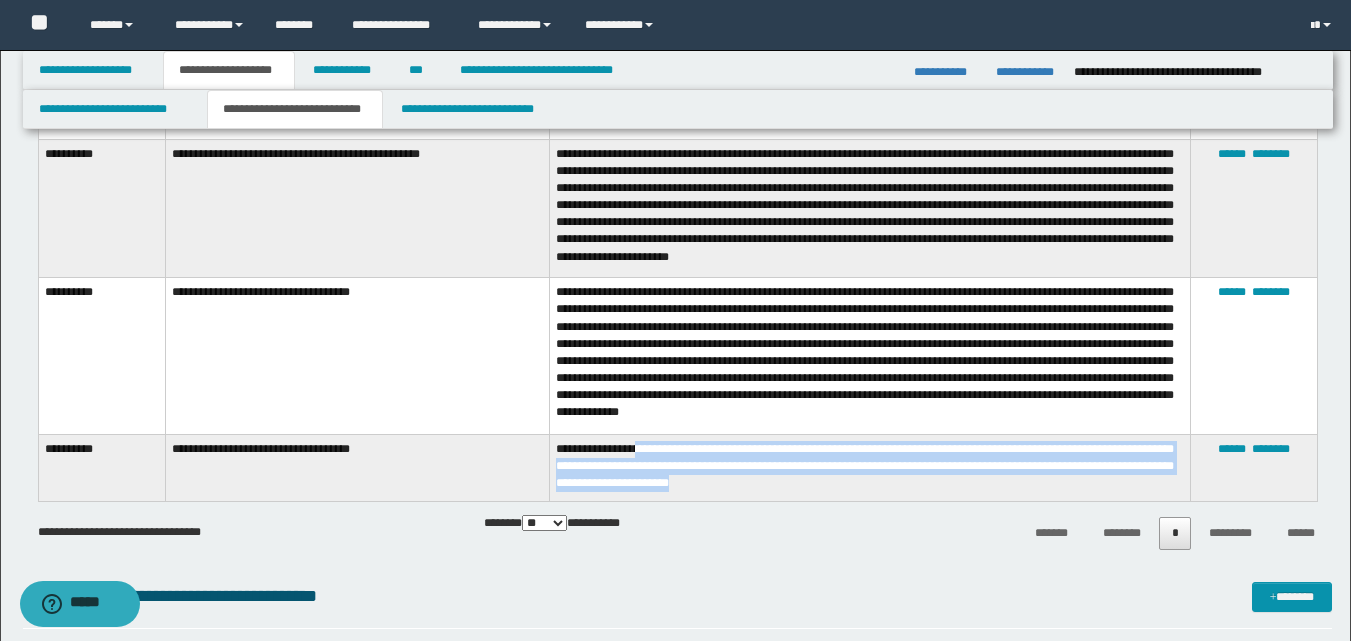 drag, startPoint x: 635, startPoint y: 451, endPoint x: 836, endPoint y: 498, distance: 206.4219 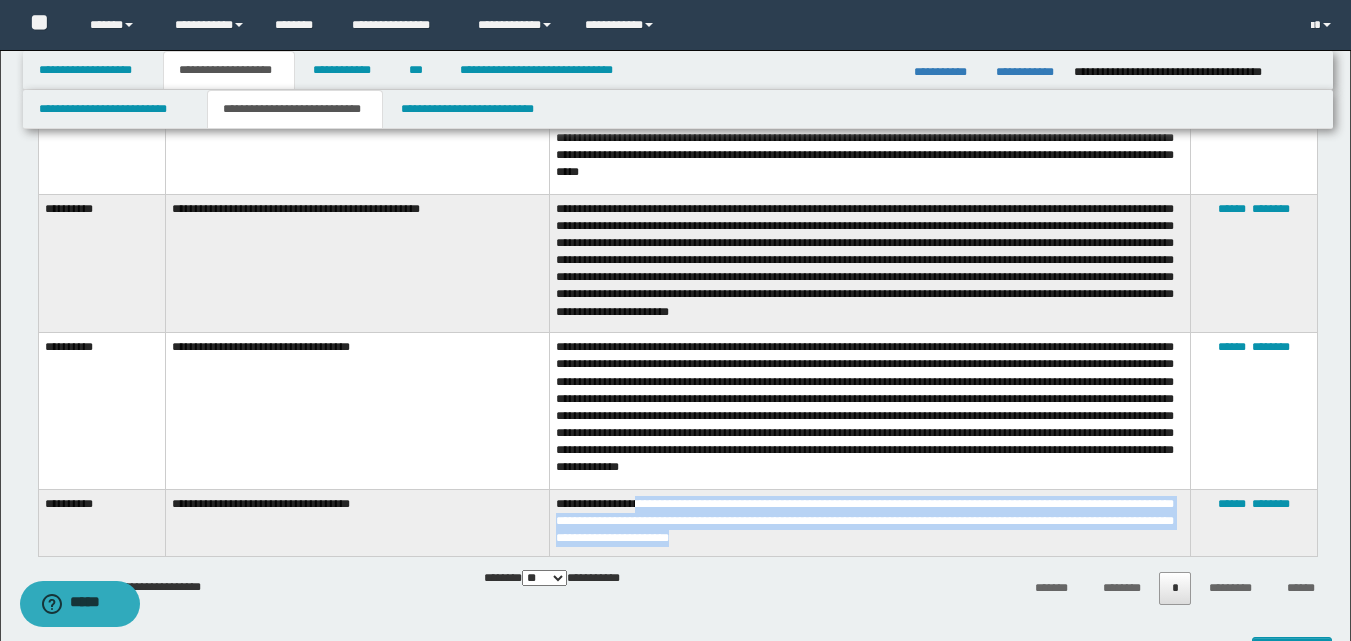 scroll, scrollTop: 1682, scrollLeft: 0, axis: vertical 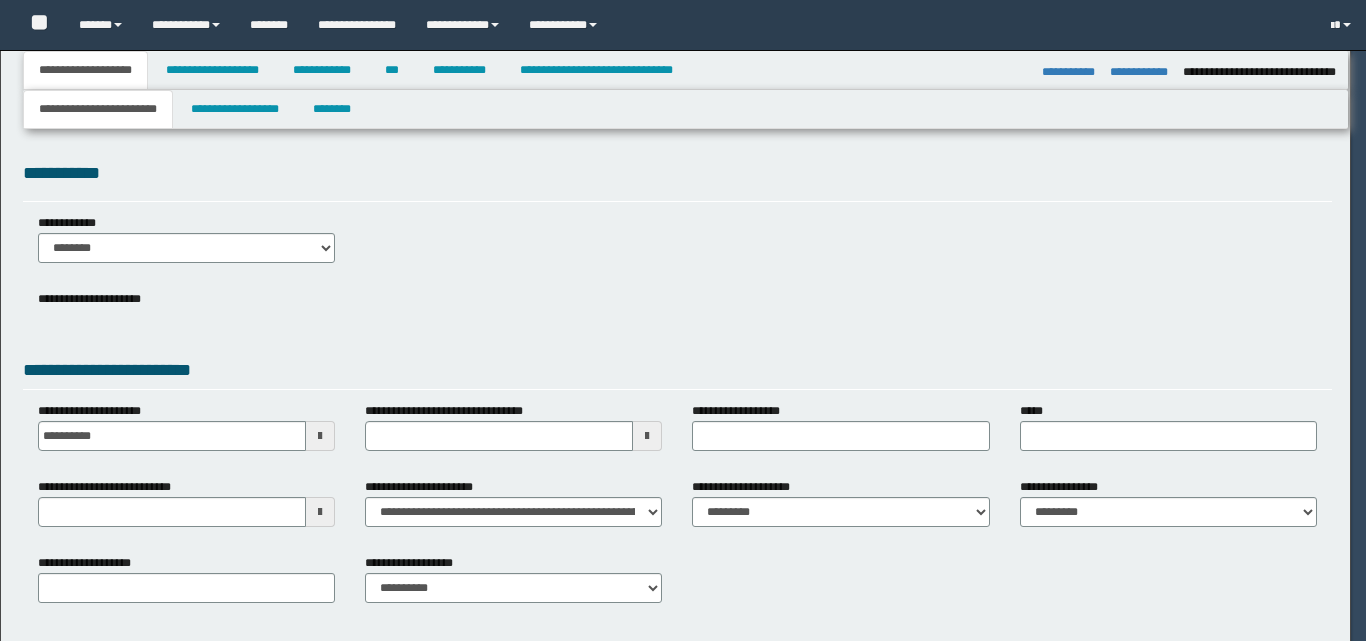 select on "*" 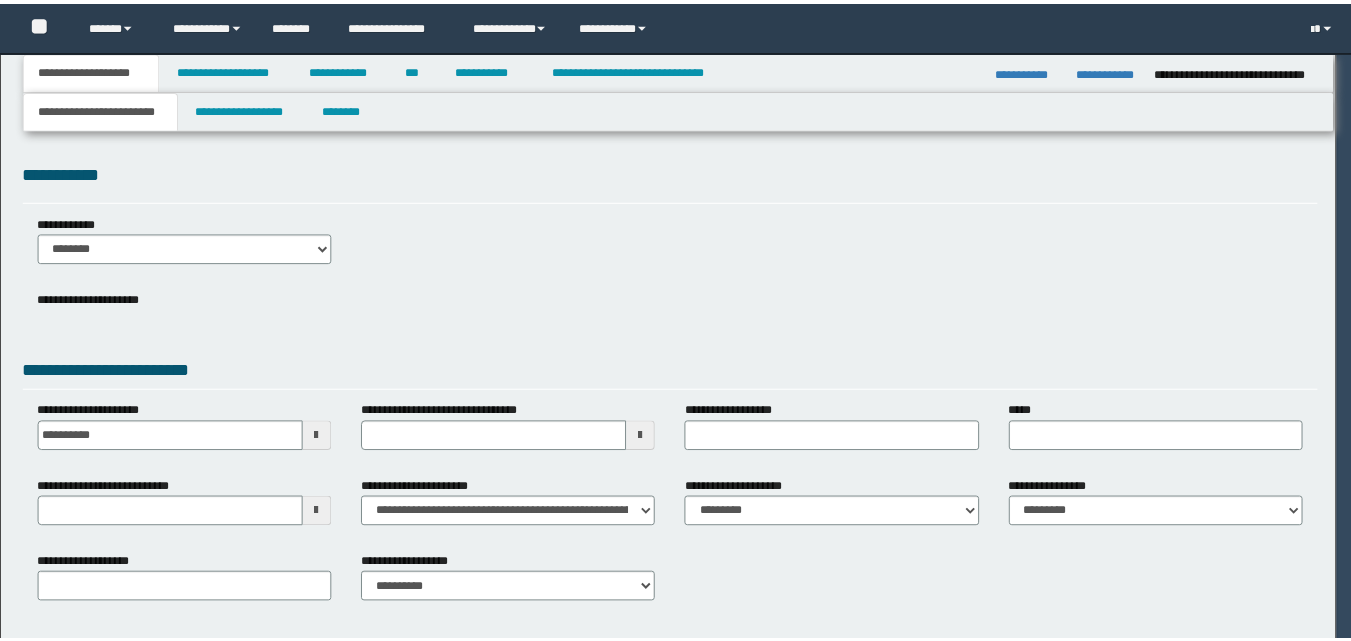 scroll, scrollTop: 0, scrollLeft: 0, axis: both 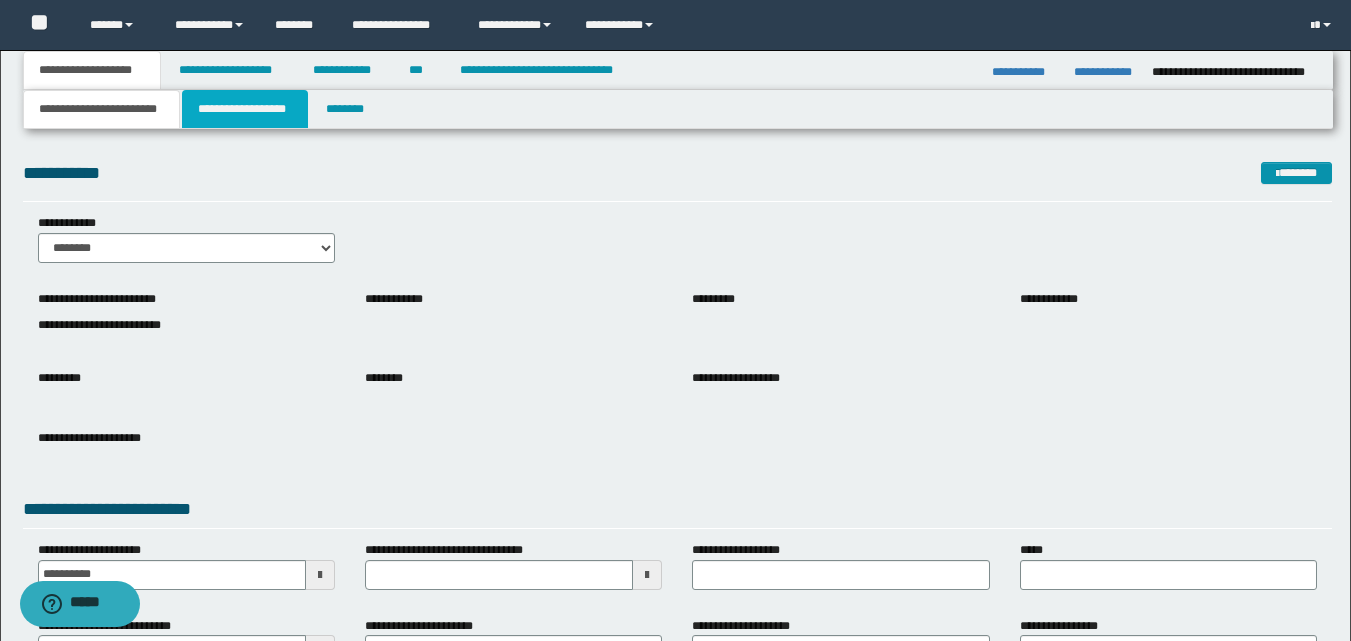 drag, startPoint x: 227, startPoint y: 117, endPoint x: 248, endPoint y: 147, distance: 36.619667 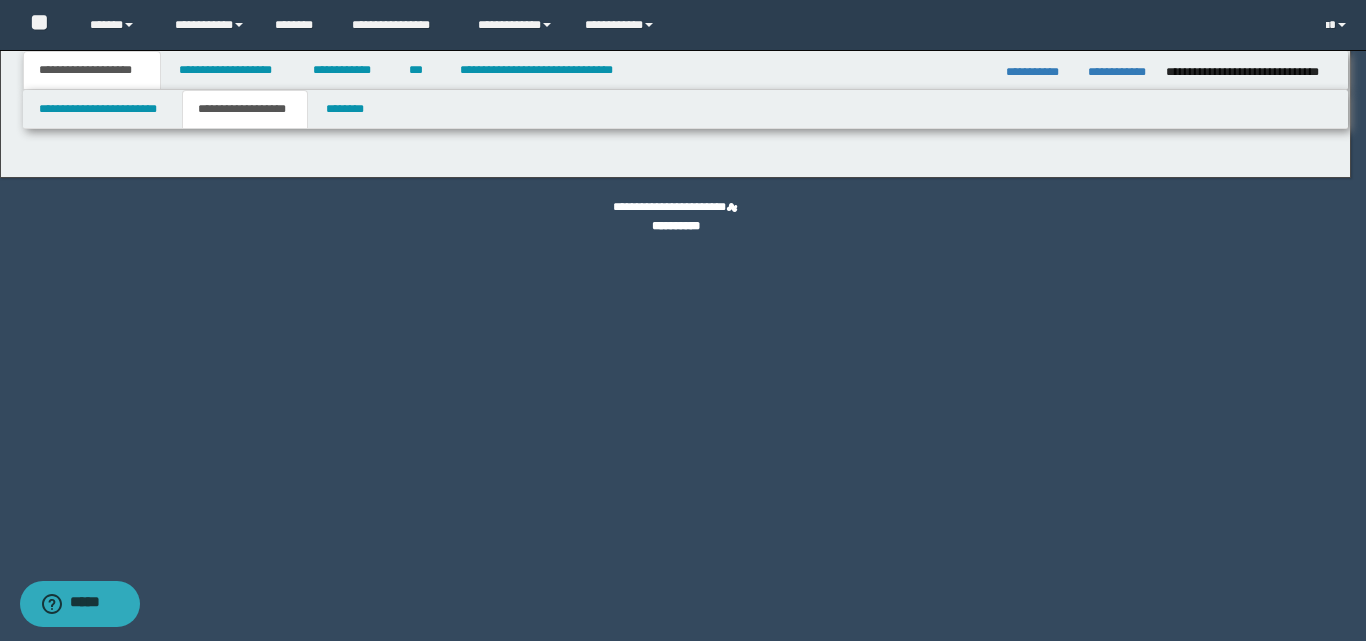 type on "**********" 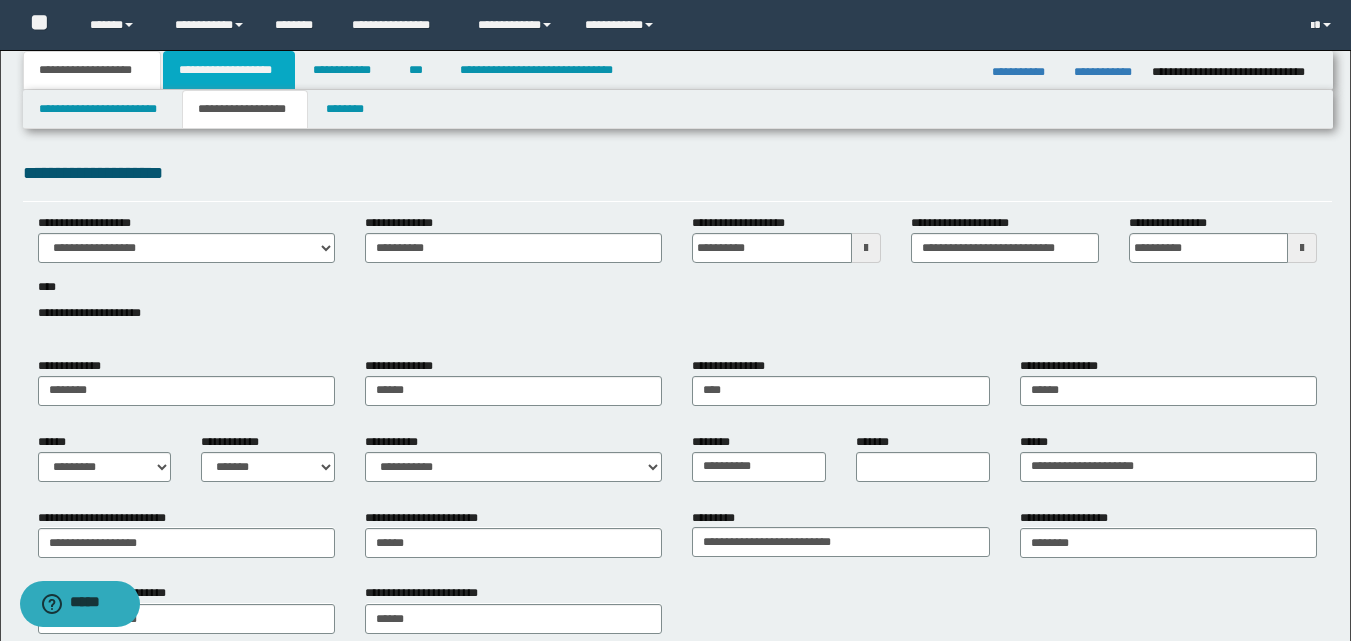 click on "**********" at bounding box center [229, 70] 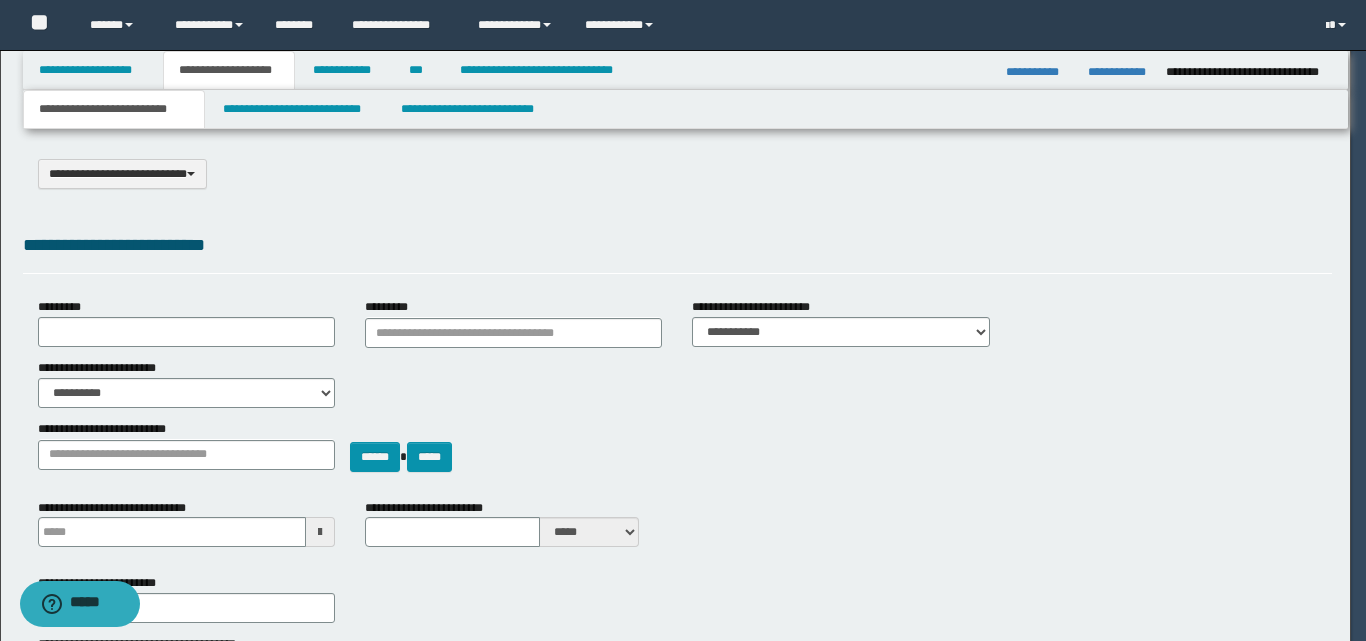 select on "*" 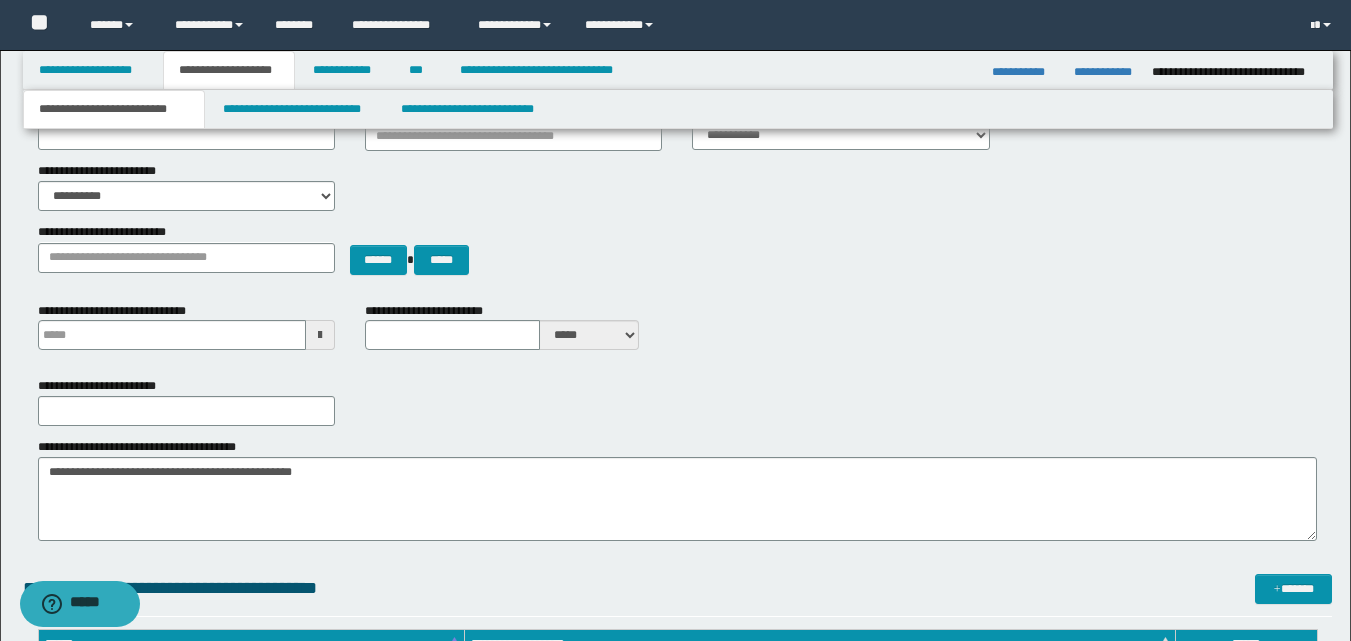 scroll, scrollTop: 200, scrollLeft: 0, axis: vertical 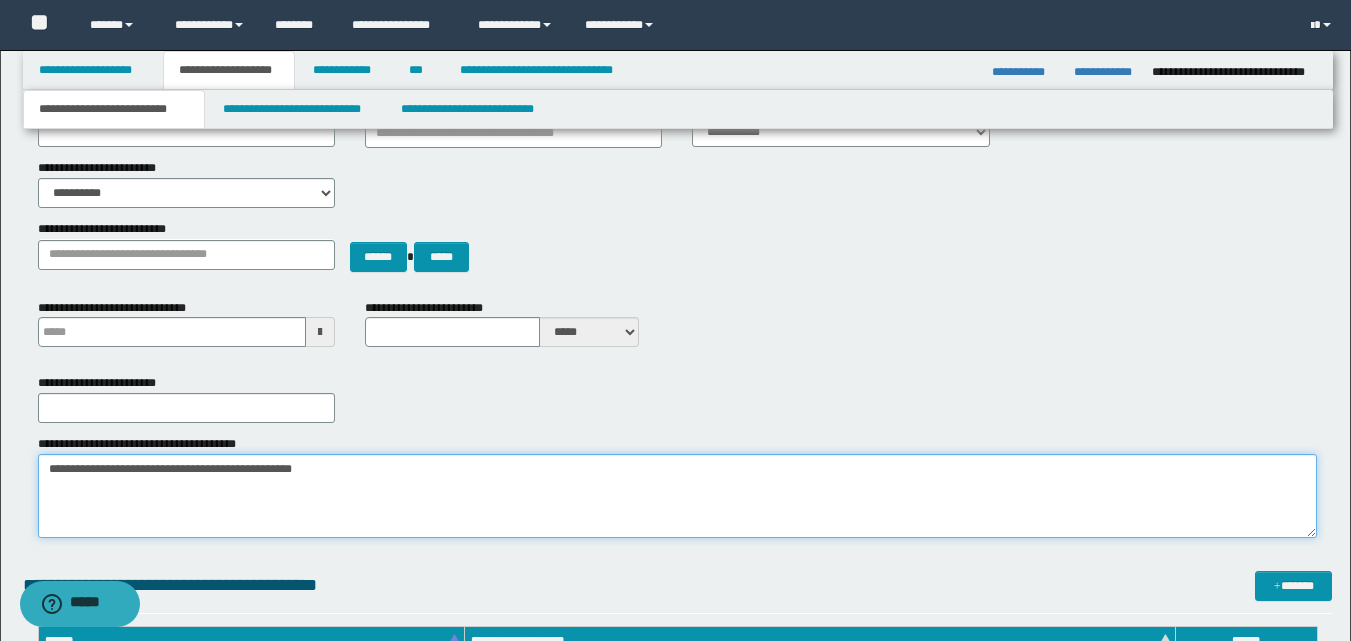 drag, startPoint x: 319, startPoint y: 466, endPoint x: 37, endPoint y: 490, distance: 283.01944 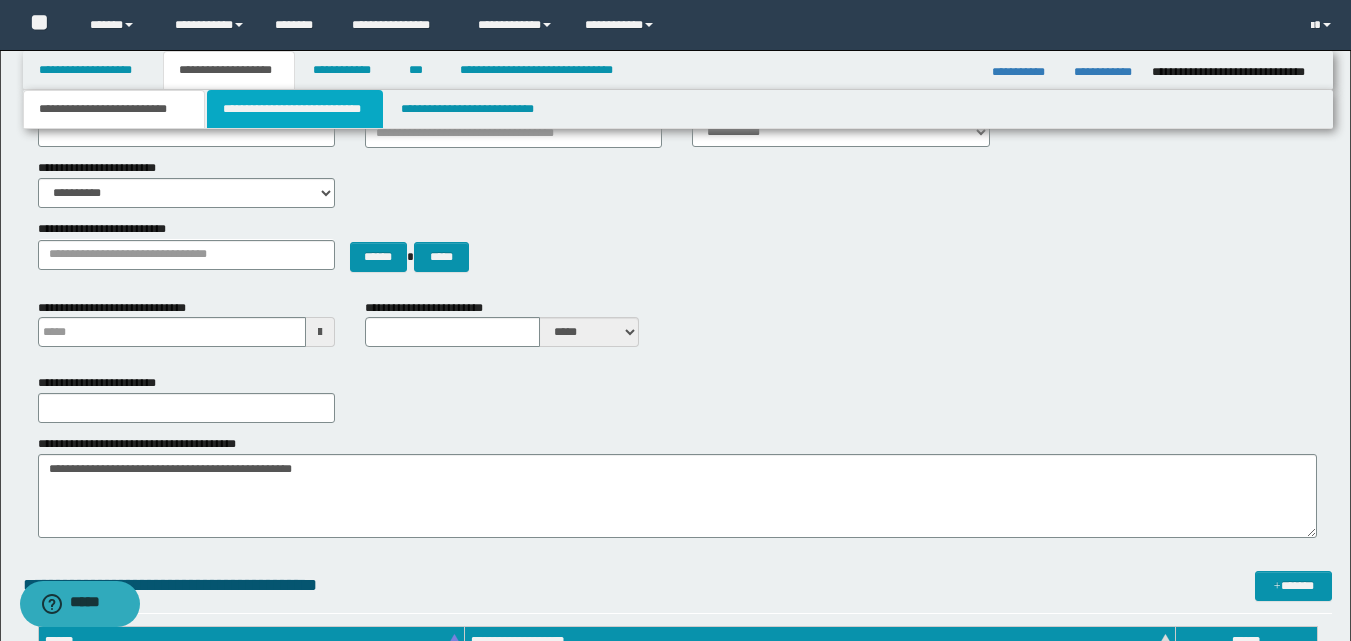 click on "**********" at bounding box center [295, 109] 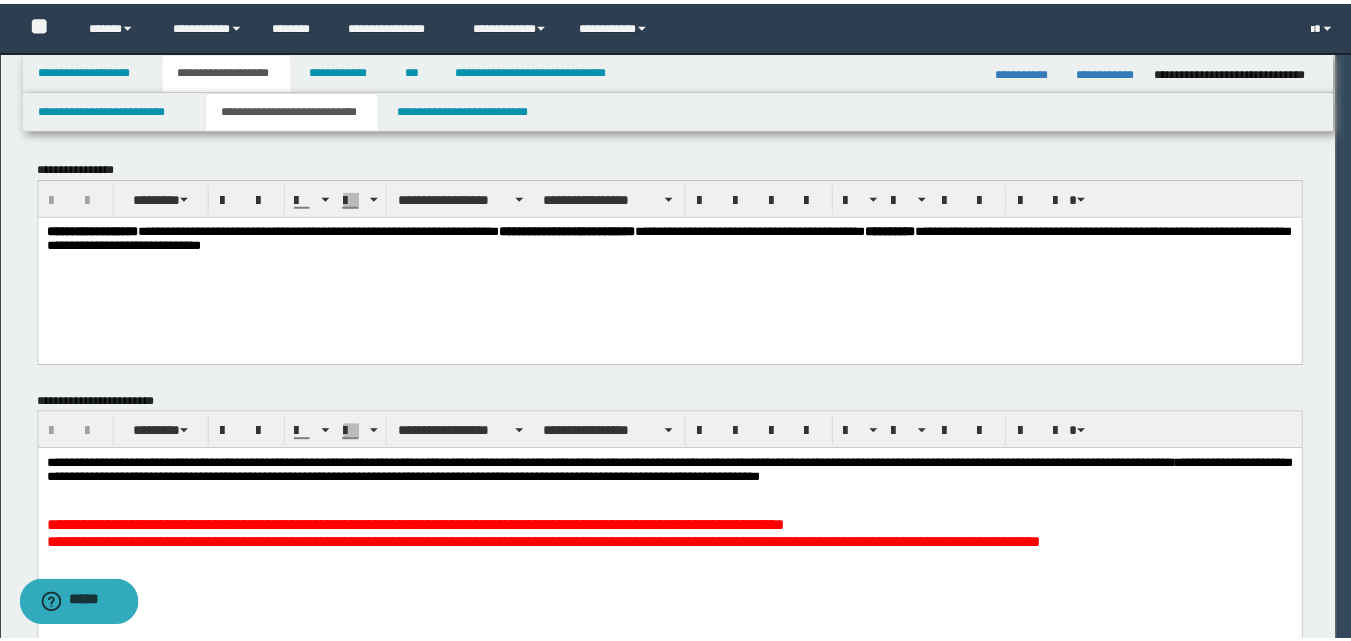 scroll, scrollTop: 0, scrollLeft: 0, axis: both 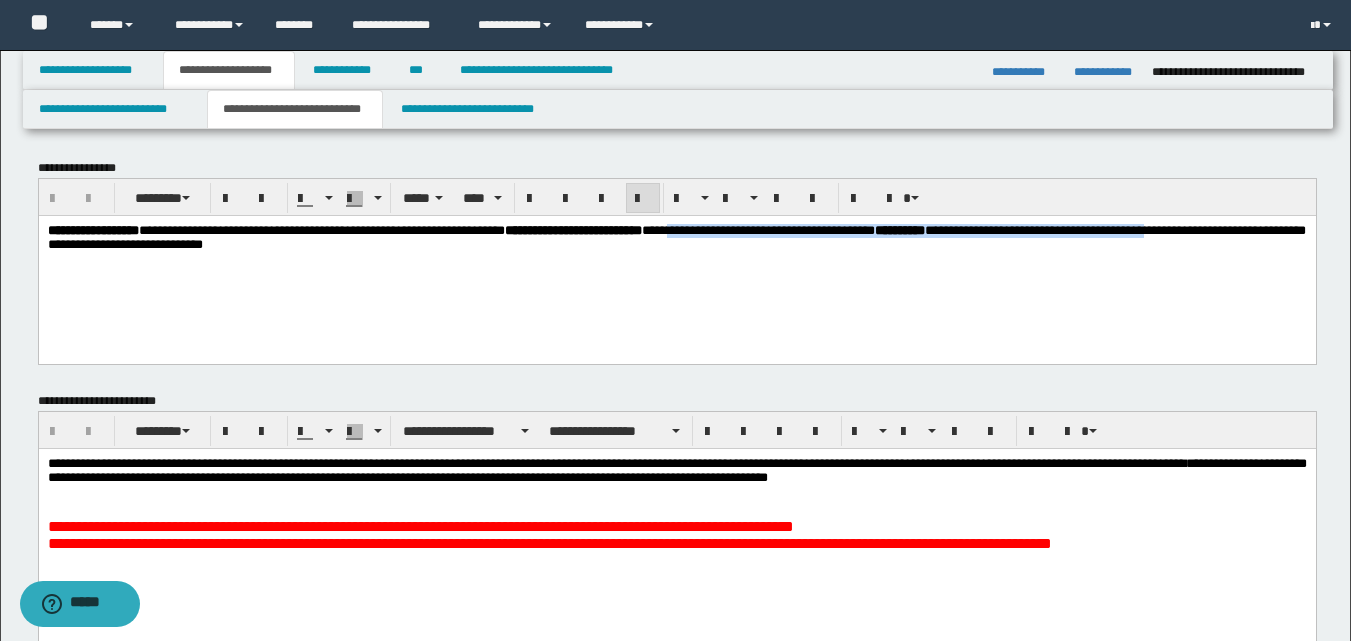 drag, startPoint x: 855, startPoint y: 226, endPoint x: 146, endPoint y: 258, distance: 709.7218 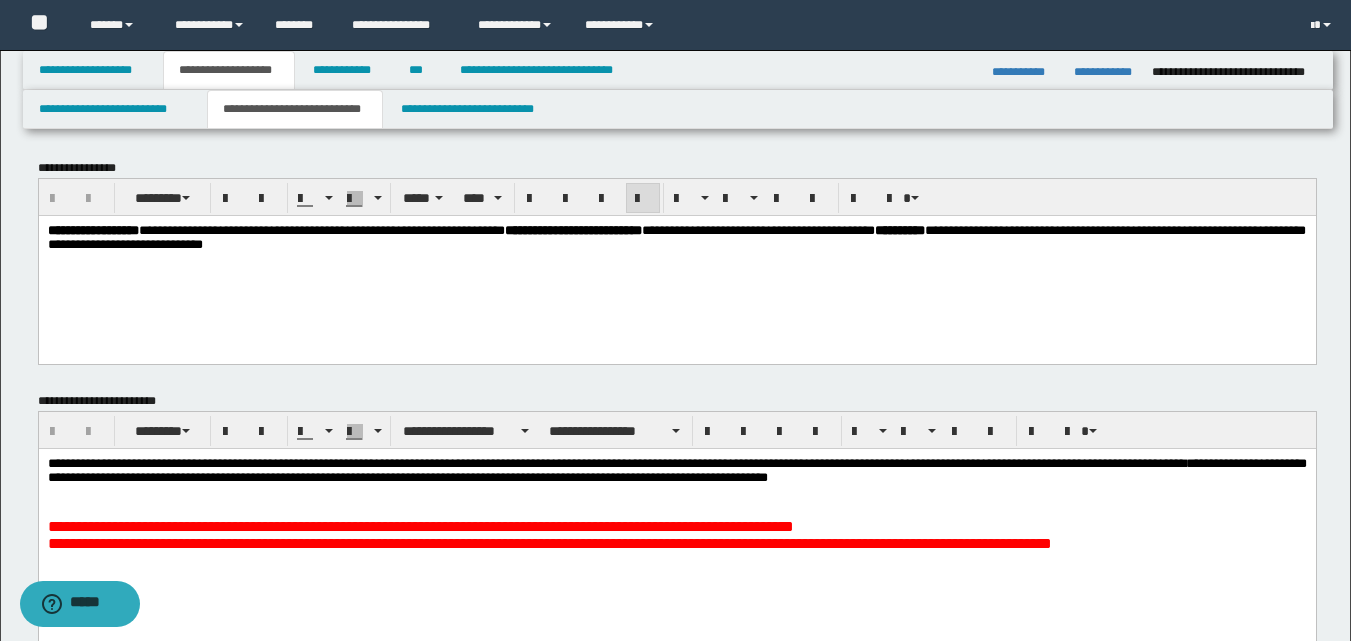 click on "**********" at bounding box center [676, 262] 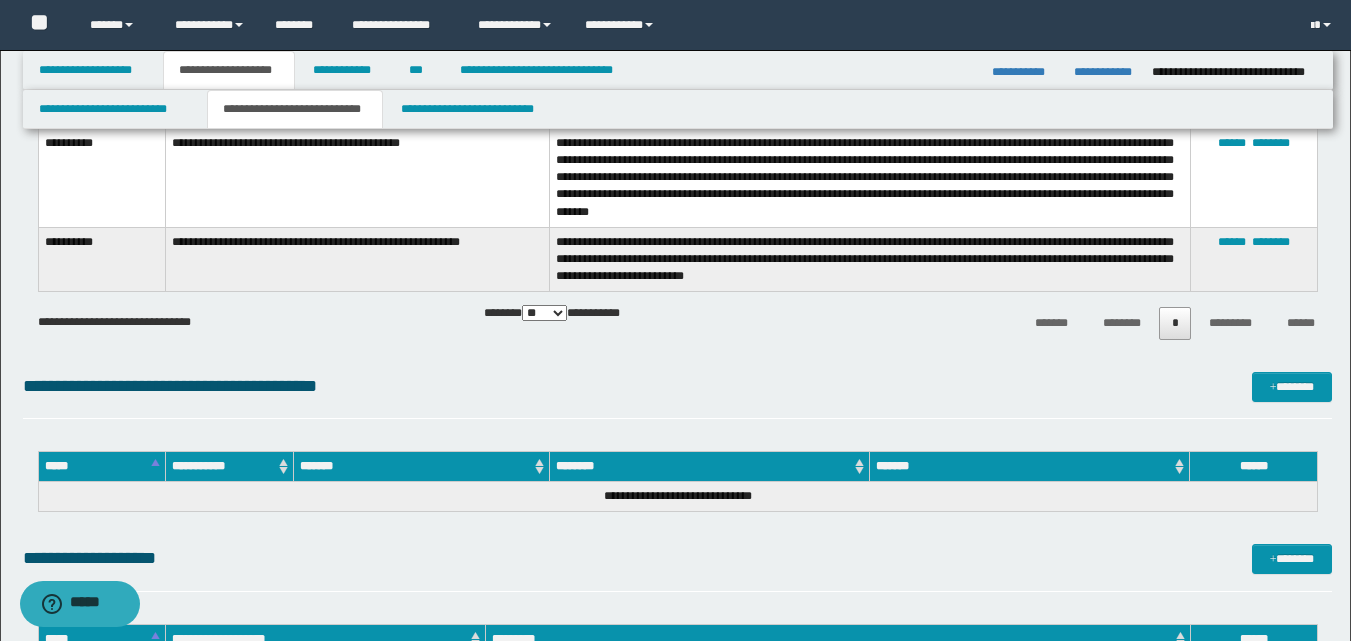 scroll, scrollTop: 700, scrollLeft: 0, axis: vertical 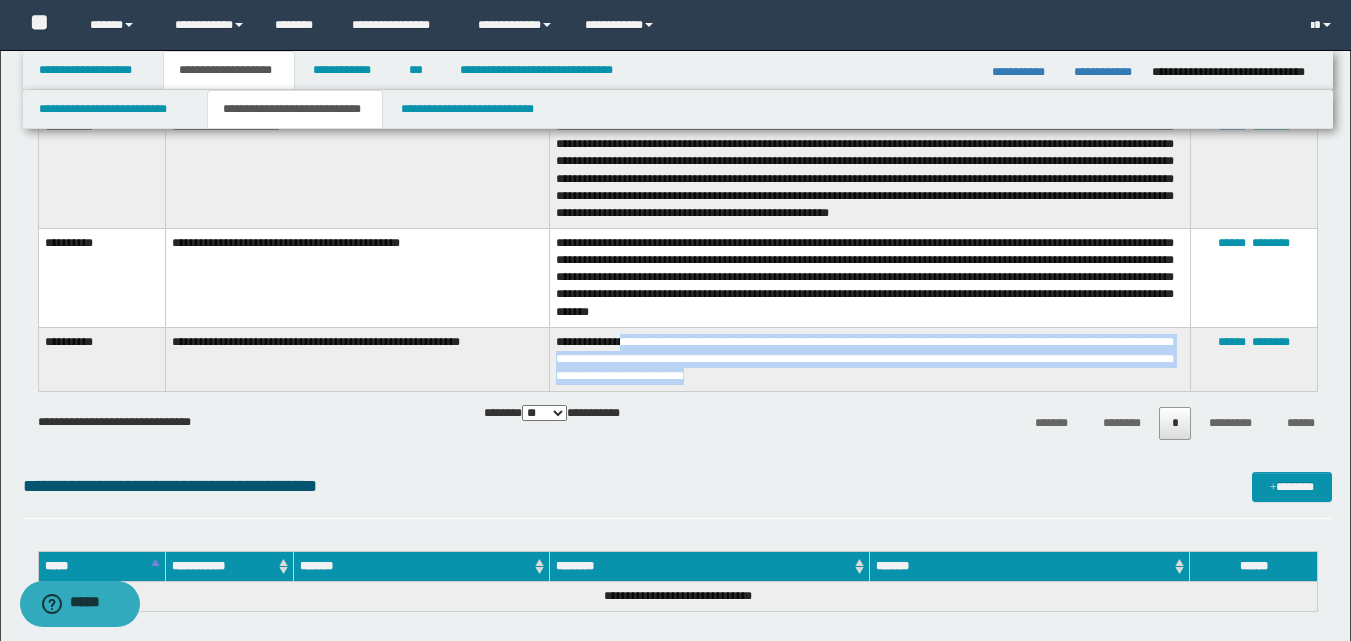 drag, startPoint x: 631, startPoint y: 338, endPoint x: 835, endPoint y: 380, distance: 208.27866 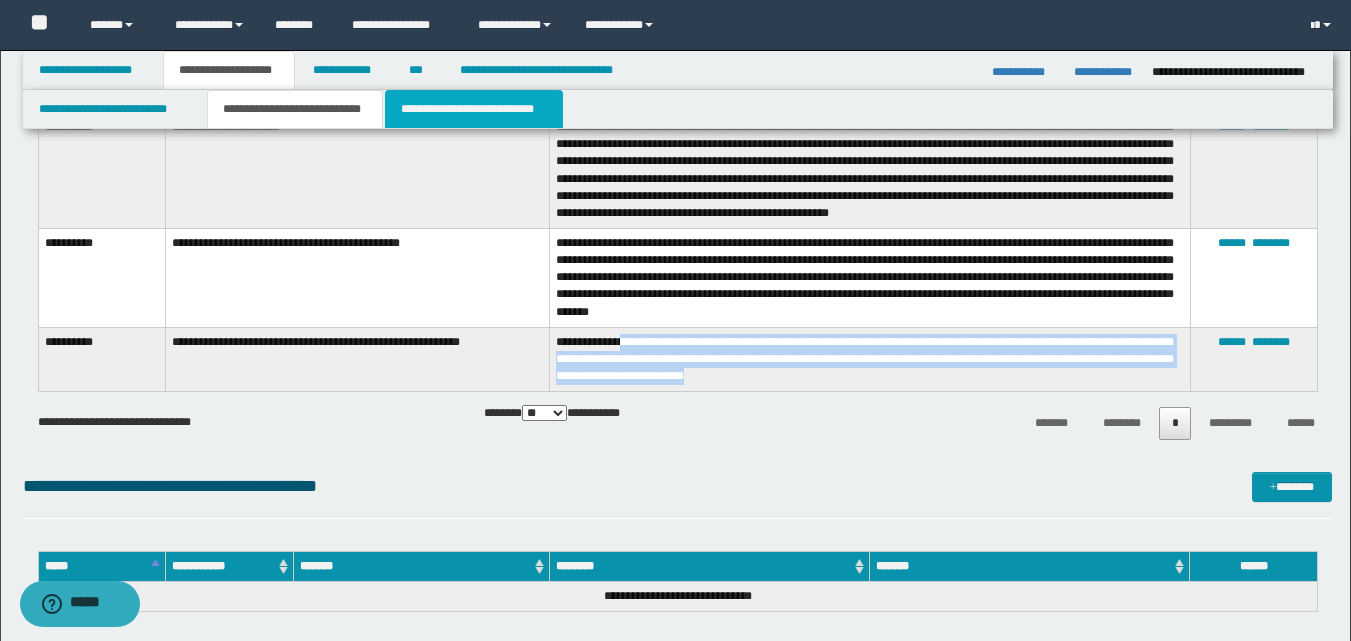 click on "**********" at bounding box center (474, 109) 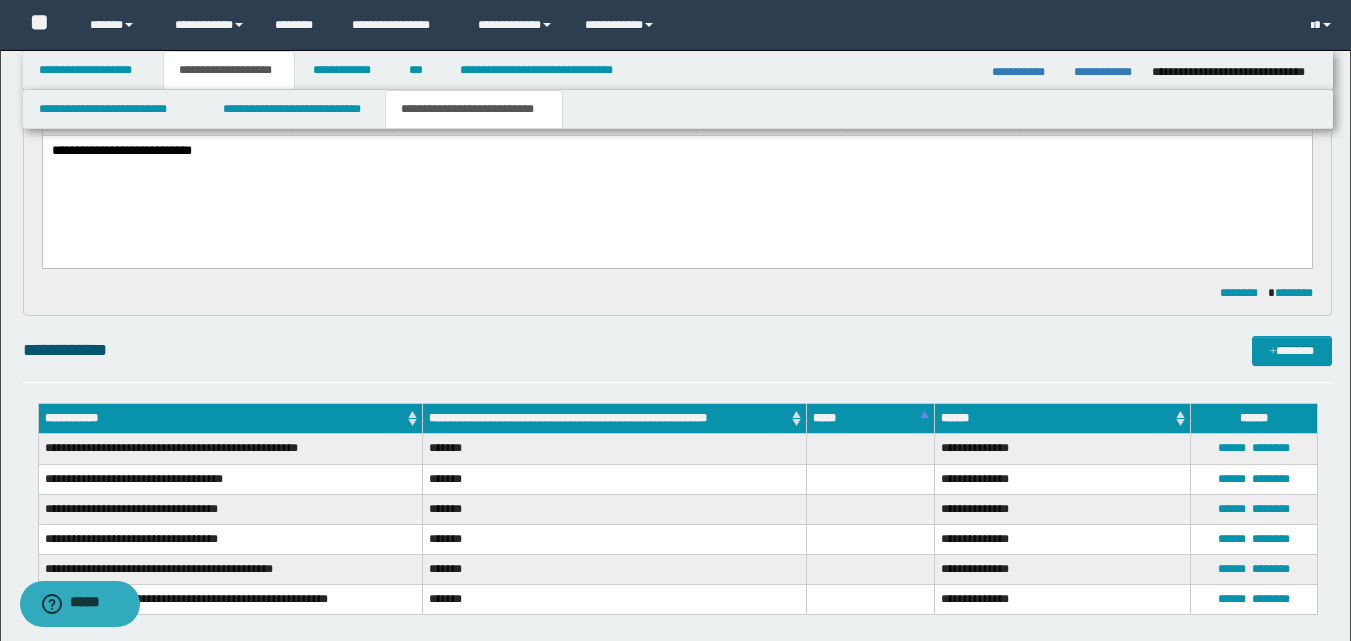 scroll, scrollTop: 300, scrollLeft: 0, axis: vertical 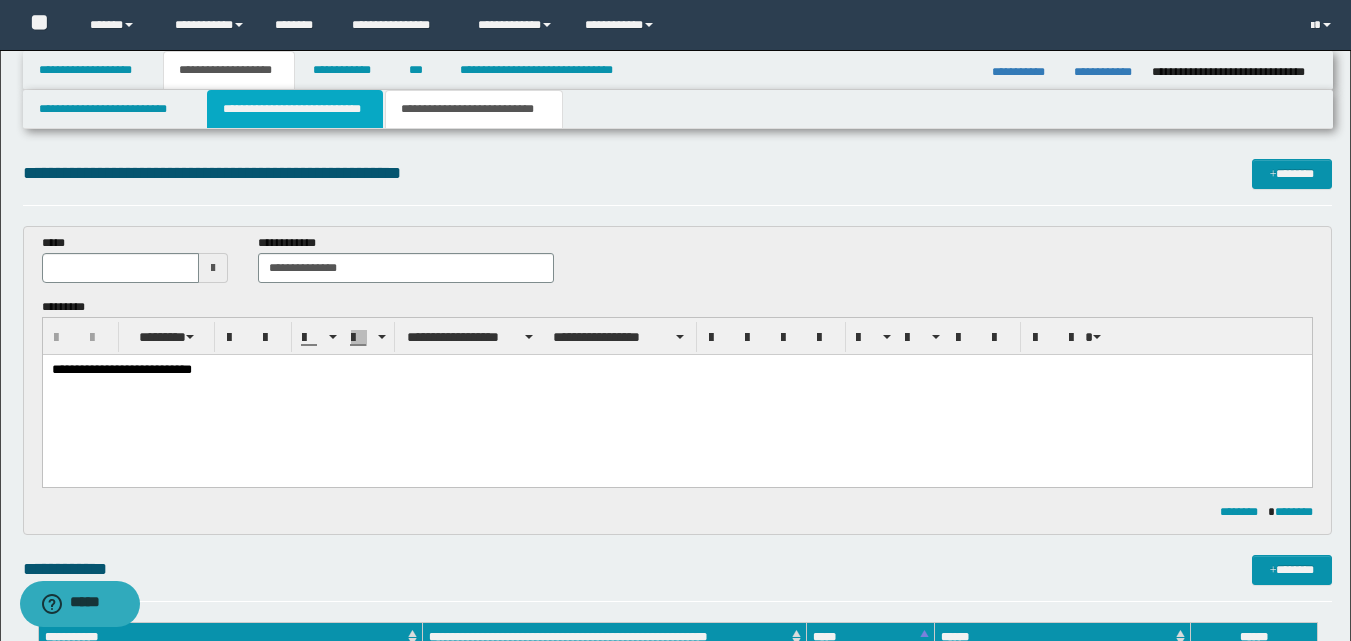 drag, startPoint x: 280, startPoint y: 113, endPoint x: 288, endPoint y: 121, distance: 11.313708 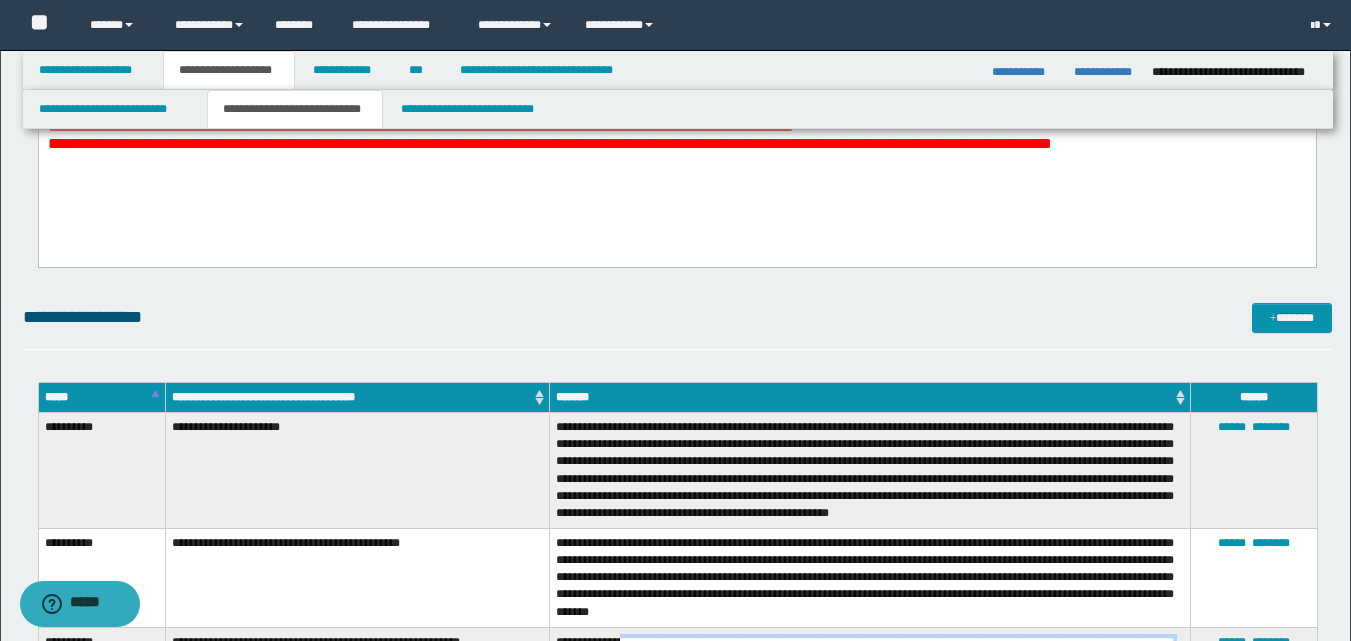 scroll, scrollTop: 600, scrollLeft: 0, axis: vertical 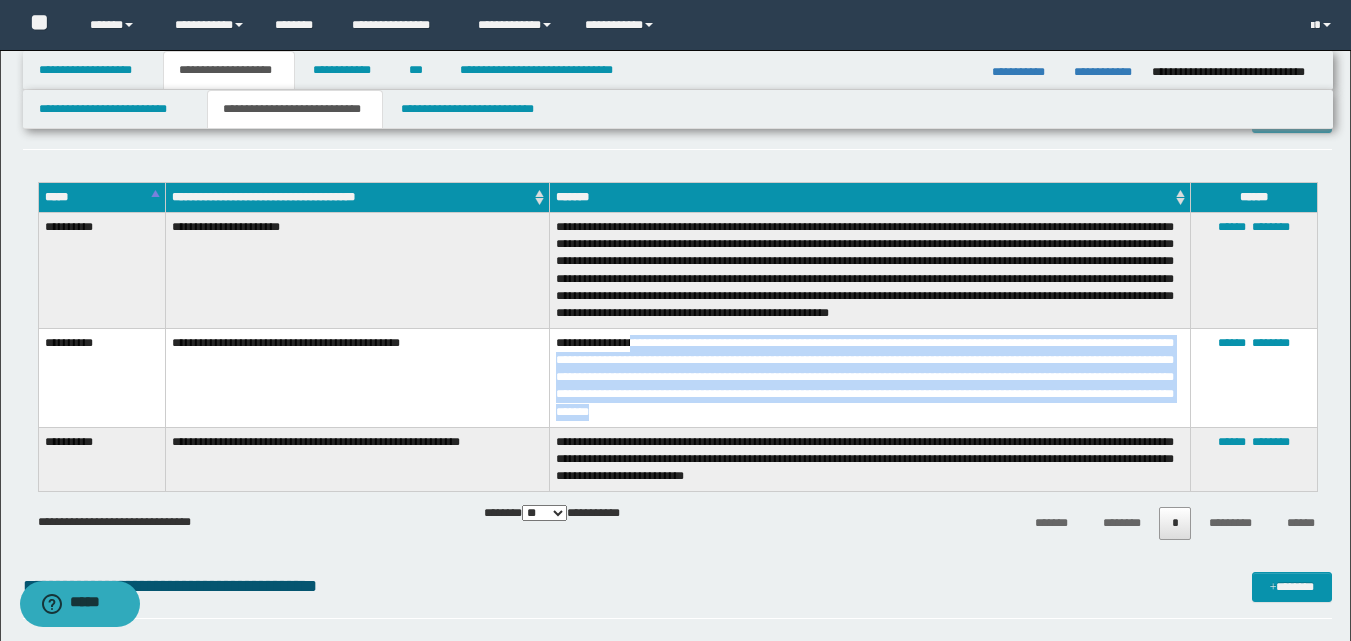 drag, startPoint x: 637, startPoint y: 345, endPoint x: 856, endPoint y: 418, distance: 230.84627 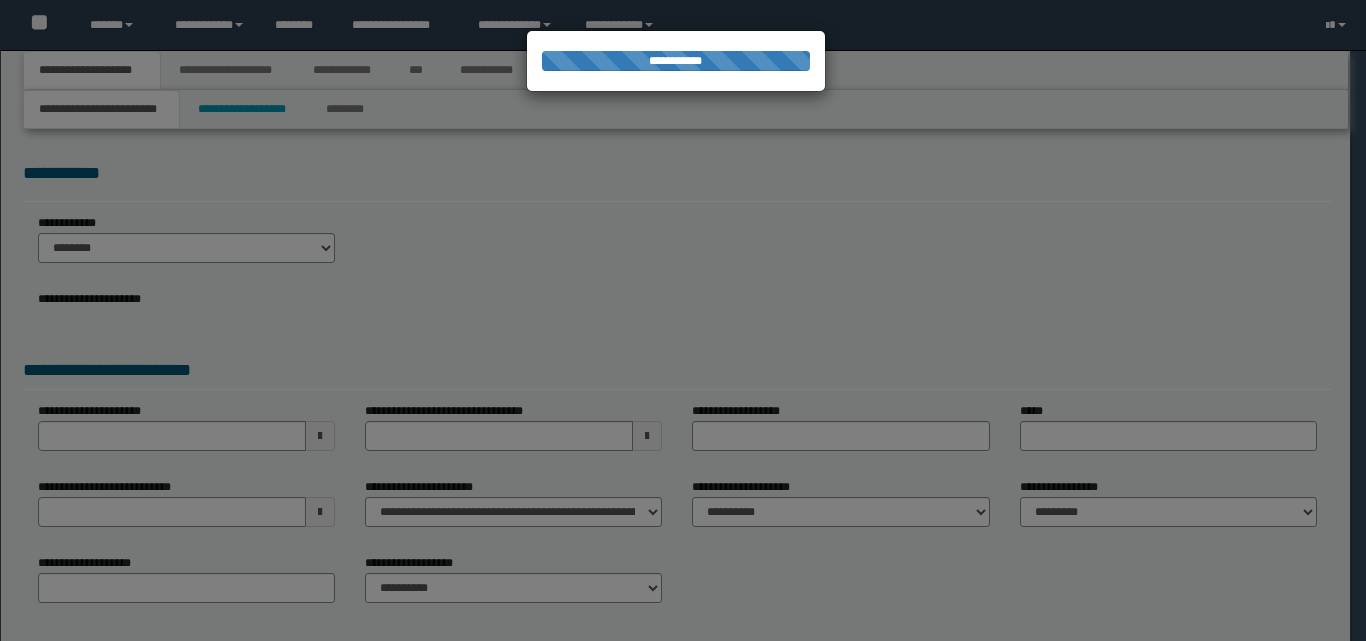 scroll, scrollTop: 0, scrollLeft: 0, axis: both 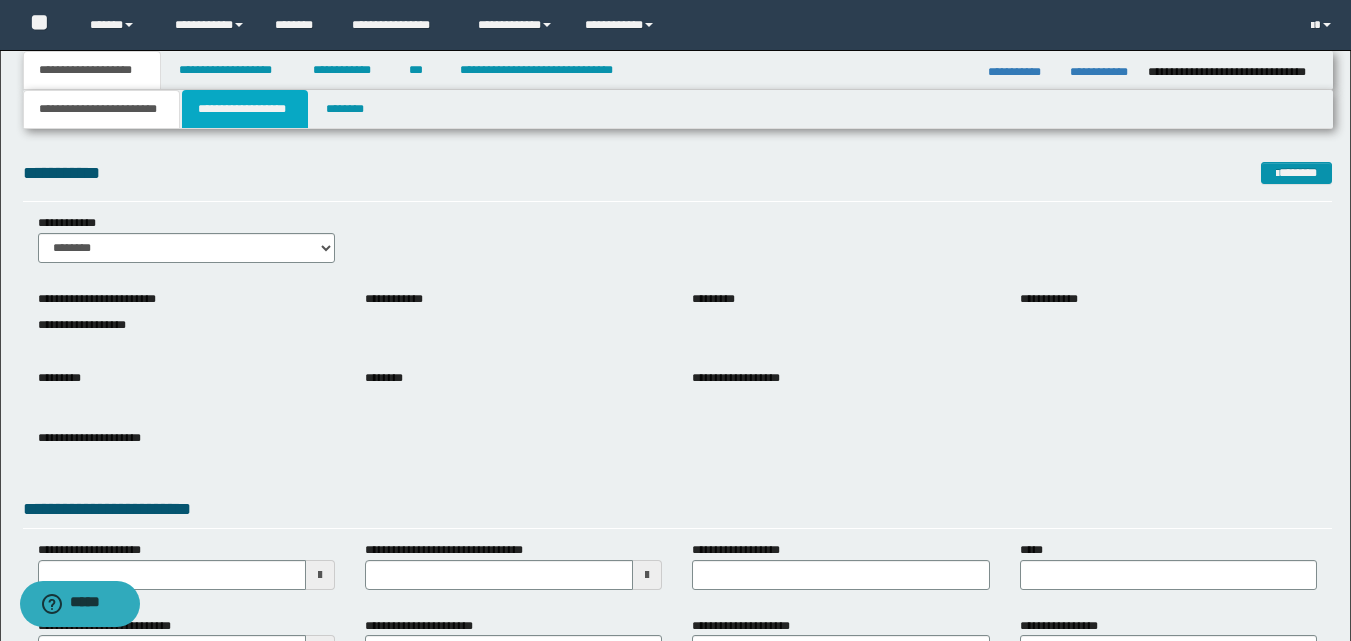 click on "**********" at bounding box center [245, 109] 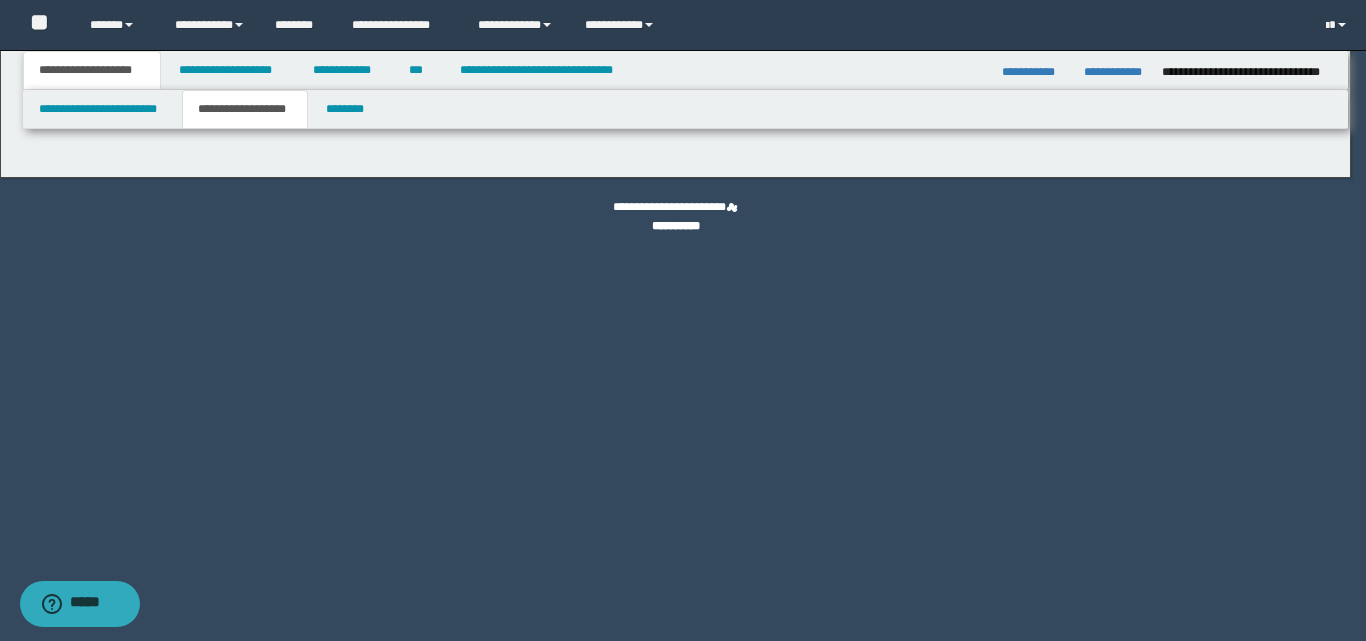 type on "**********" 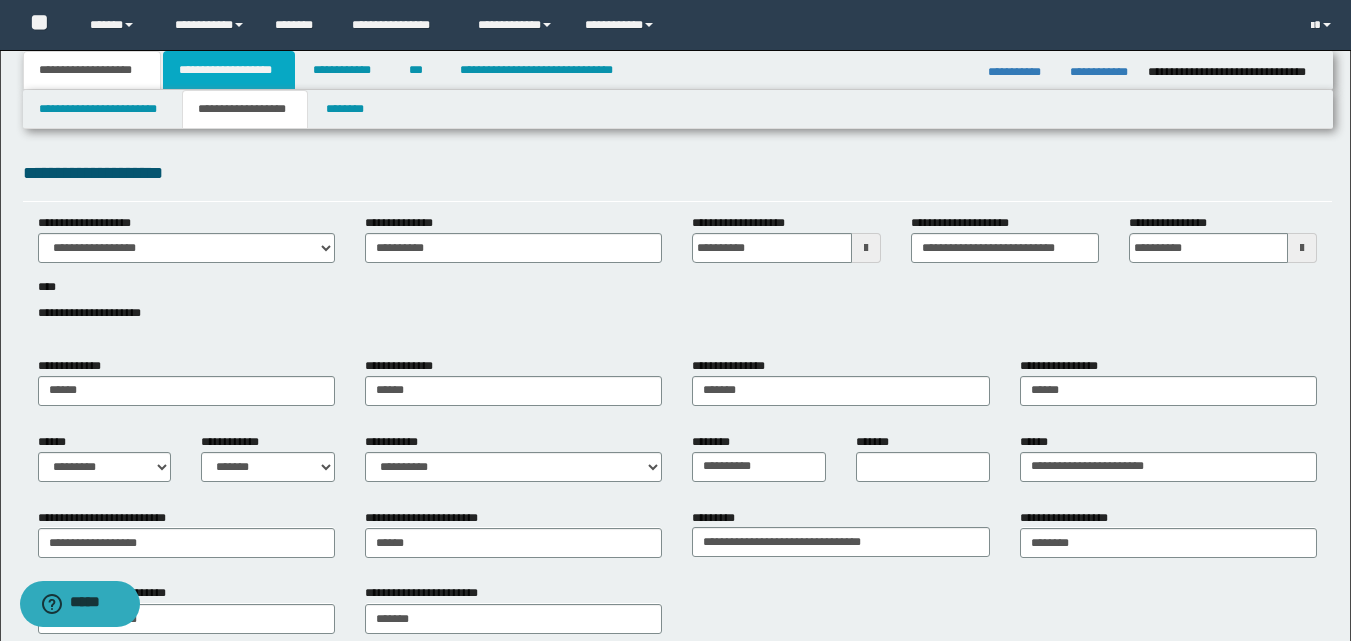 click on "**********" at bounding box center (229, 70) 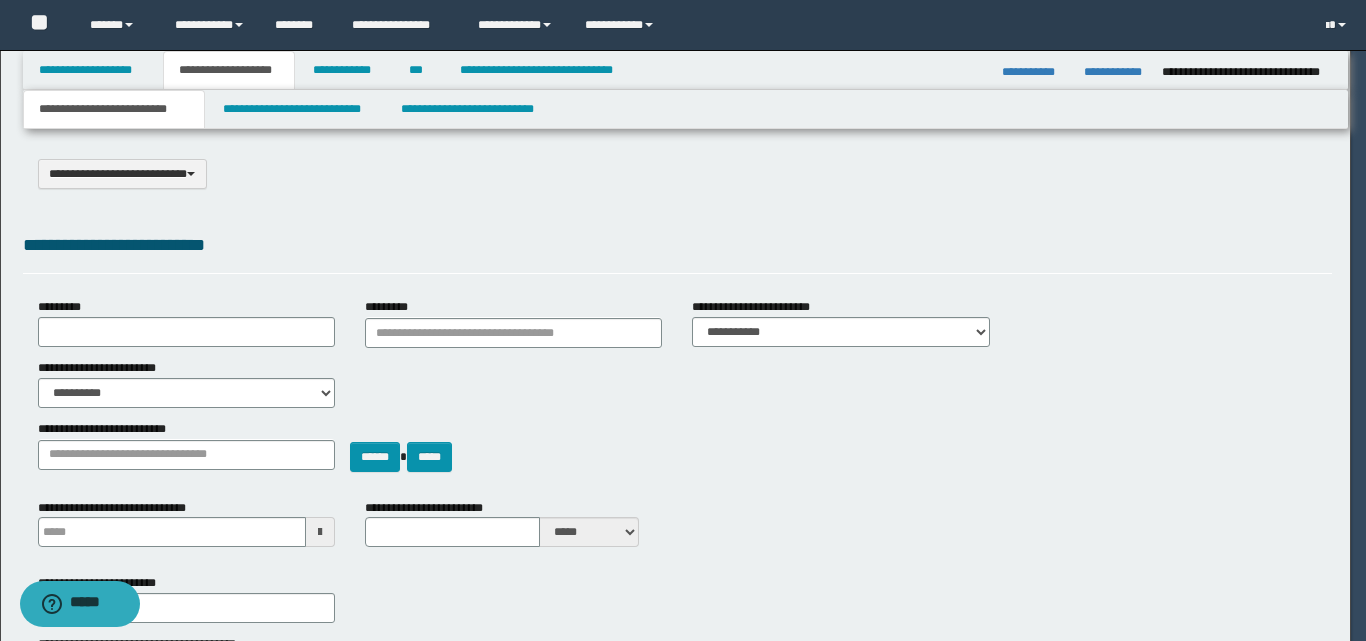 select on "*" 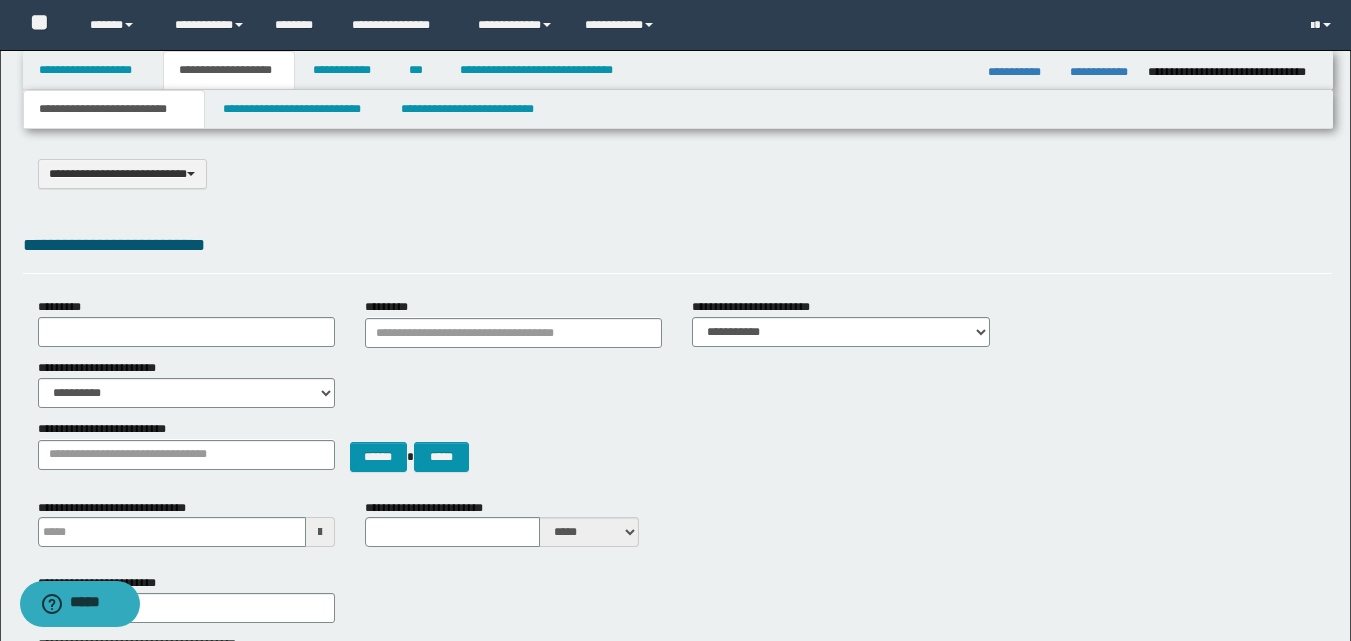 scroll, scrollTop: 200, scrollLeft: 0, axis: vertical 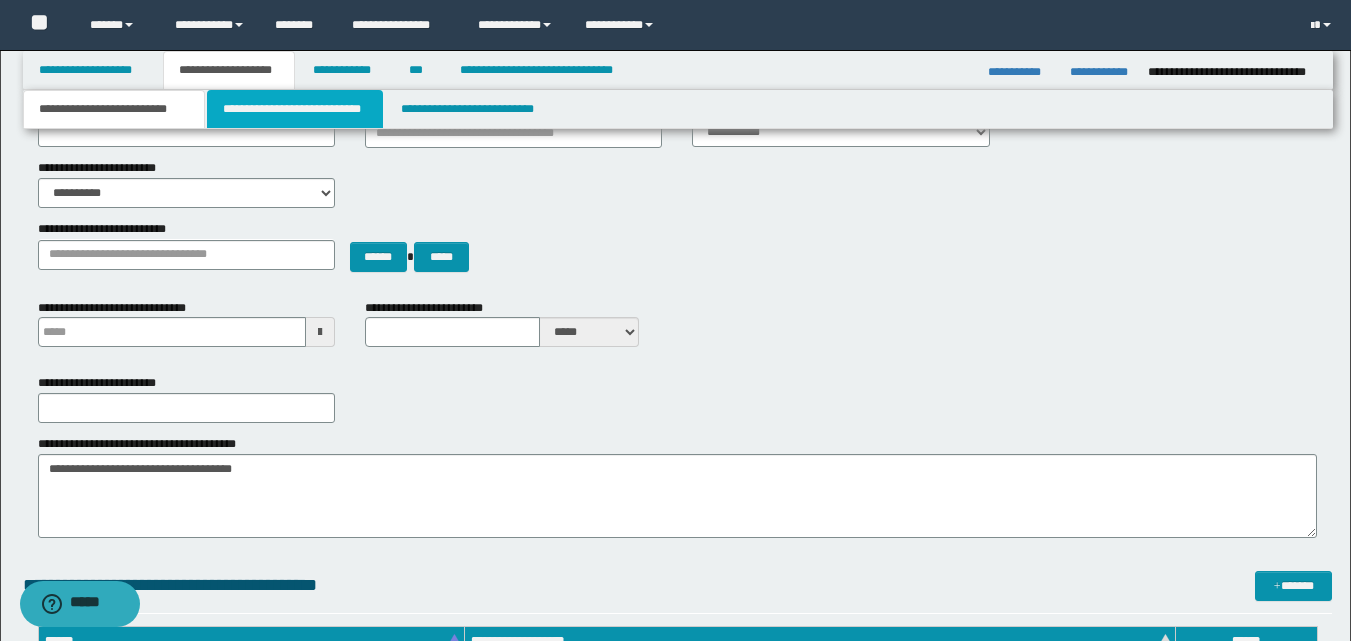 click on "**********" at bounding box center (295, 109) 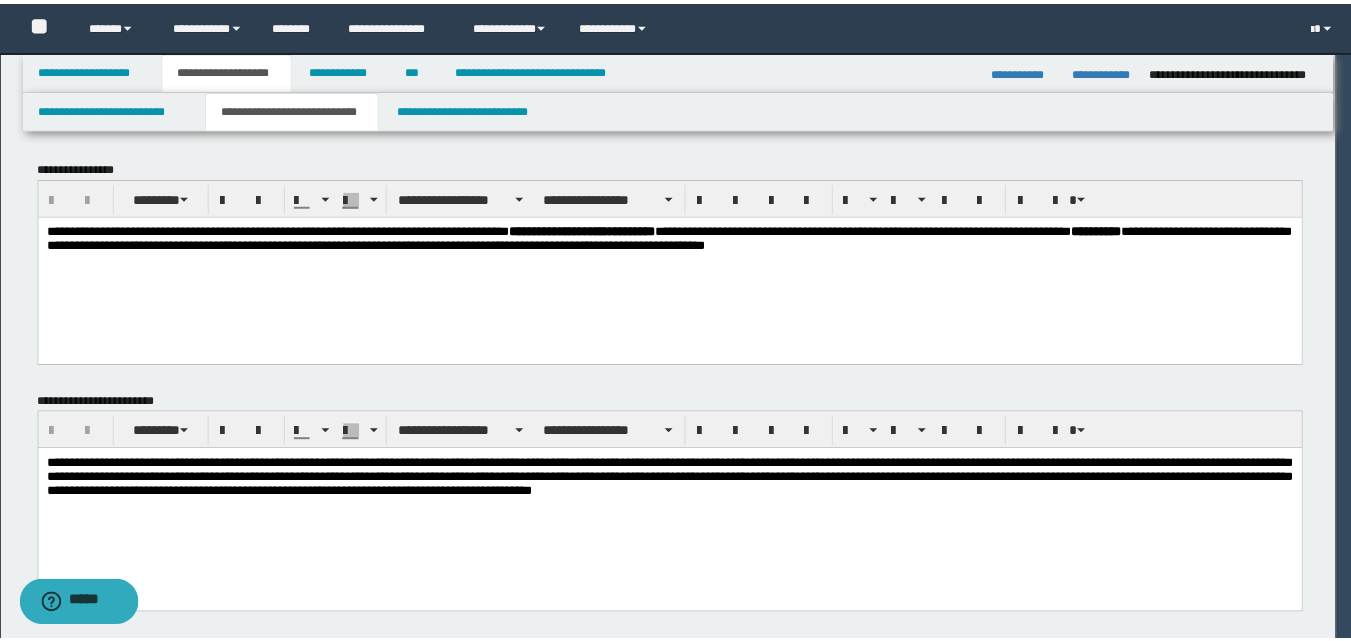 scroll, scrollTop: 0, scrollLeft: 0, axis: both 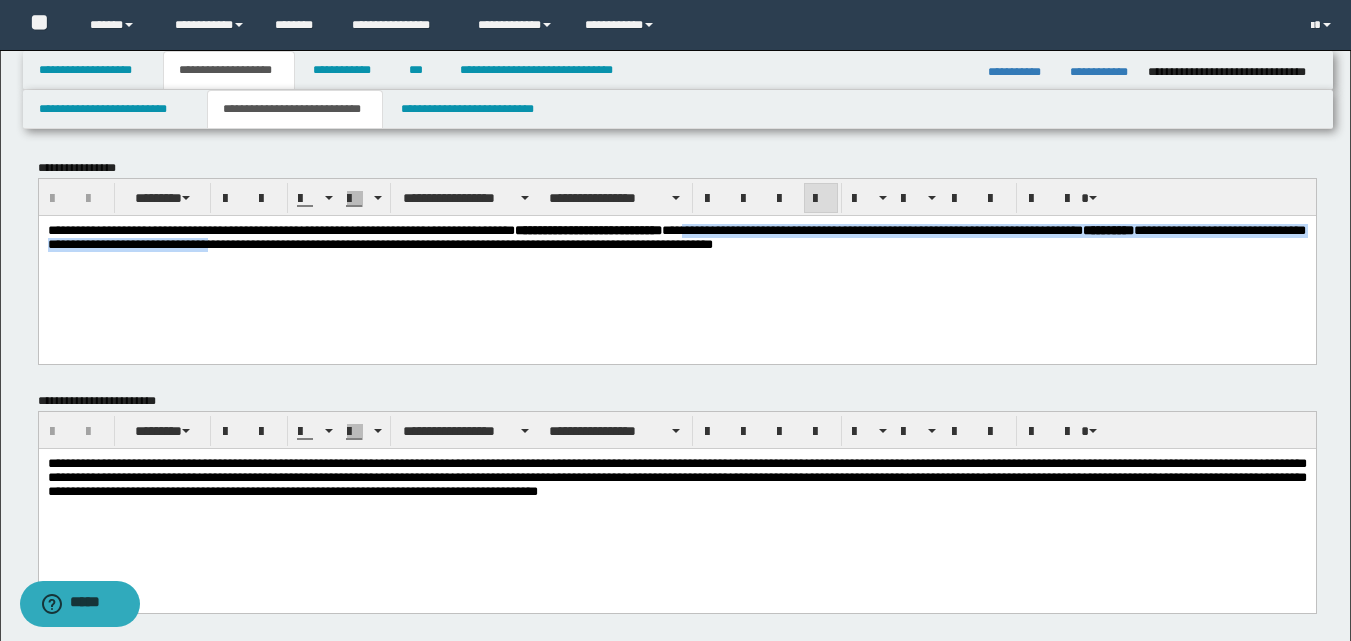drag, startPoint x: 846, startPoint y: 232, endPoint x: 517, endPoint y: 252, distance: 329.60733 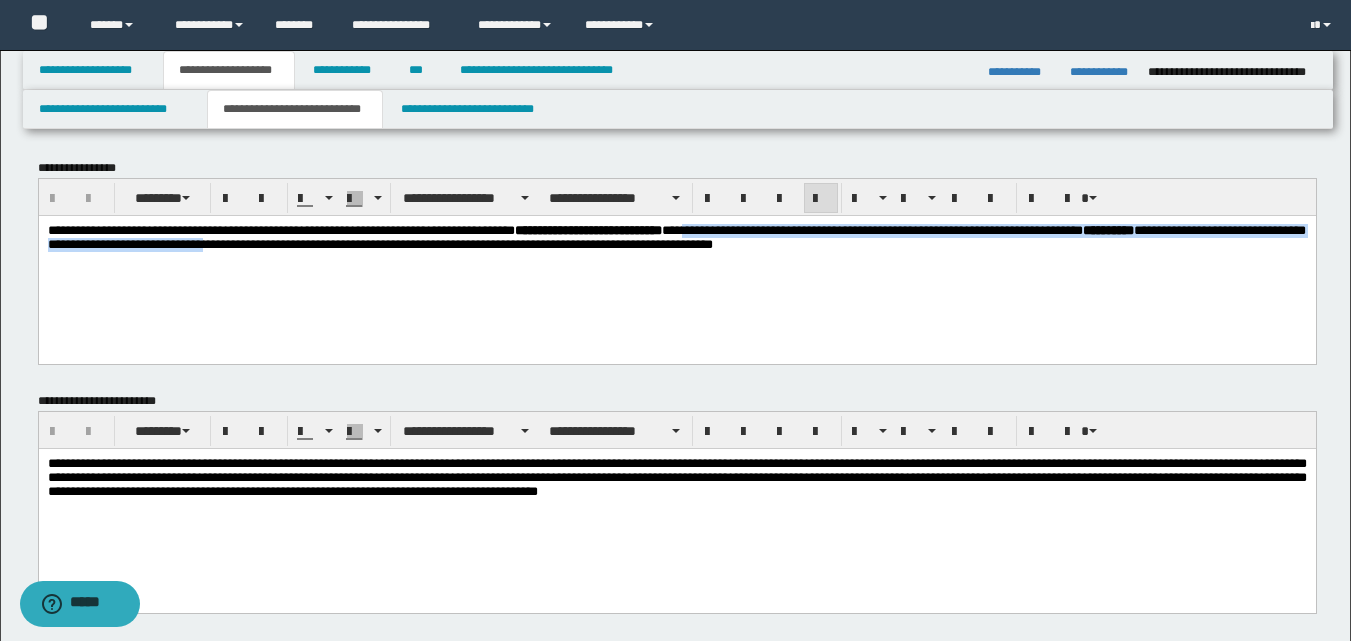 copy on "**********" 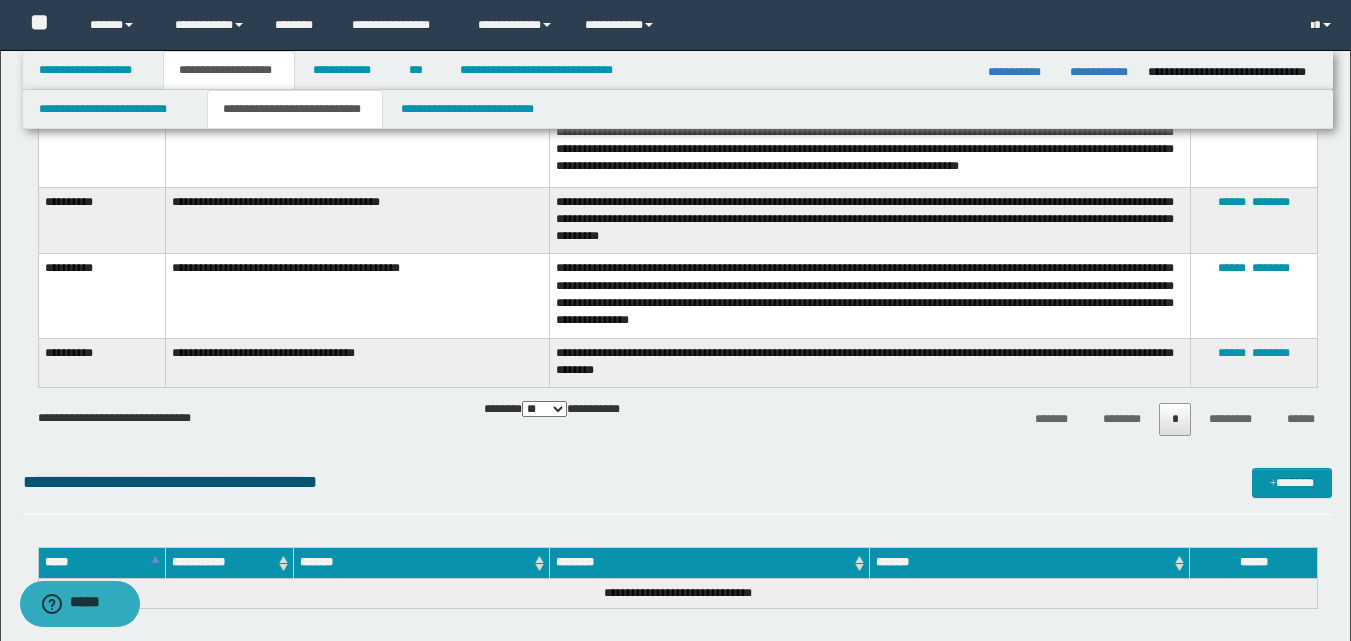scroll, scrollTop: 800, scrollLeft: 0, axis: vertical 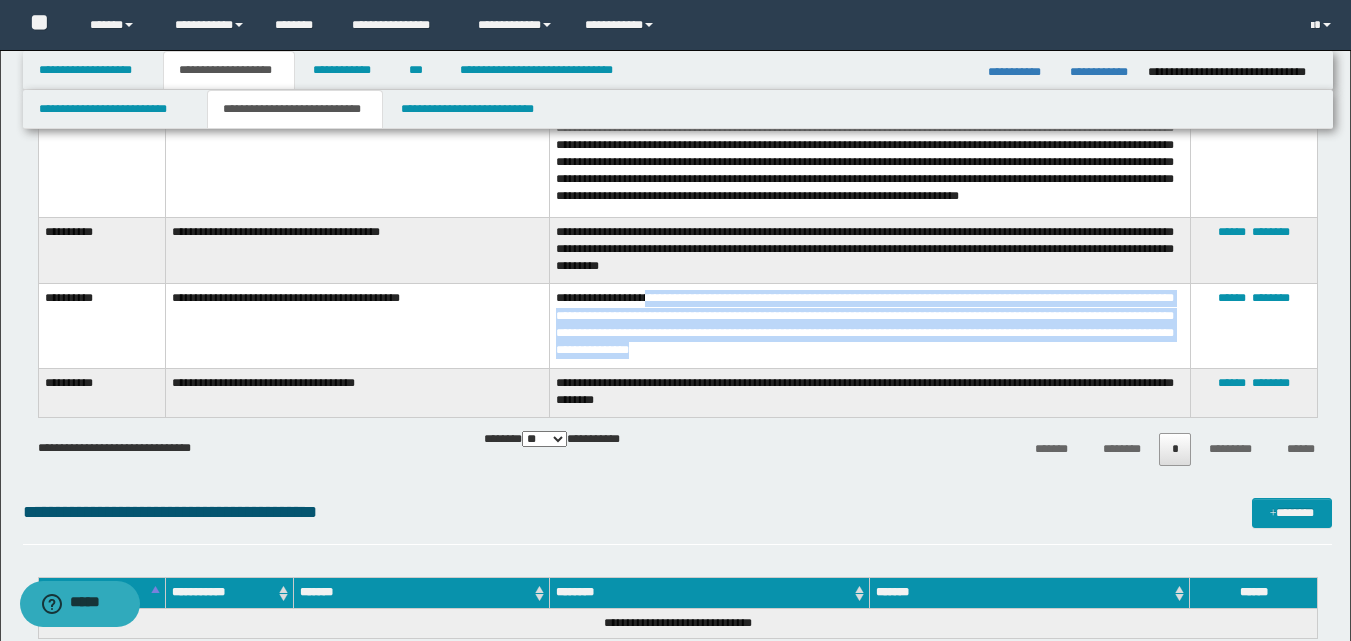 drag, startPoint x: 645, startPoint y: 304, endPoint x: 798, endPoint y: 355, distance: 161.27615 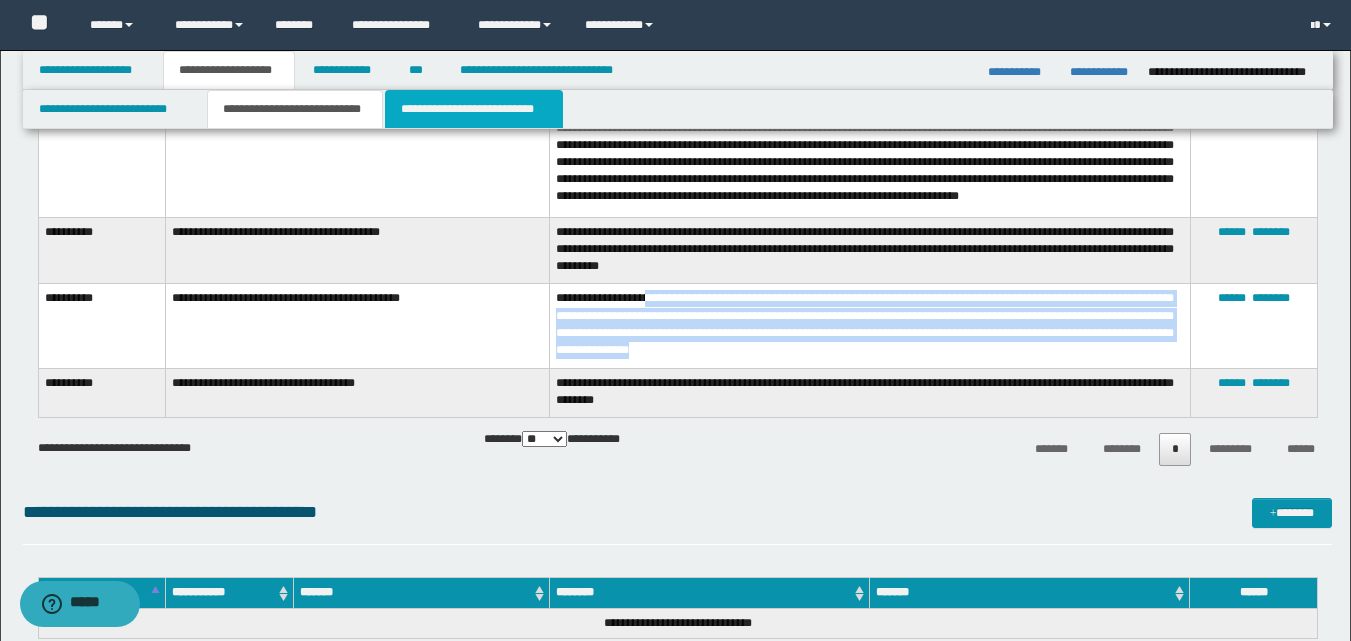 click on "**********" at bounding box center [474, 109] 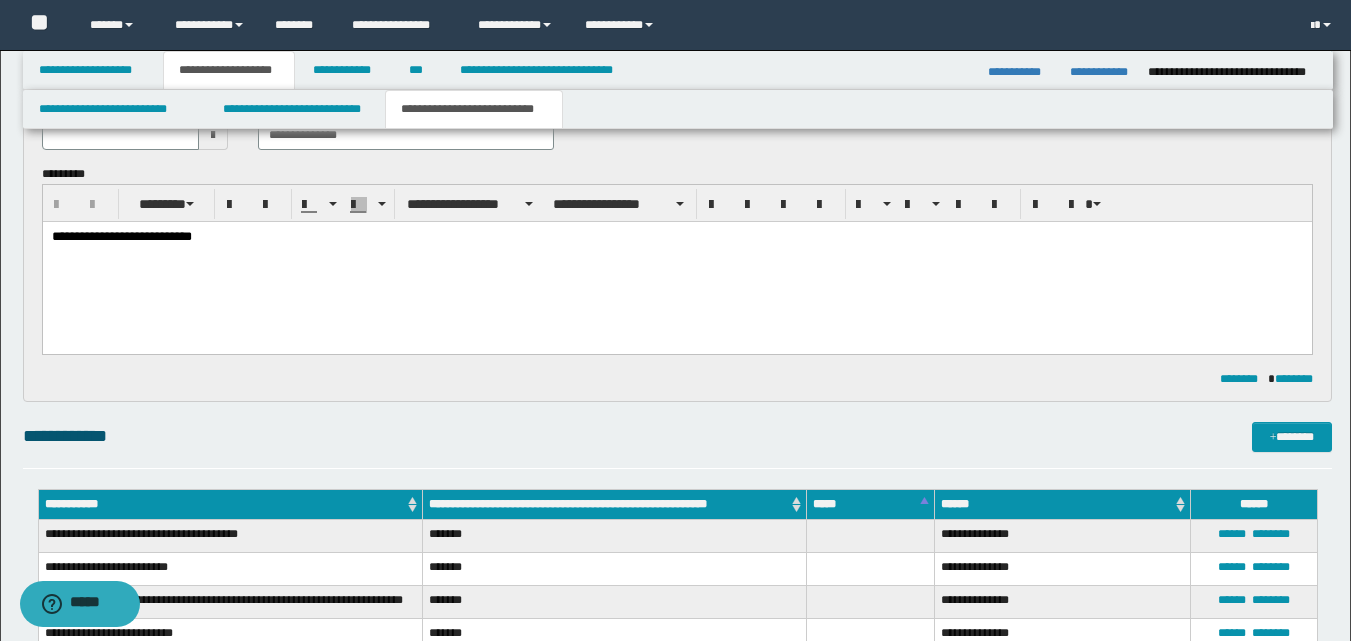 scroll, scrollTop: 300, scrollLeft: 0, axis: vertical 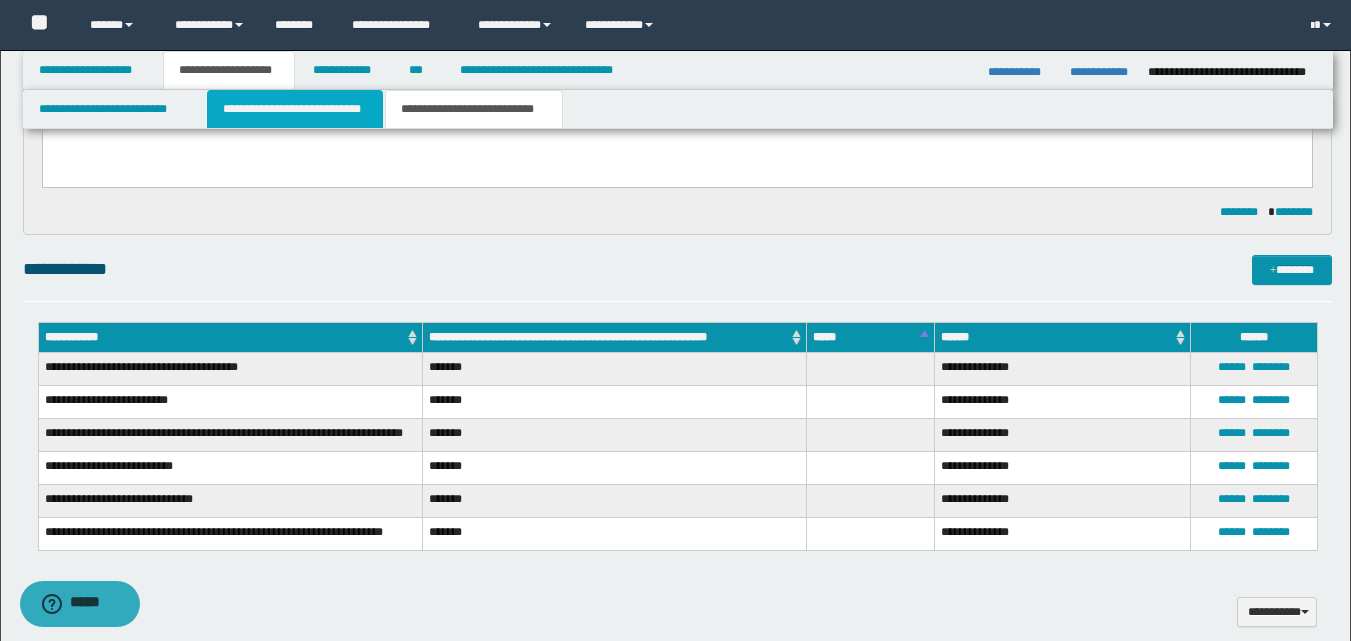 click on "**********" at bounding box center (295, 109) 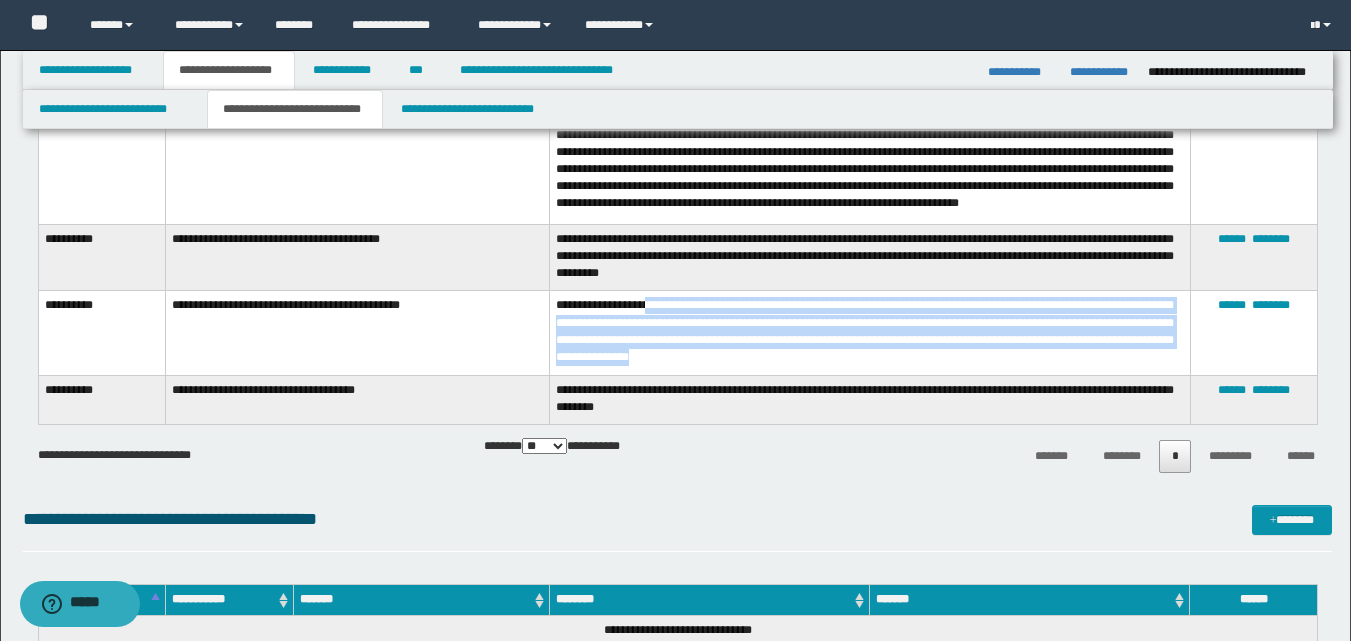 scroll, scrollTop: 800, scrollLeft: 0, axis: vertical 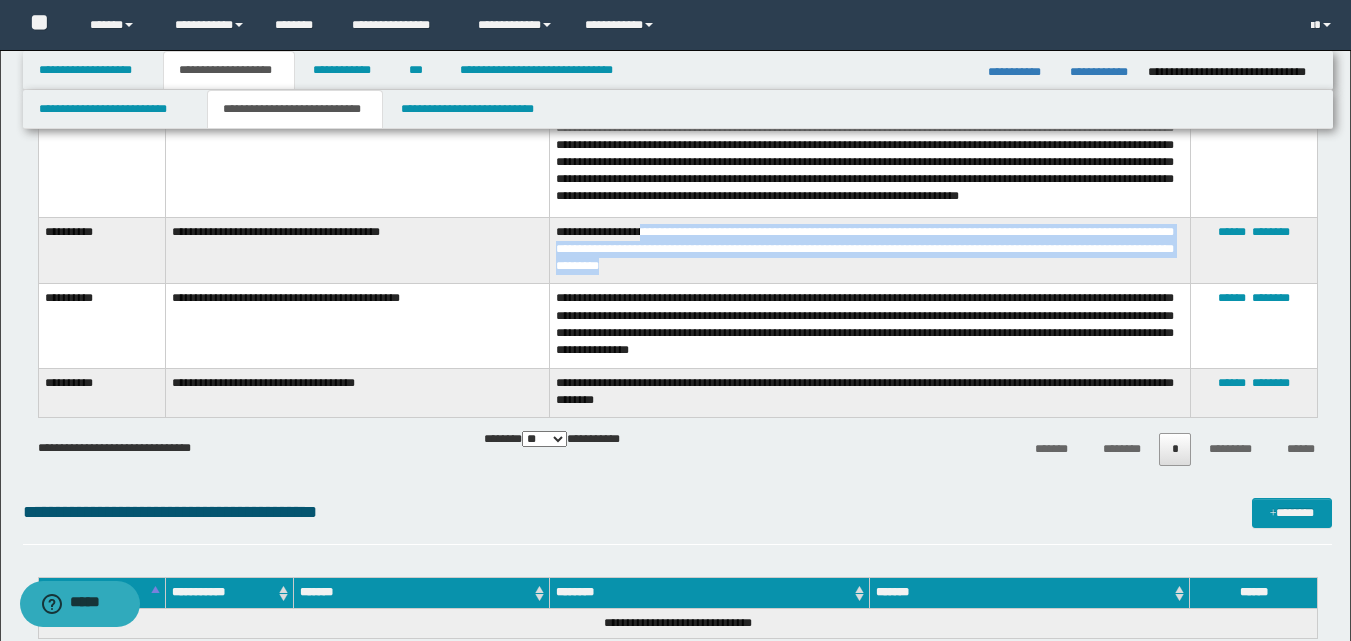 drag, startPoint x: 646, startPoint y: 238, endPoint x: 782, endPoint y: 260, distance: 137.76791 